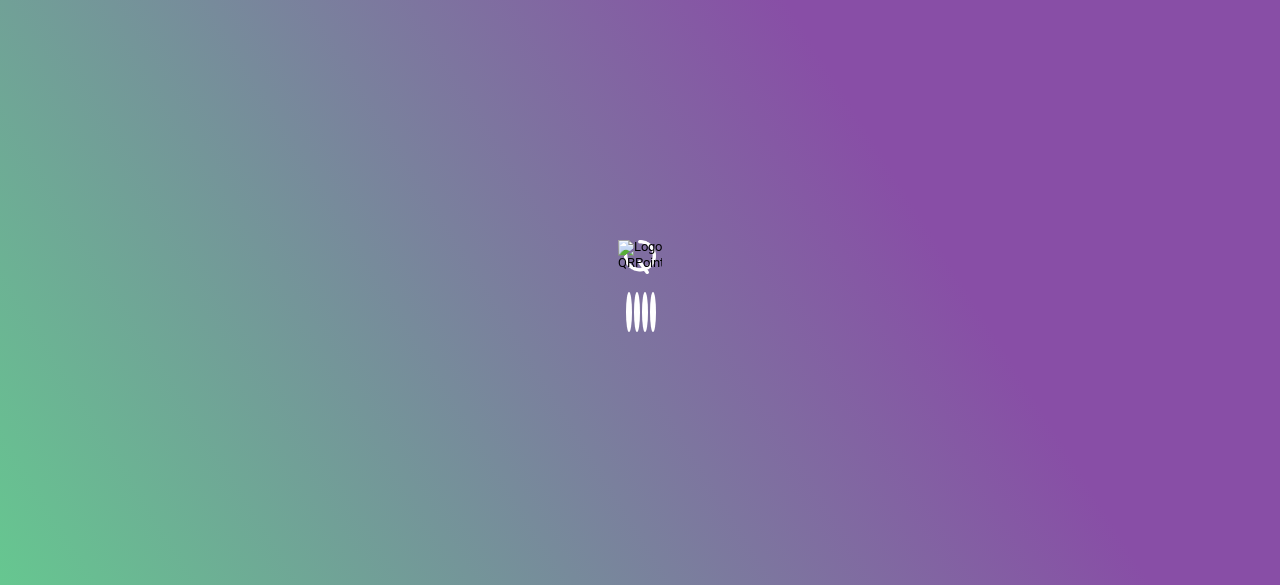 scroll, scrollTop: 0, scrollLeft: 0, axis: both 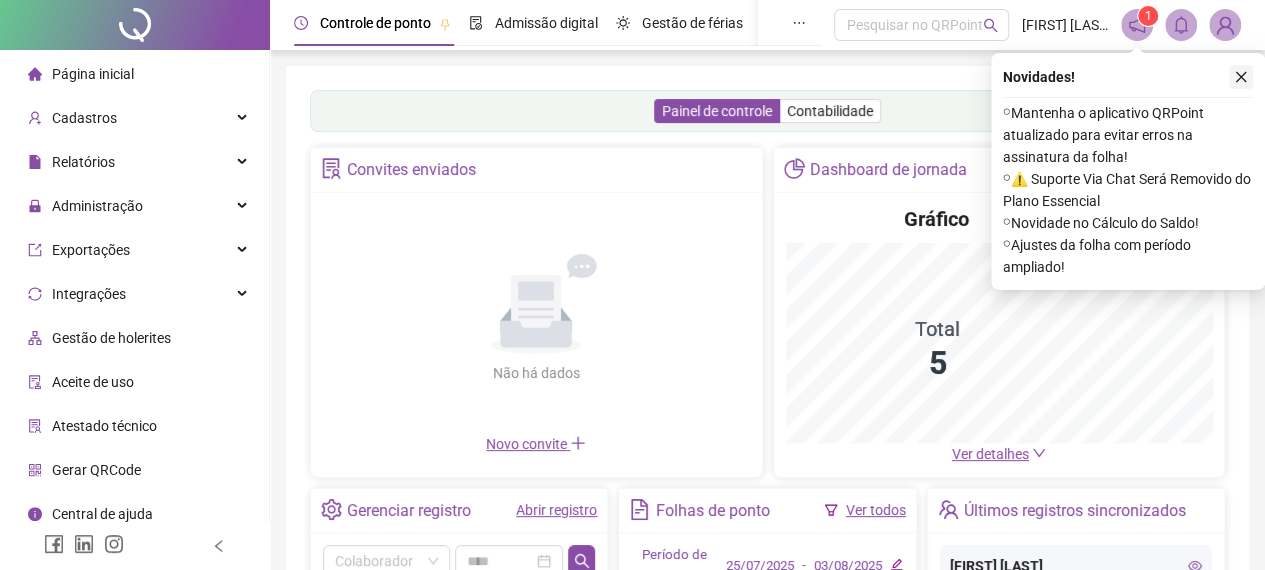 click 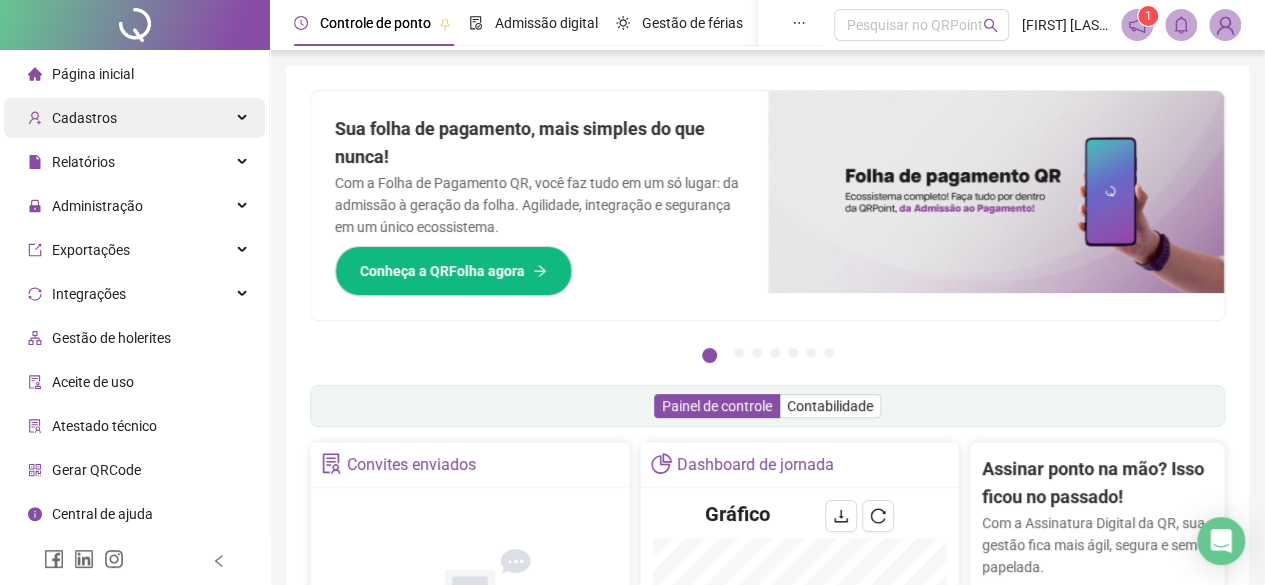 click at bounding box center [244, 118] 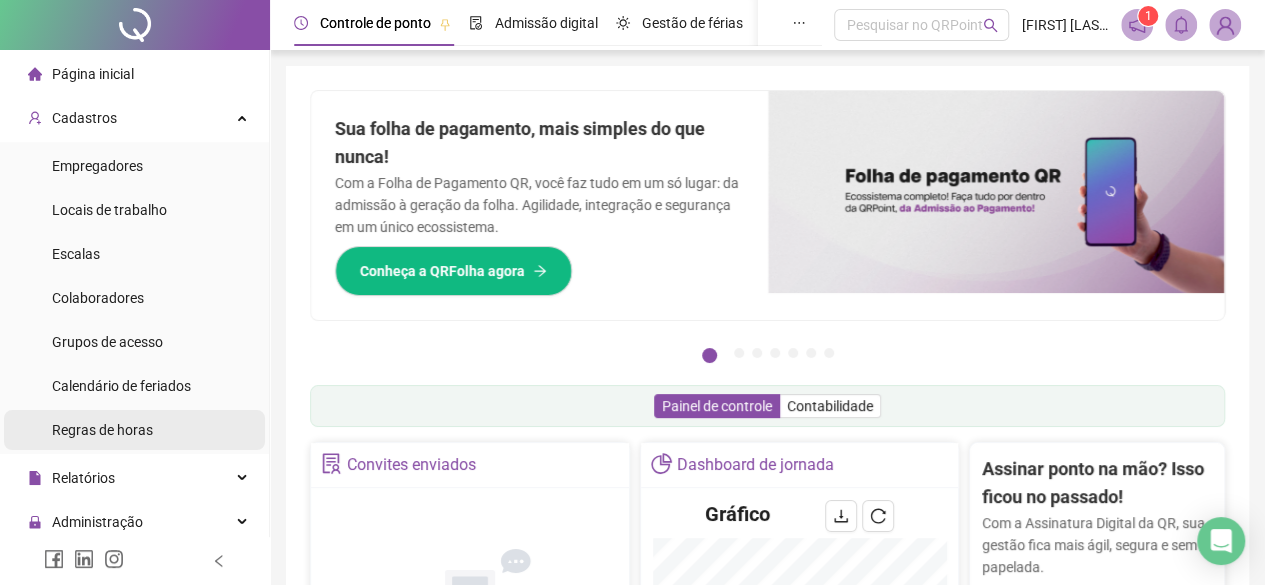 click on "Regras de horas" at bounding box center [102, 430] 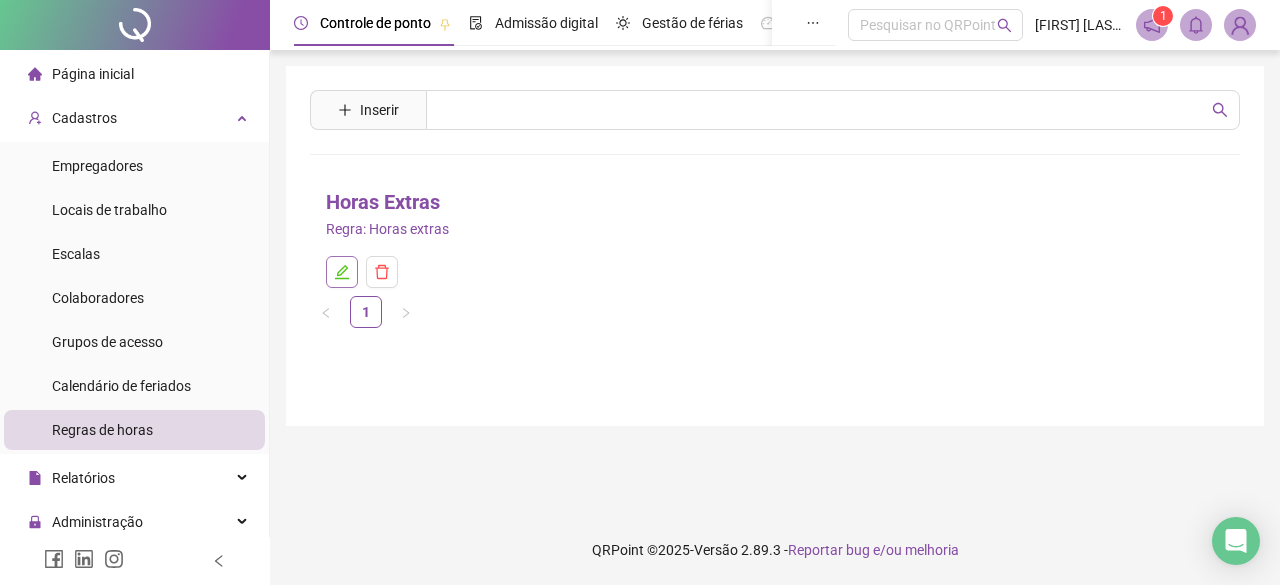 click 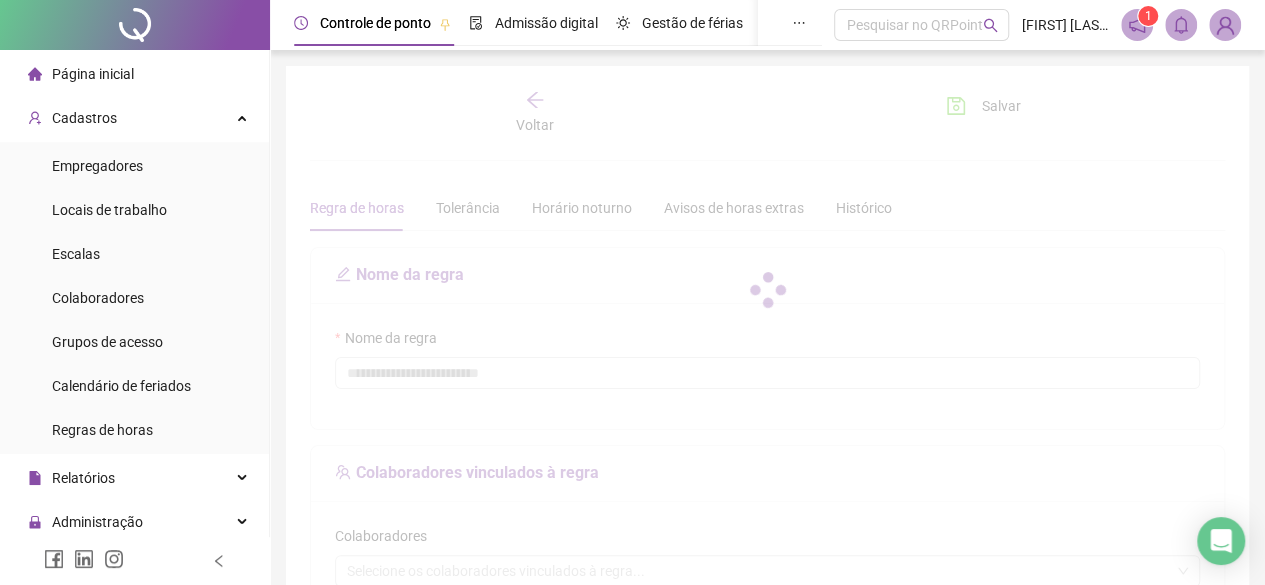 type on "**********" 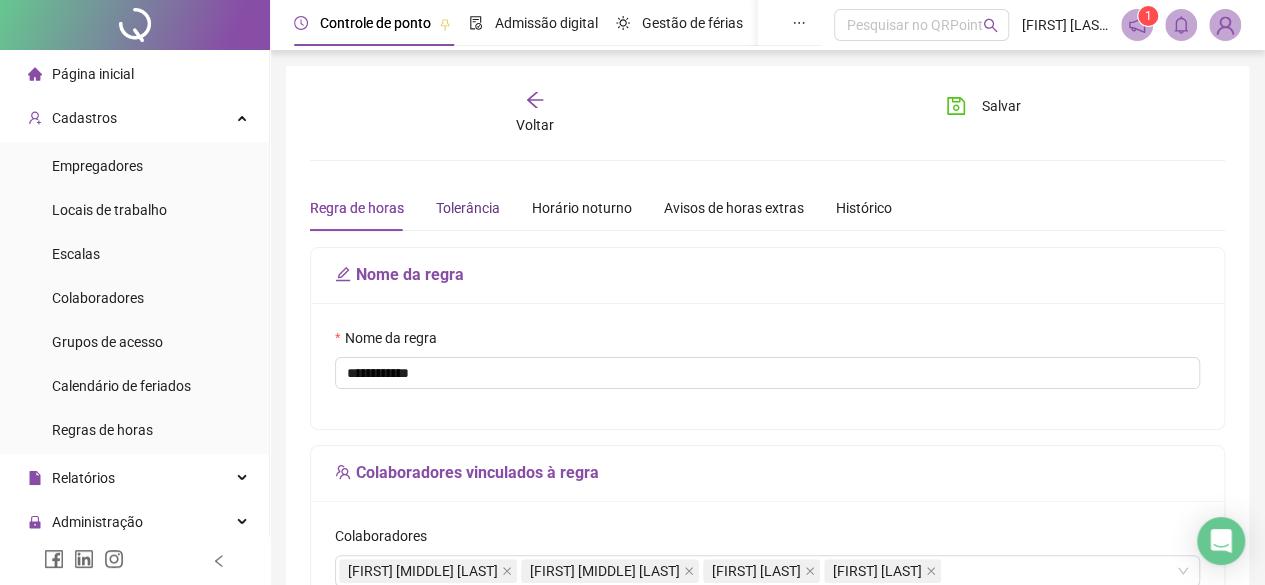 click on "Tolerância" at bounding box center (468, 208) 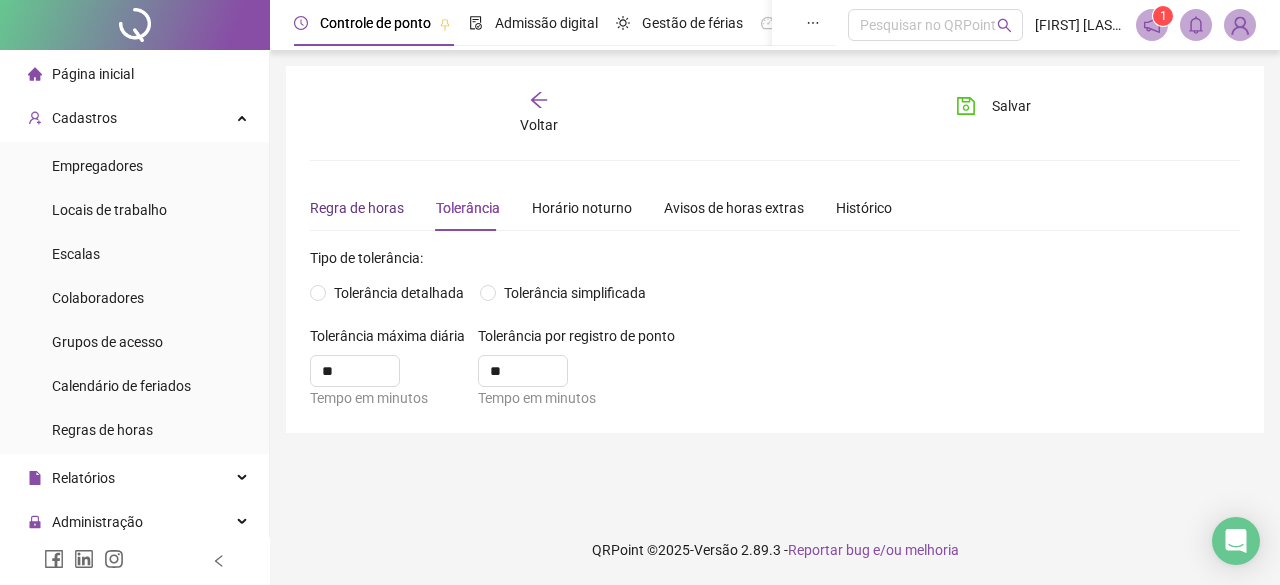 click on "Regra de horas" at bounding box center [357, 208] 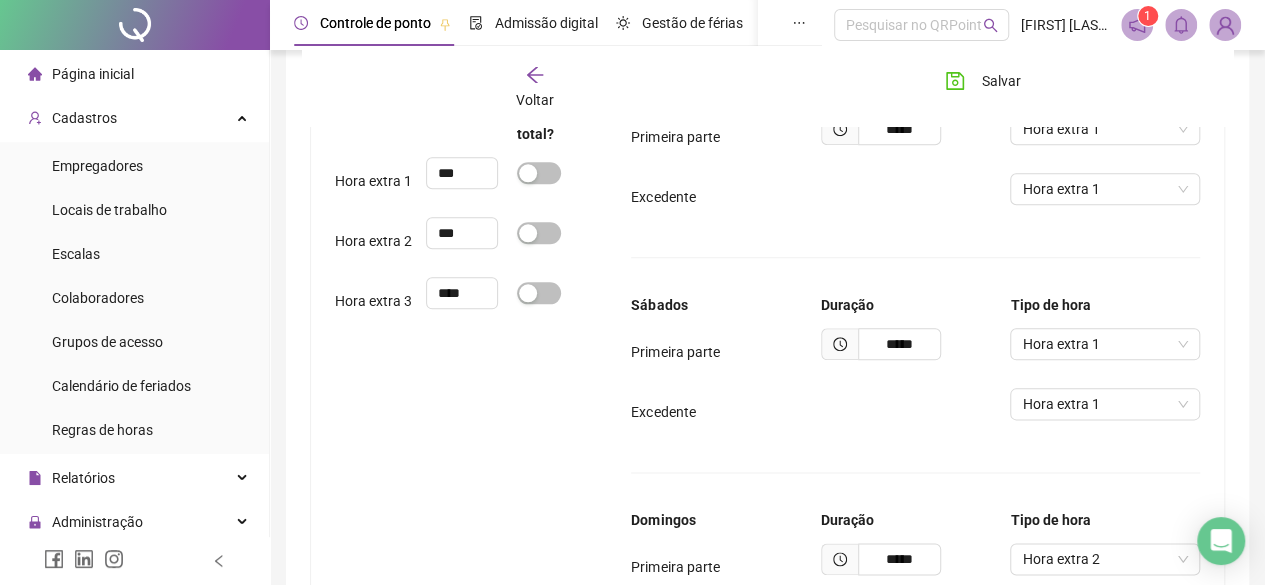 scroll, scrollTop: 1000, scrollLeft: 0, axis: vertical 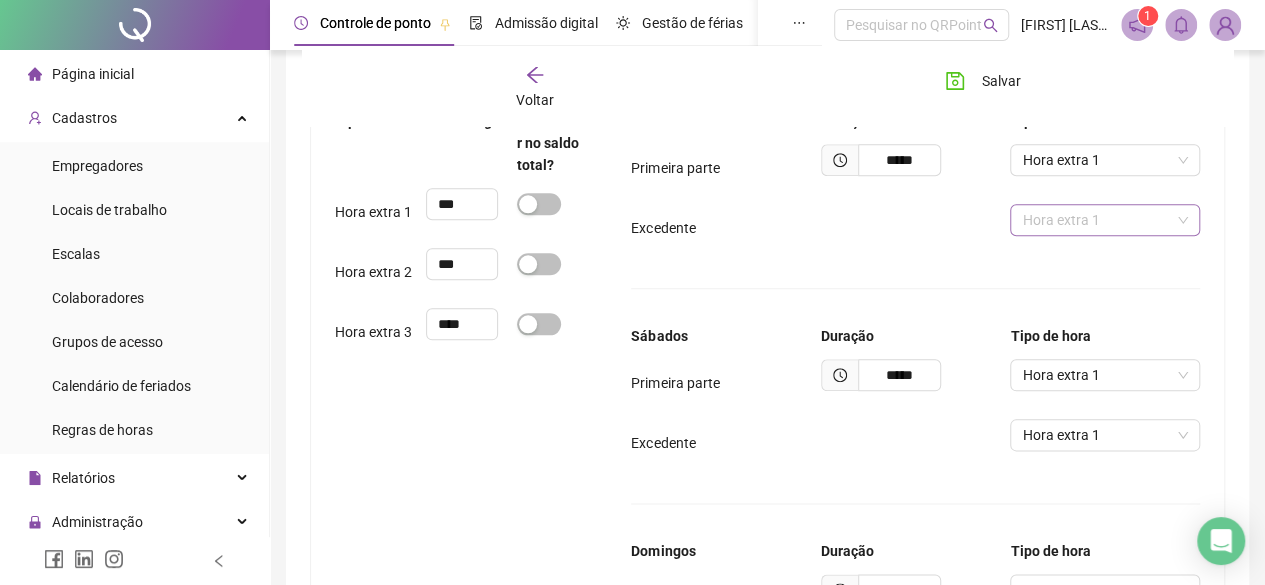 click on "Hora extra 1" at bounding box center (1105, 220) 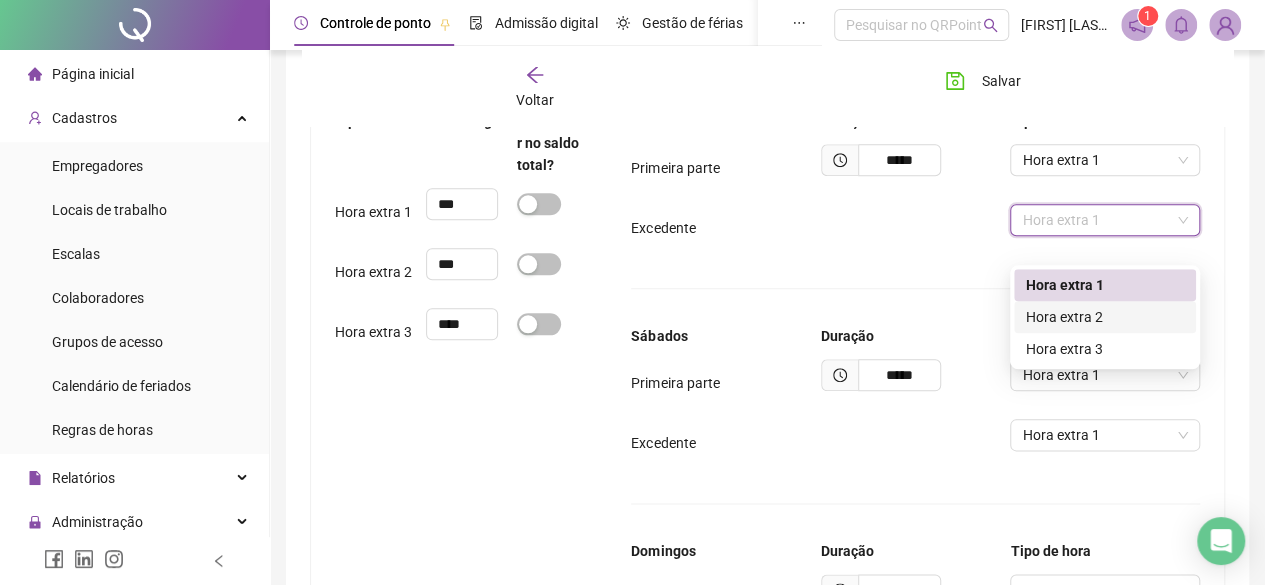 click on "Hora extra 2" at bounding box center [1105, 317] 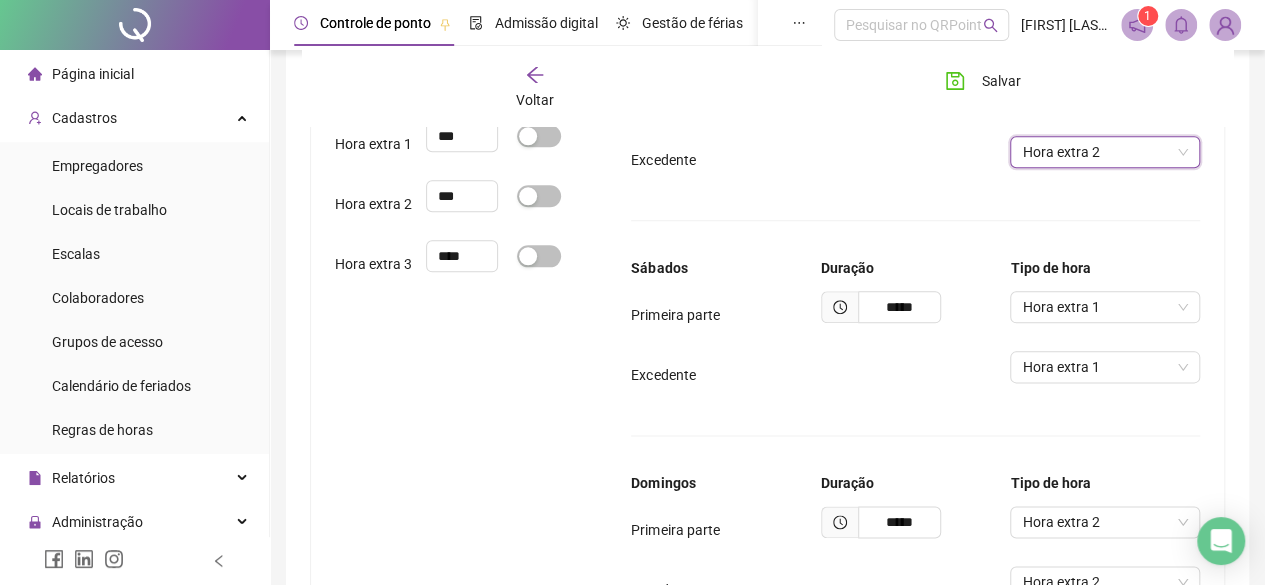 scroll, scrollTop: 1100, scrollLeft: 0, axis: vertical 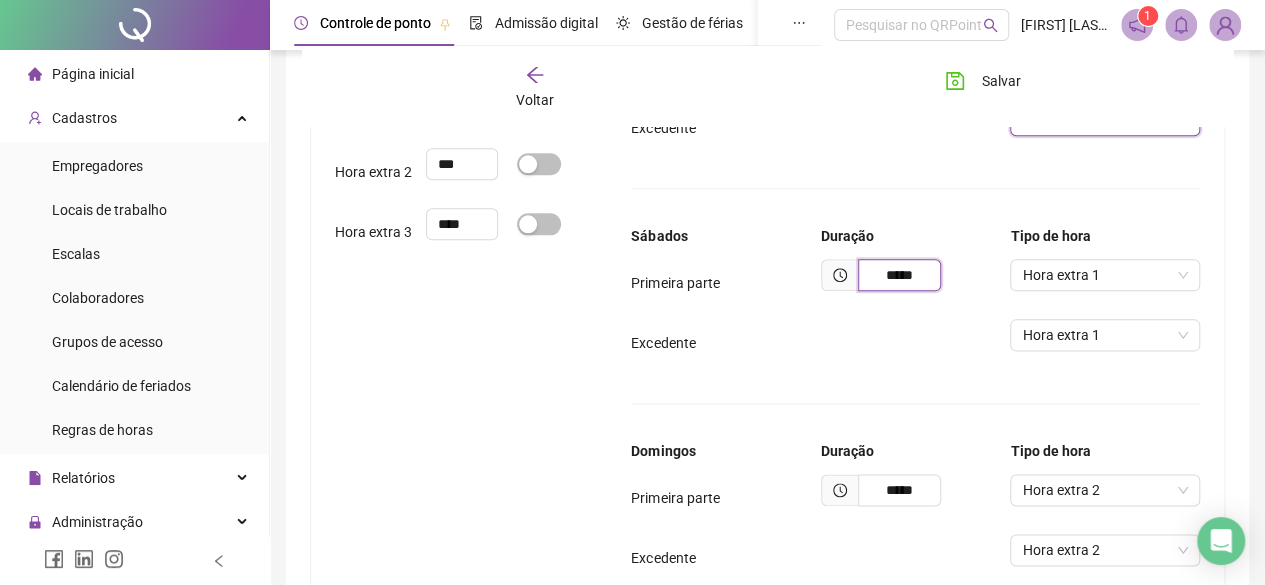 click on "*****" at bounding box center [899, 275] 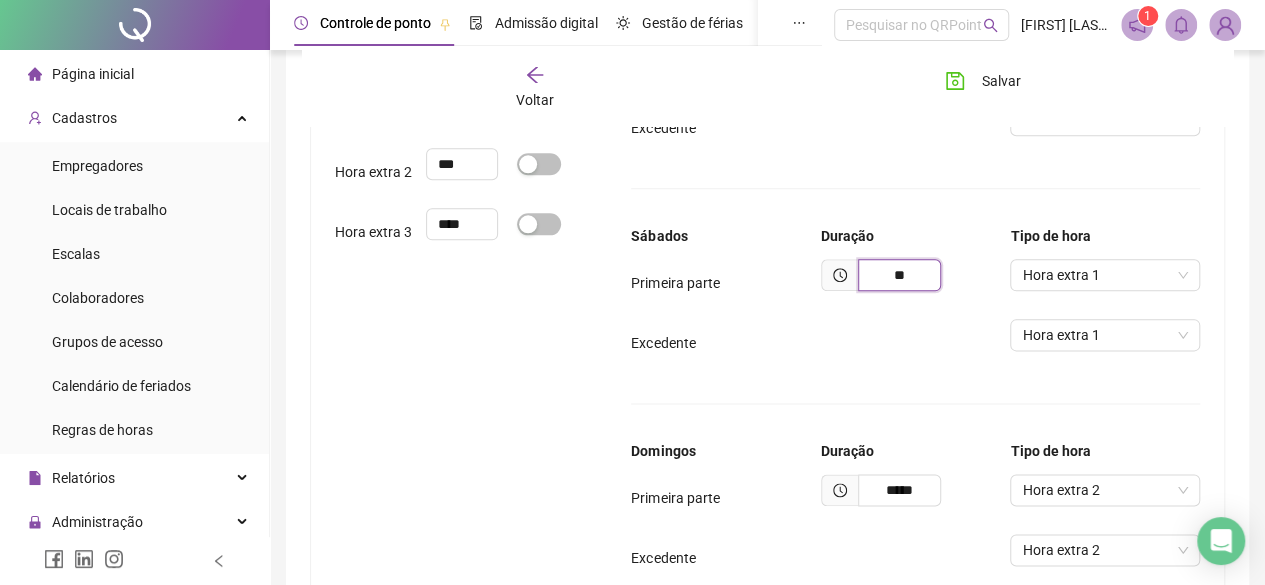 type on "*" 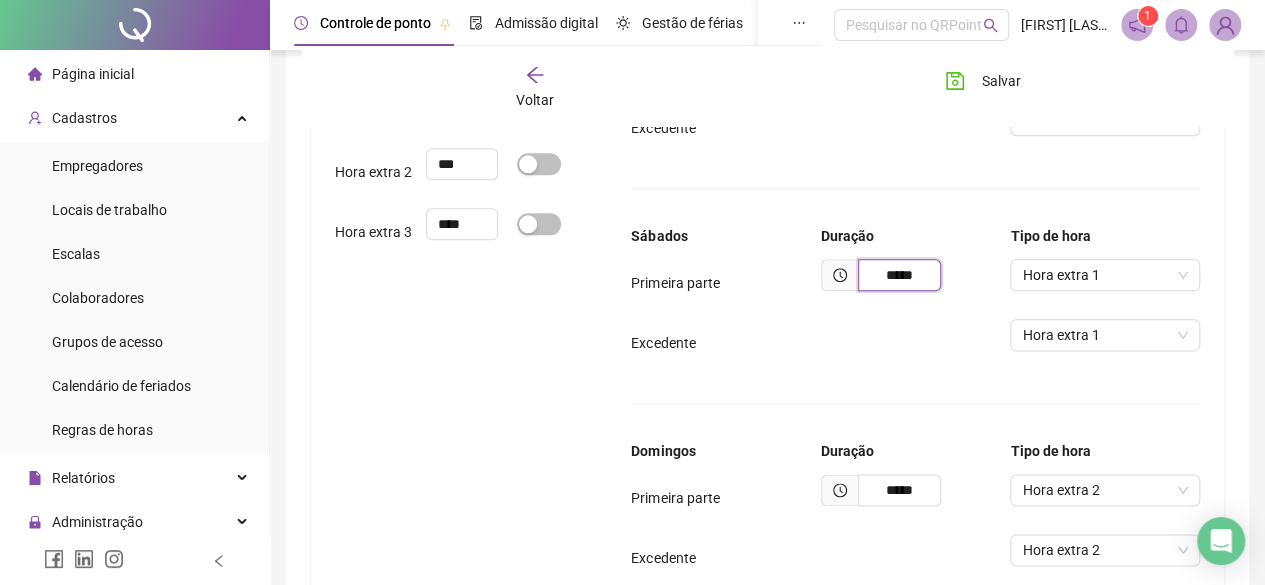 type on "*****" 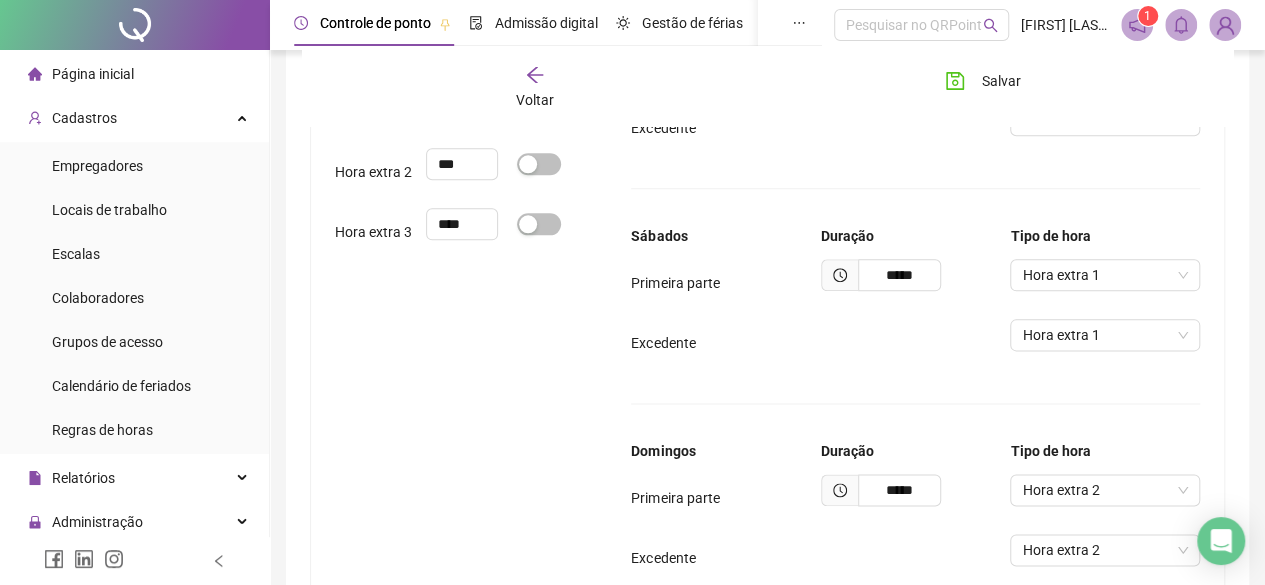 click on "Excedente Hora extra 1" at bounding box center (915, 343) 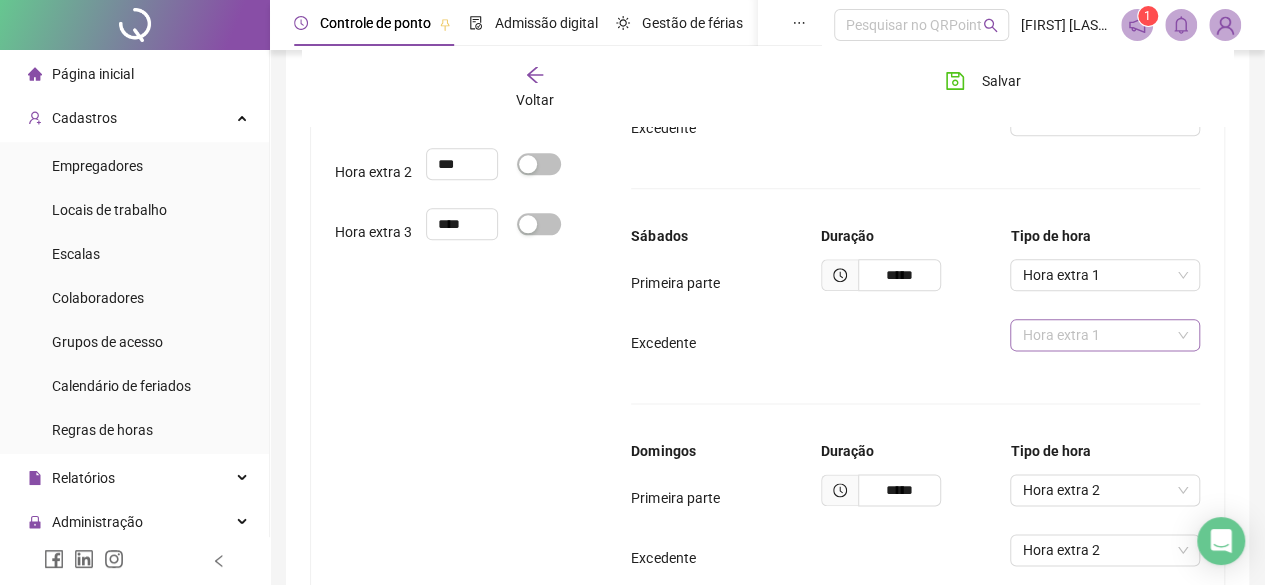 click on "Hora extra 1" at bounding box center [1105, 335] 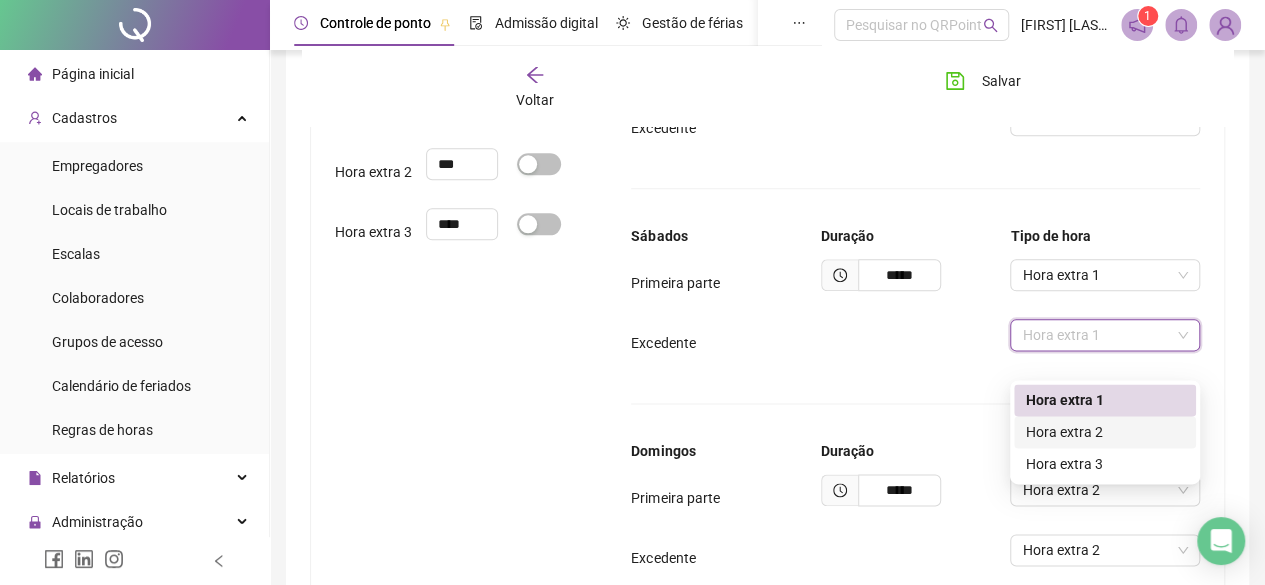 click on "Hora extra 2" at bounding box center (1105, 432) 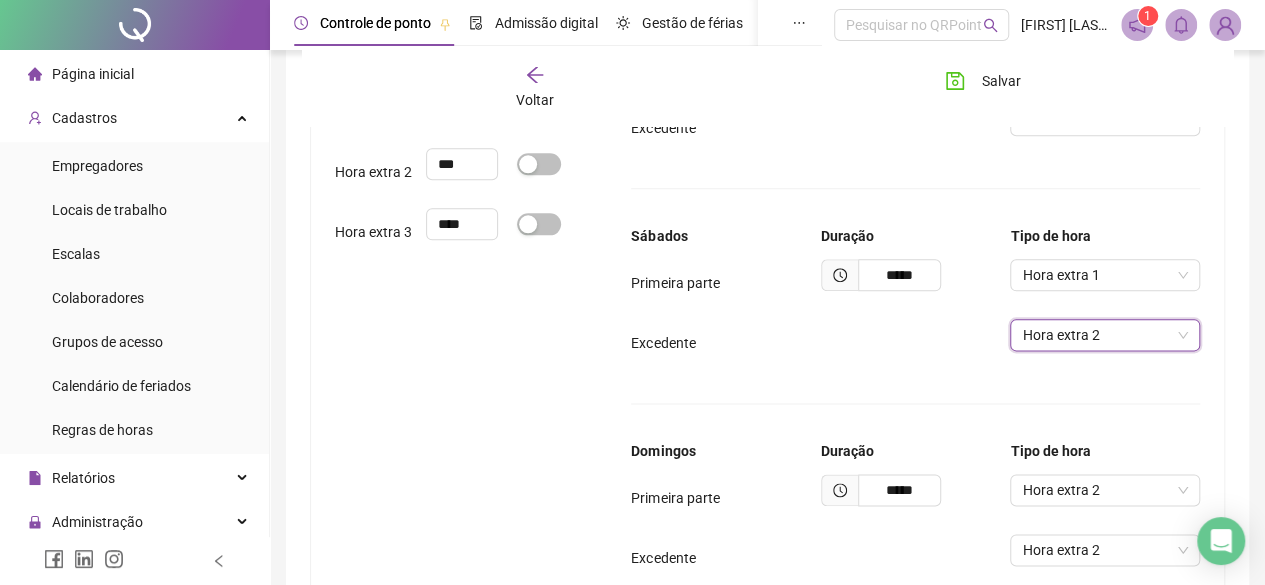 scroll, scrollTop: 1300, scrollLeft: 0, axis: vertical 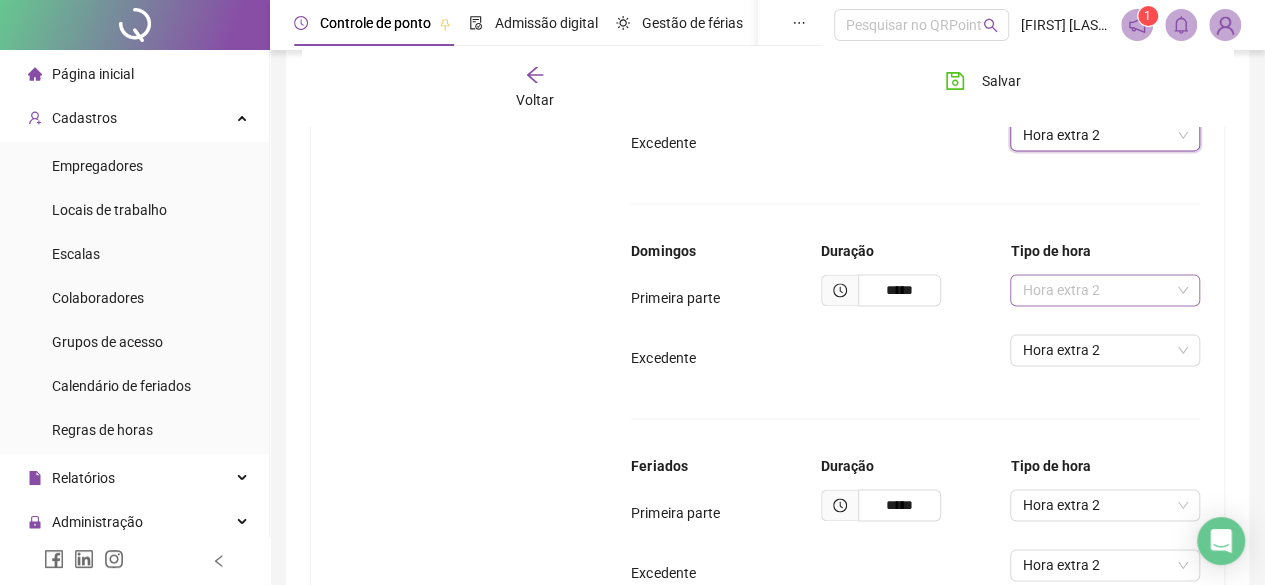 click on "Hora extra 2" at bounding box center [1105, 290] 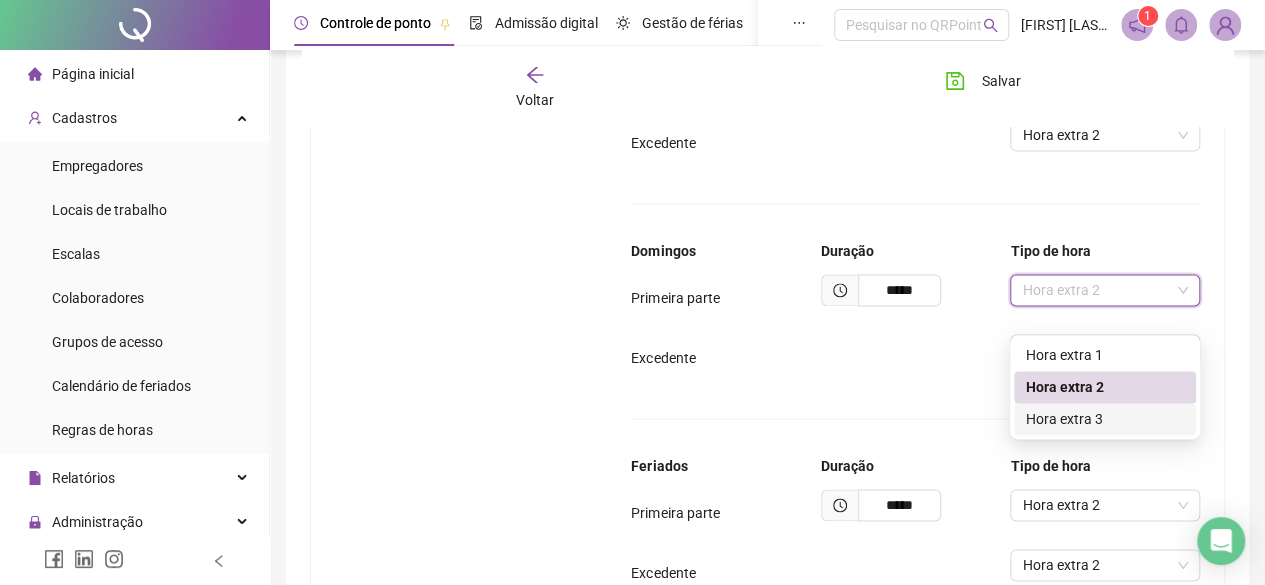 click on "Hora extra 3" at bounding box center (1105, 419) 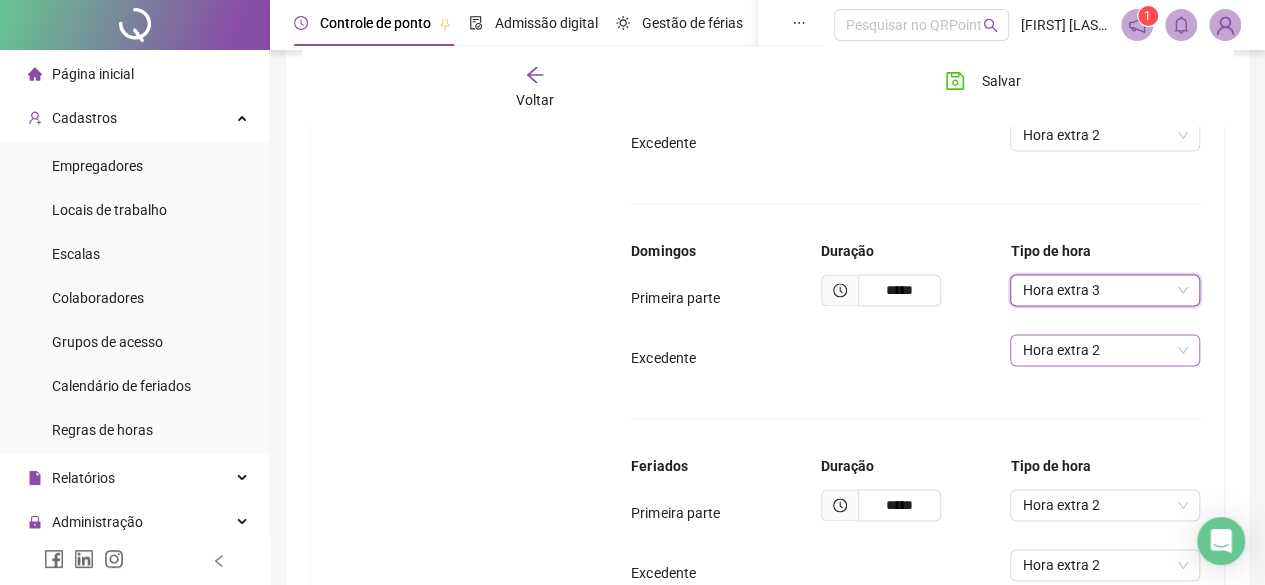 click on "Hora extra 2" at bounding box center [1105, 350] 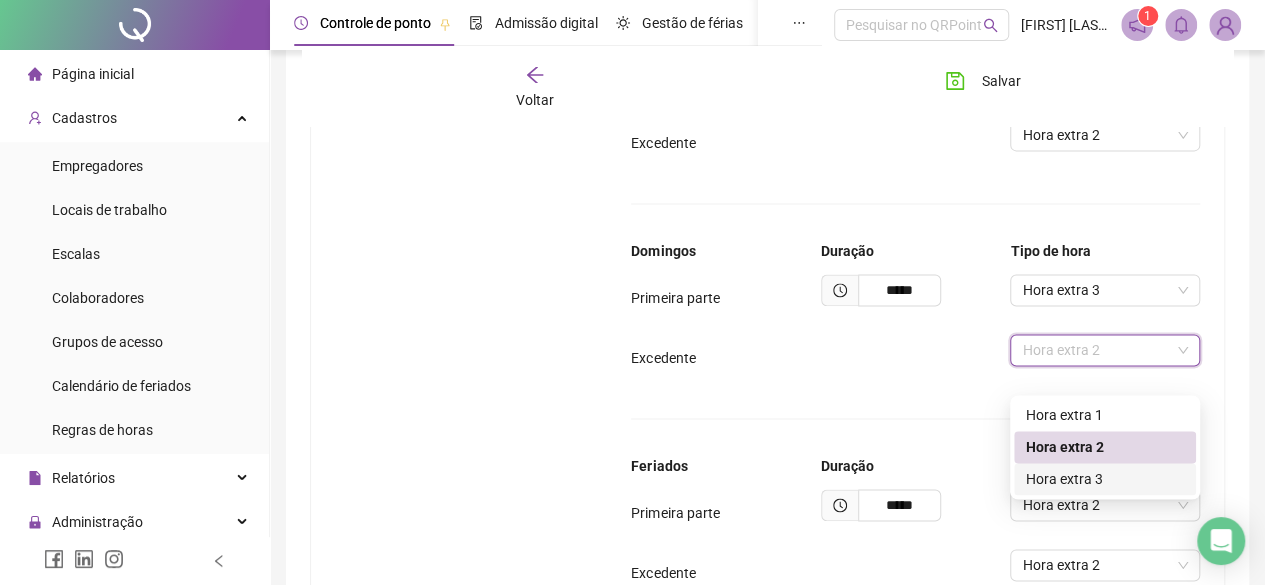click on "Hora extra 3" at bounding box center (1105, 479) 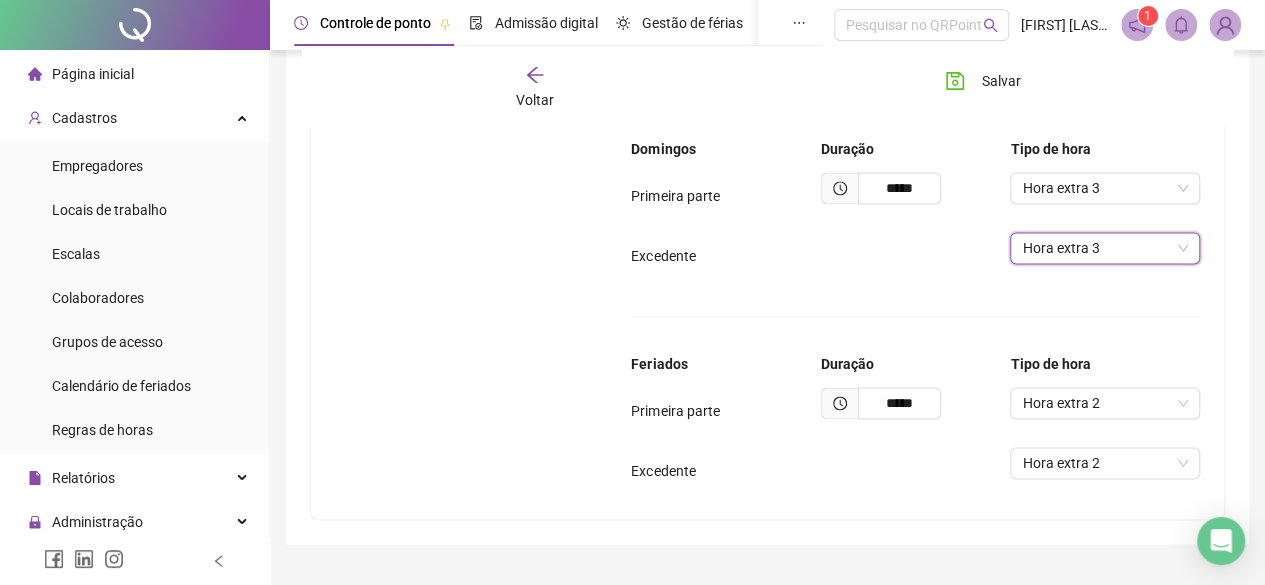 scroll, scrollTop: 1470, scrollLeft: 0, axis: vertical 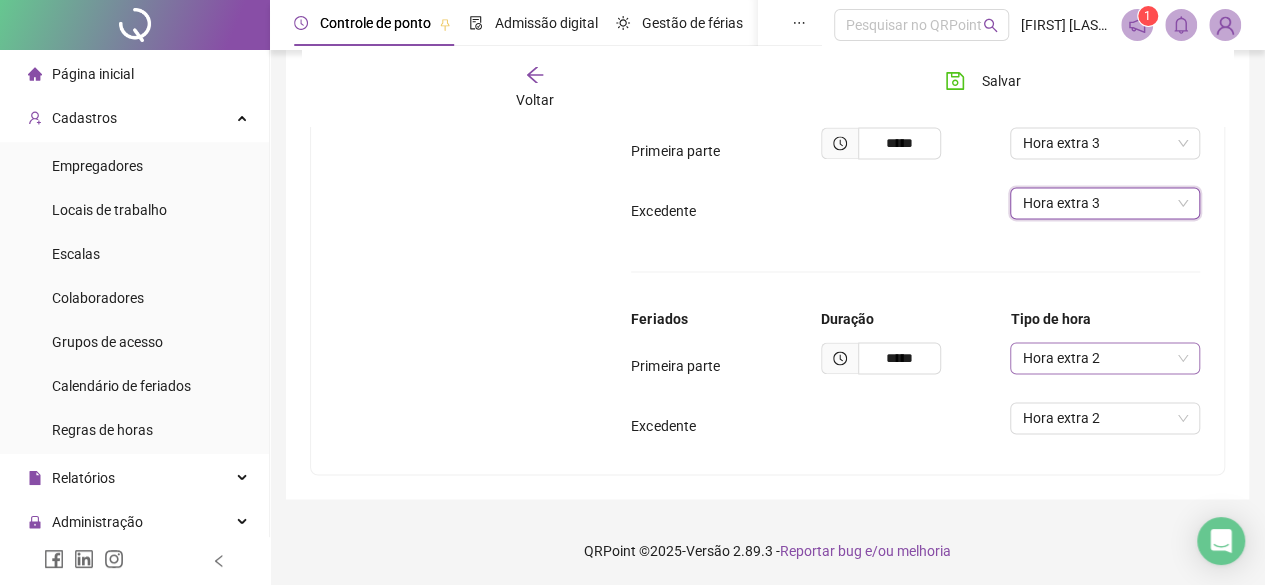 click on "Hora extra 2" at bounding box center [1105, 358] 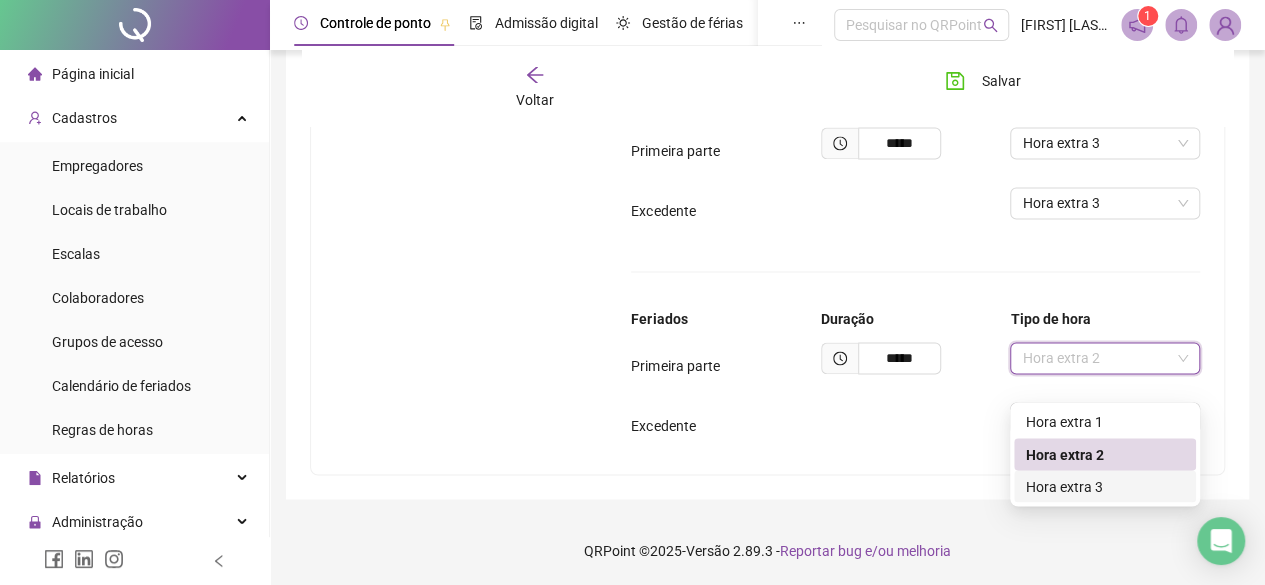 click on "Hora extra 3" at bounding box center (1105, 486) 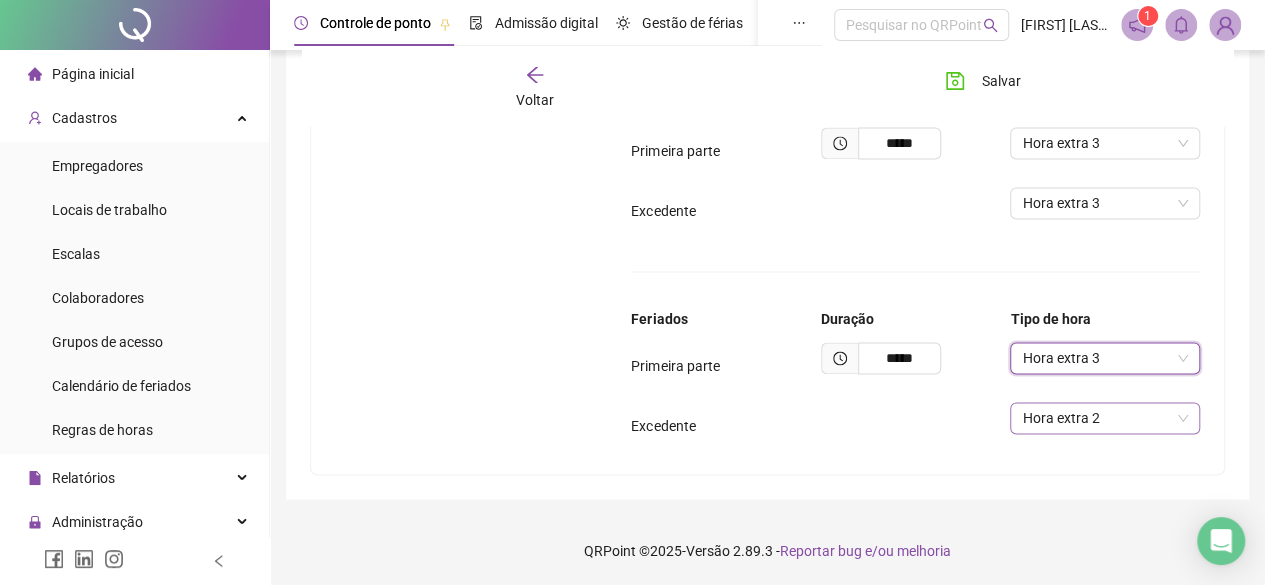 click on "Hora extra 2" at bounding box center [1105, 418] 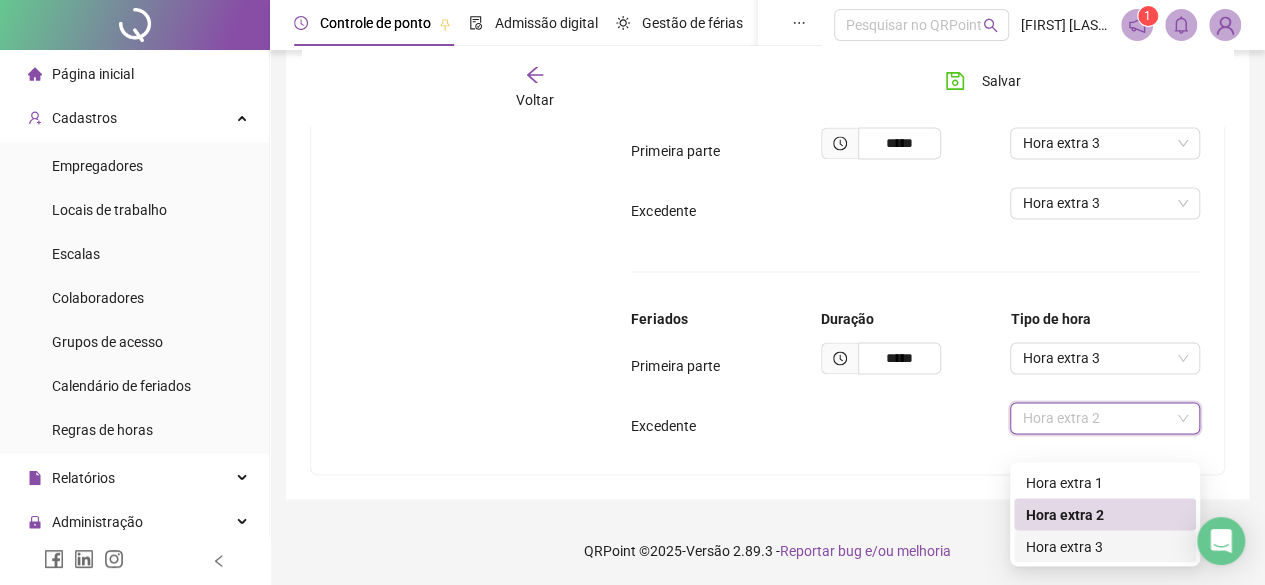 click on "Hora extra 3" at bounding box center [1105, 546] 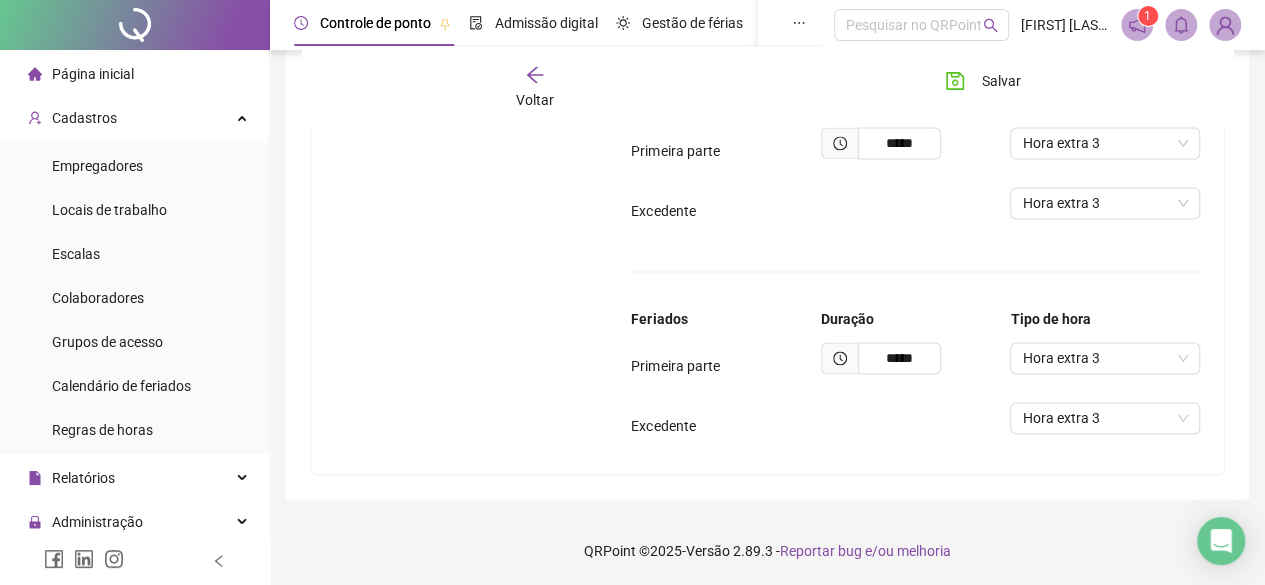 click on "Excedente Hora extra 3" at bounding box center [915, 426] 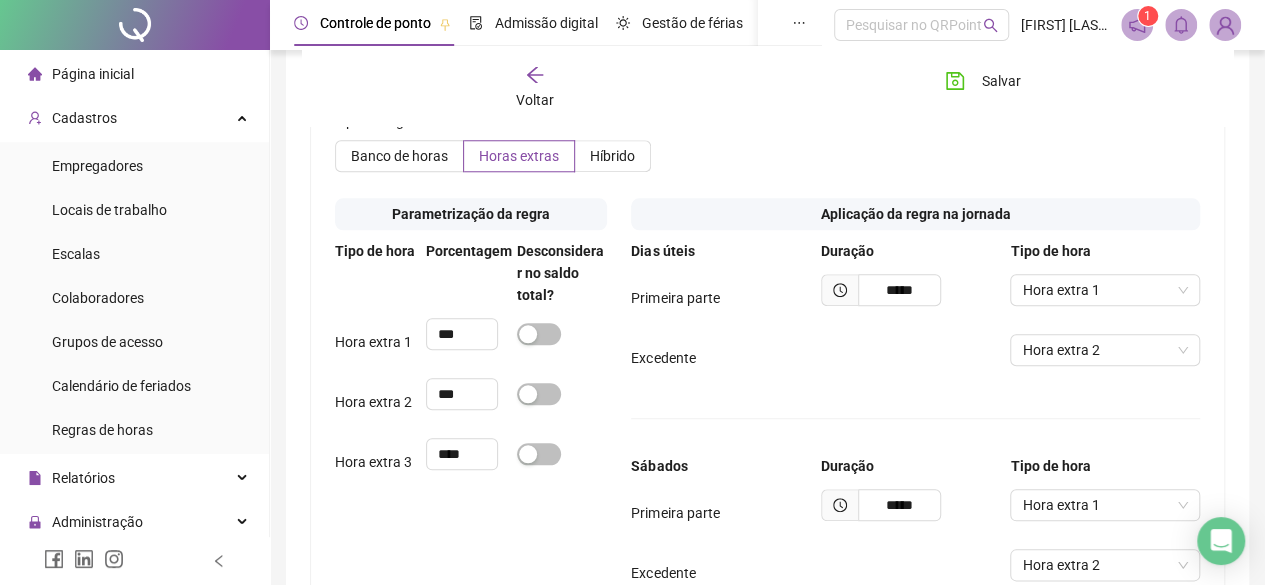 scroll, scrollTop: 670, scrollLeft: 0, axis: vertical 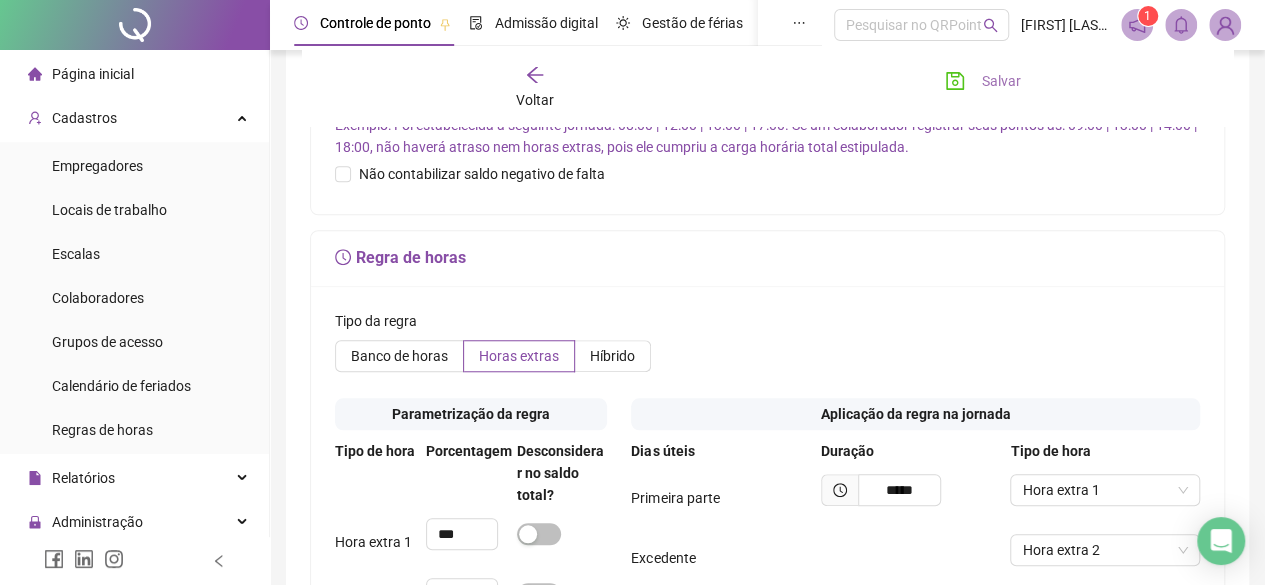 click on "Salvar" at bounding box center (982, 81) 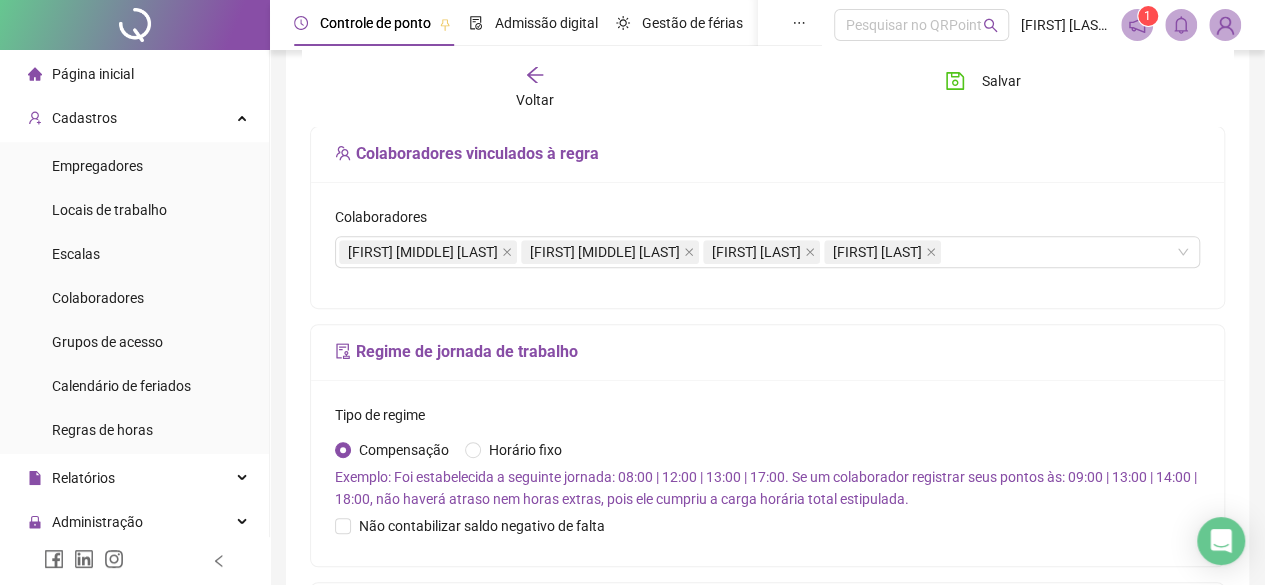 scroll, scrollTop: 170, scrollLeft: 0, axis: vertical 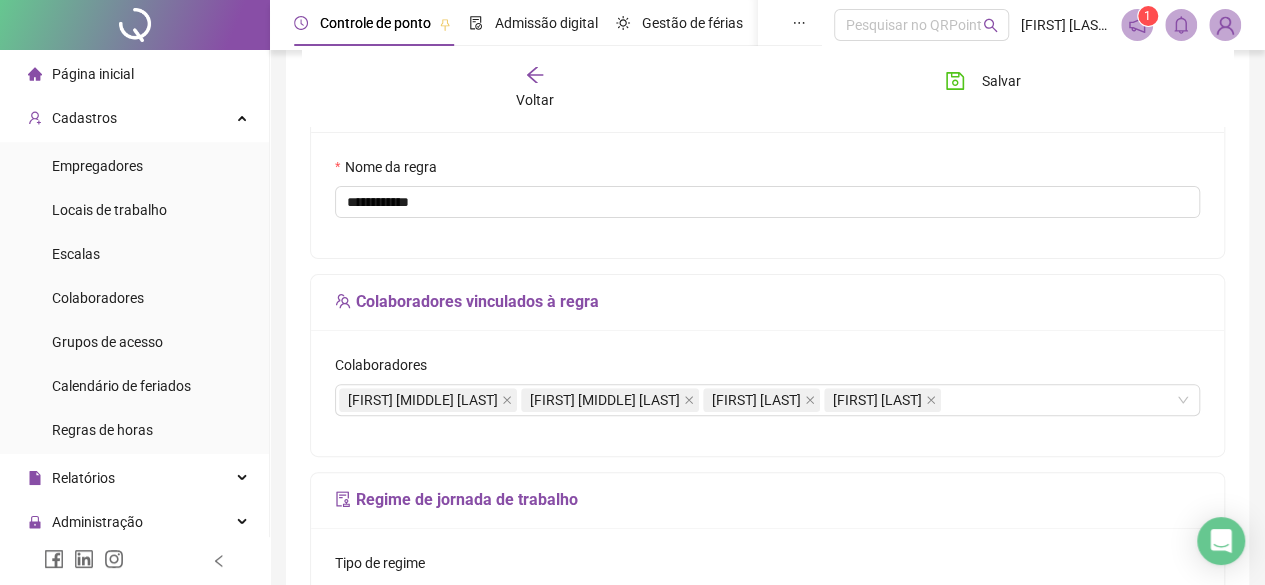click 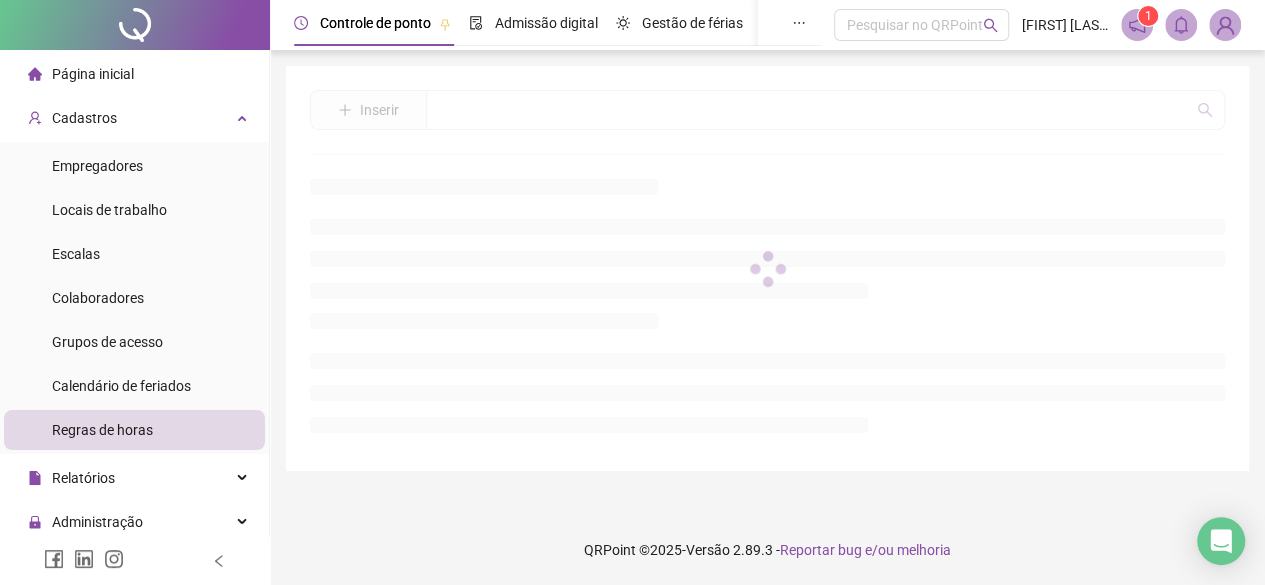 scroll, scrollTop: 0, scrollLeft: 0, axis: both 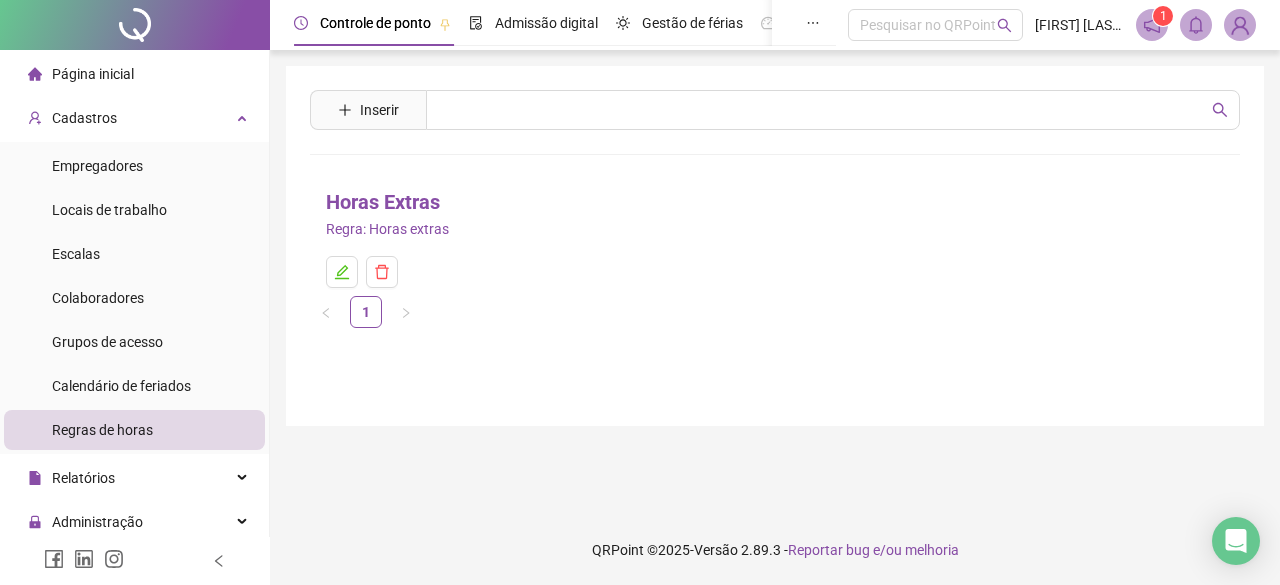 click on "Página inicial" at bounding box center [93, 74] 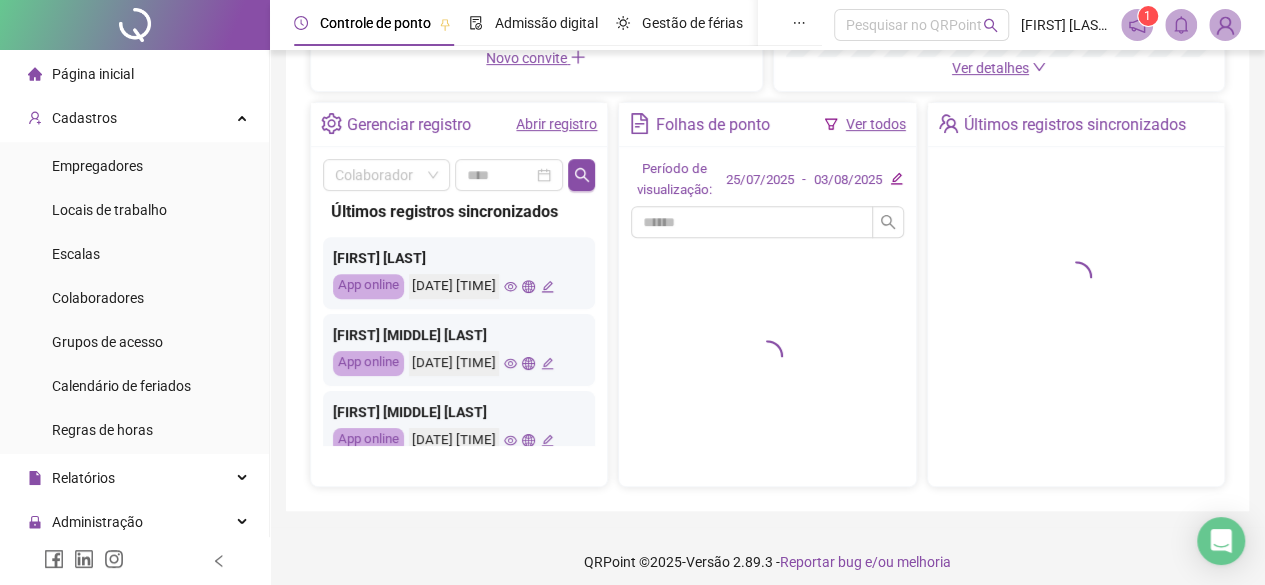 scroll, scrollTop: 394, scrollLeft: 0, axis: vertical 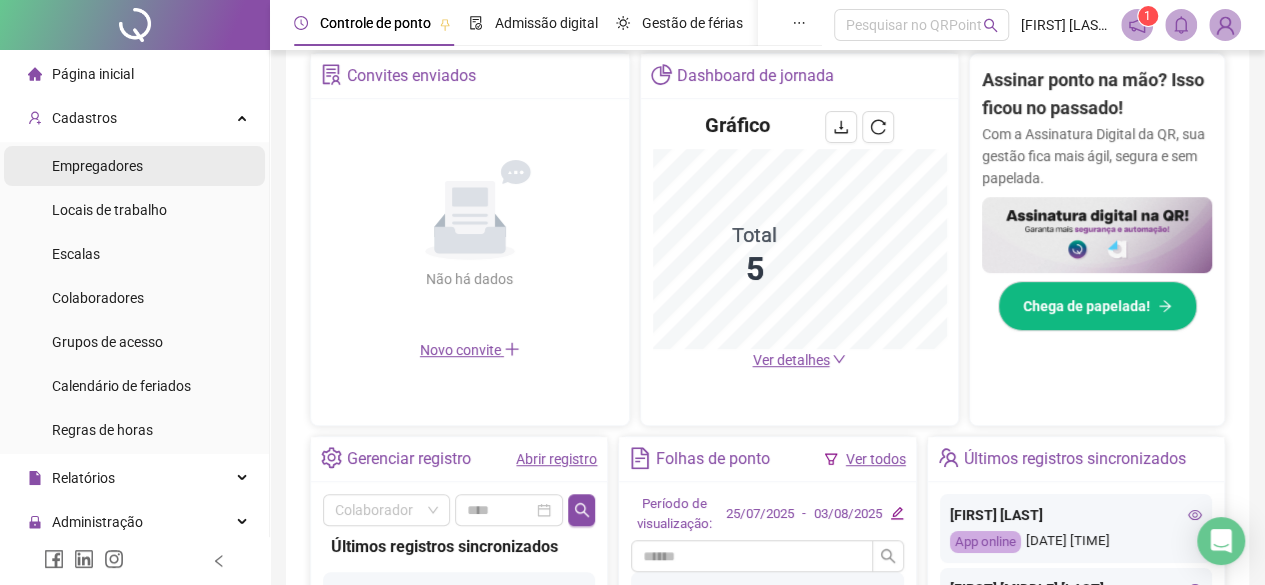 click on "Empregadores" at bounding box center [97, 166] 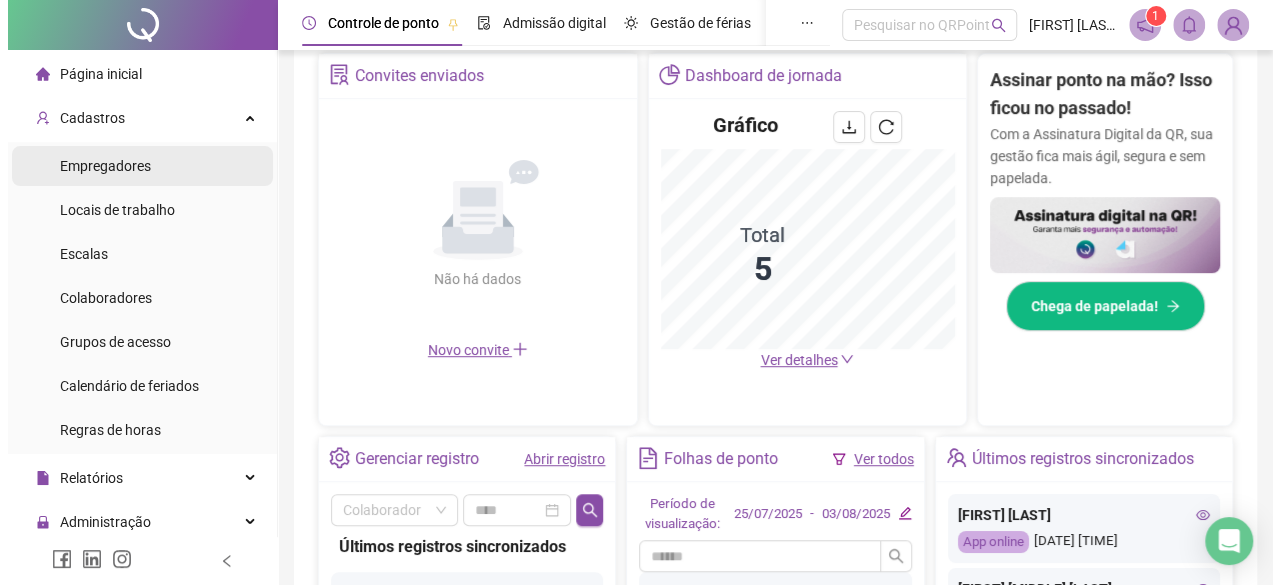 scroll, scrollTop: 0, scrollLeft: 0, axis: both 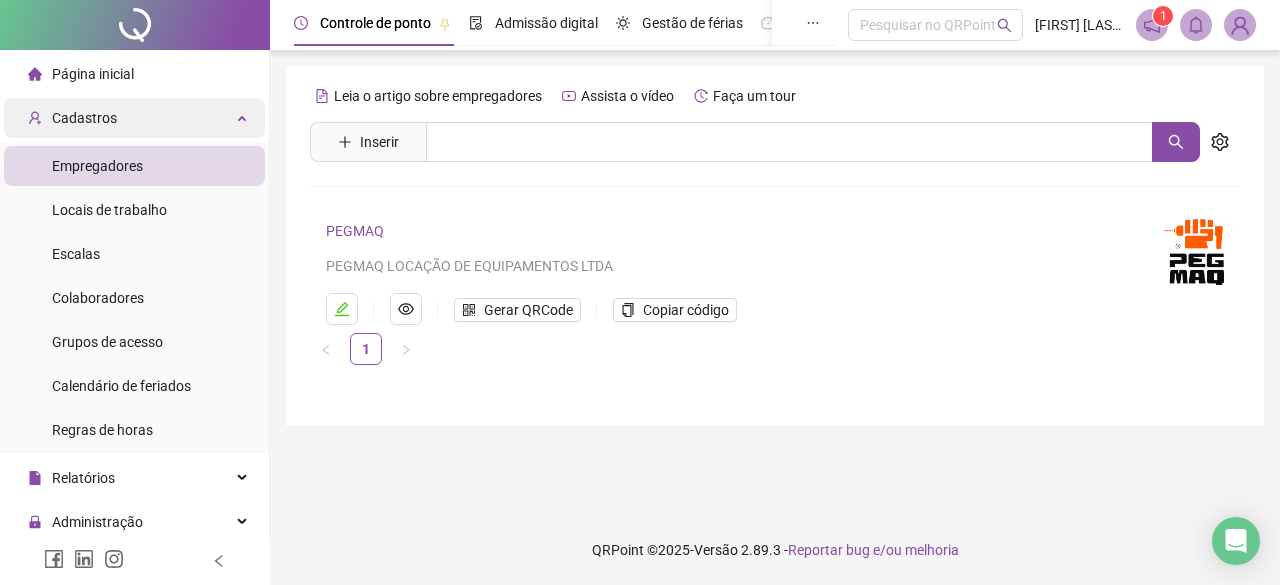 click on "Cadastros" at bounding box center [134, 118] 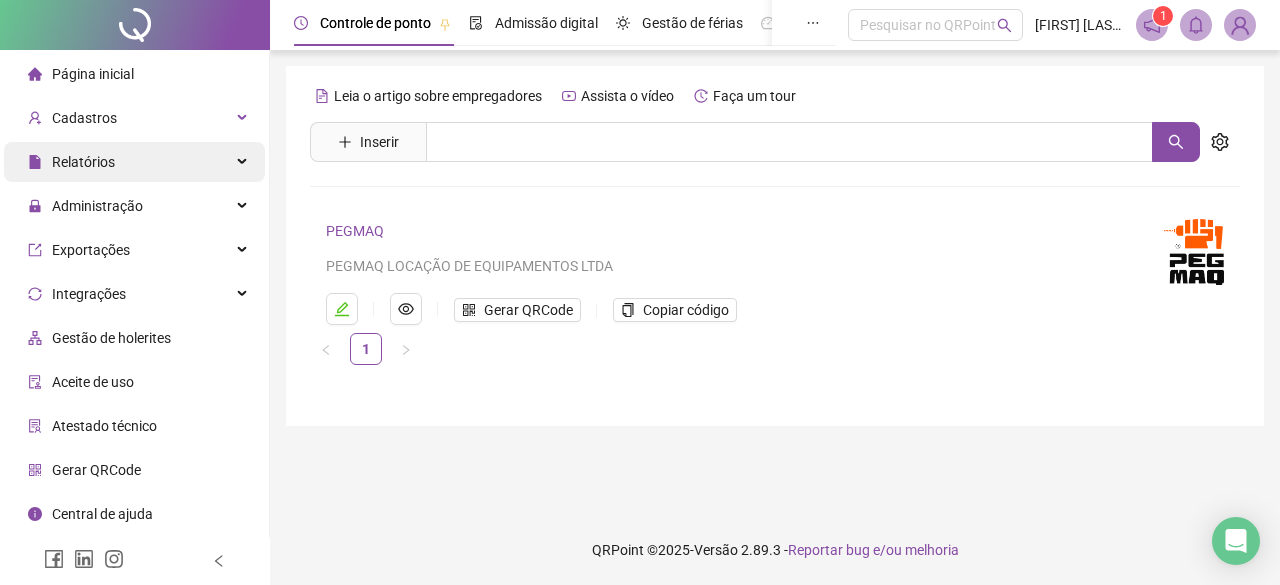 click on "Relatórios" at bounding box center [134, 162] 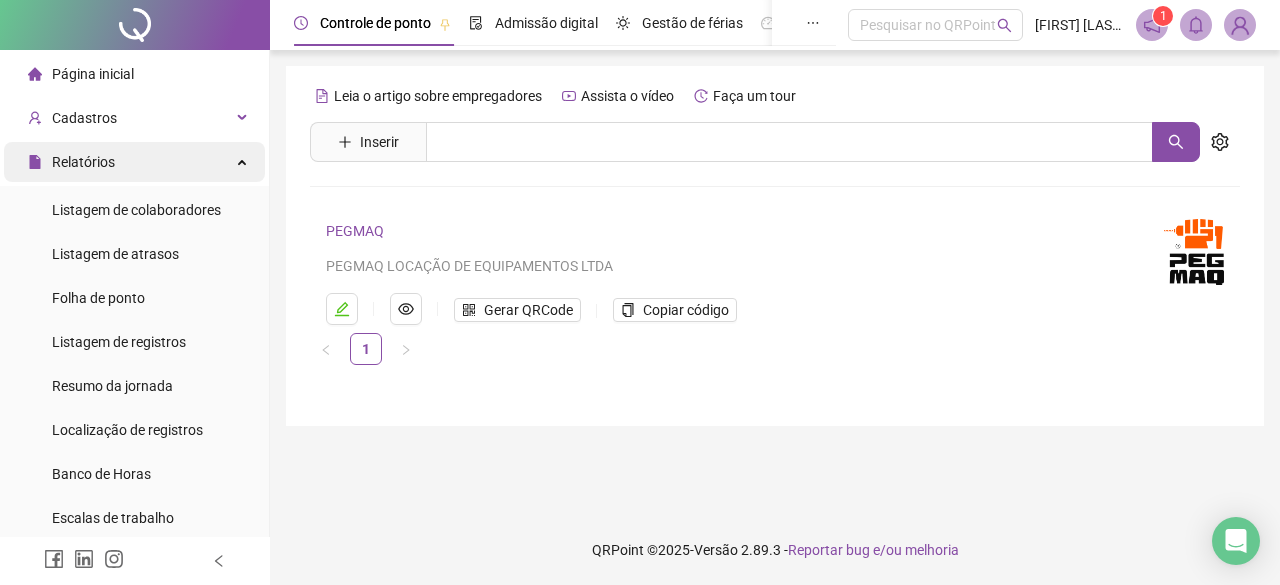 click on "Relatórios" at bounding box center [134, 162] 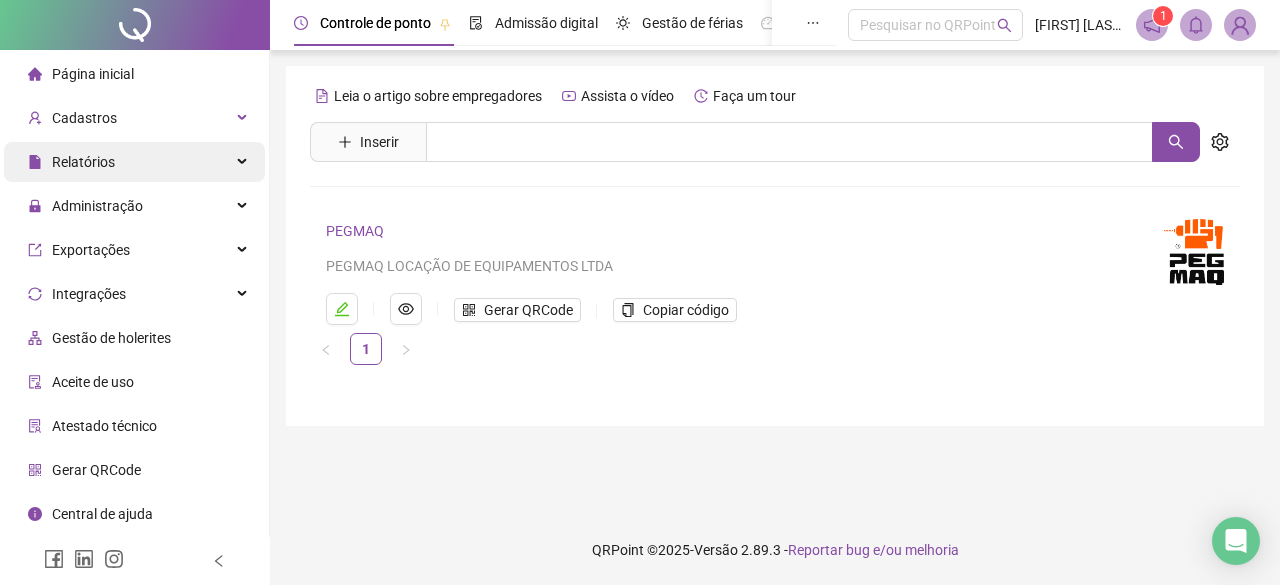 click at bounding box center (244, 162) 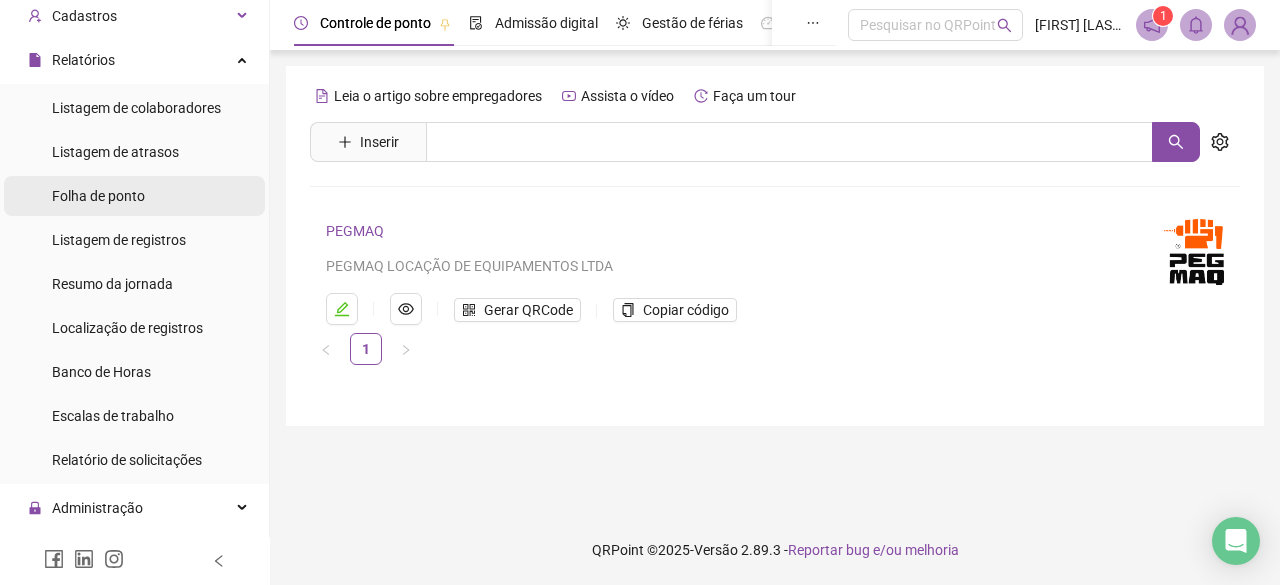 scroll, scrollTop: 200, scrollLeft: 0, axis: vertical 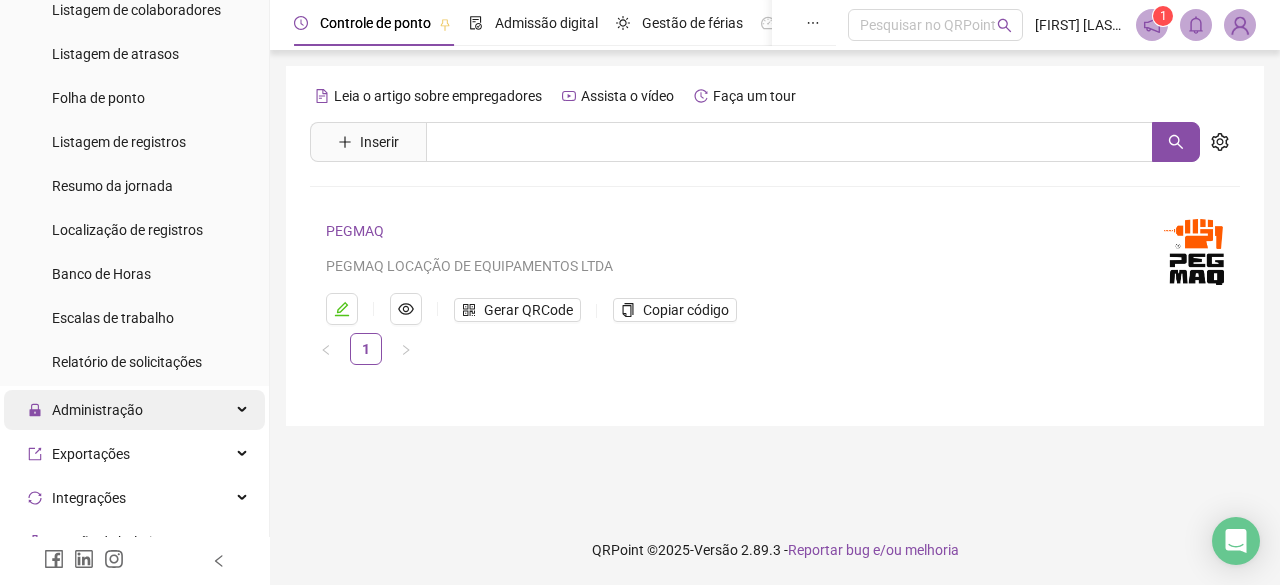 click on "Administração" at bounding box center (134, 410) 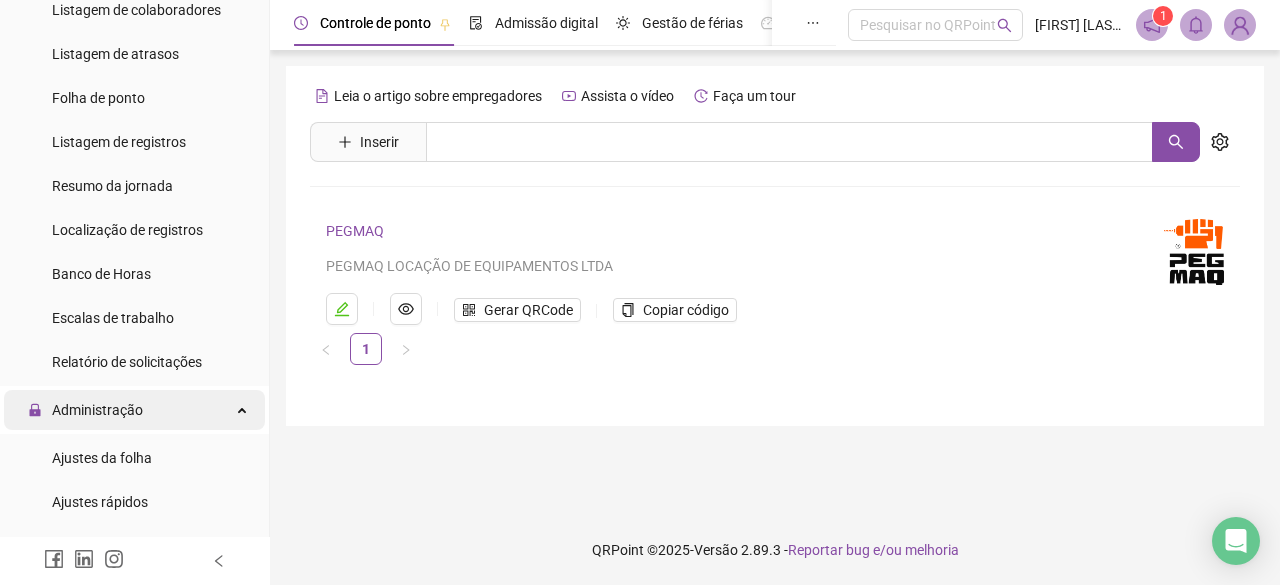 click on "Administração" at bounding box center [134, 410] 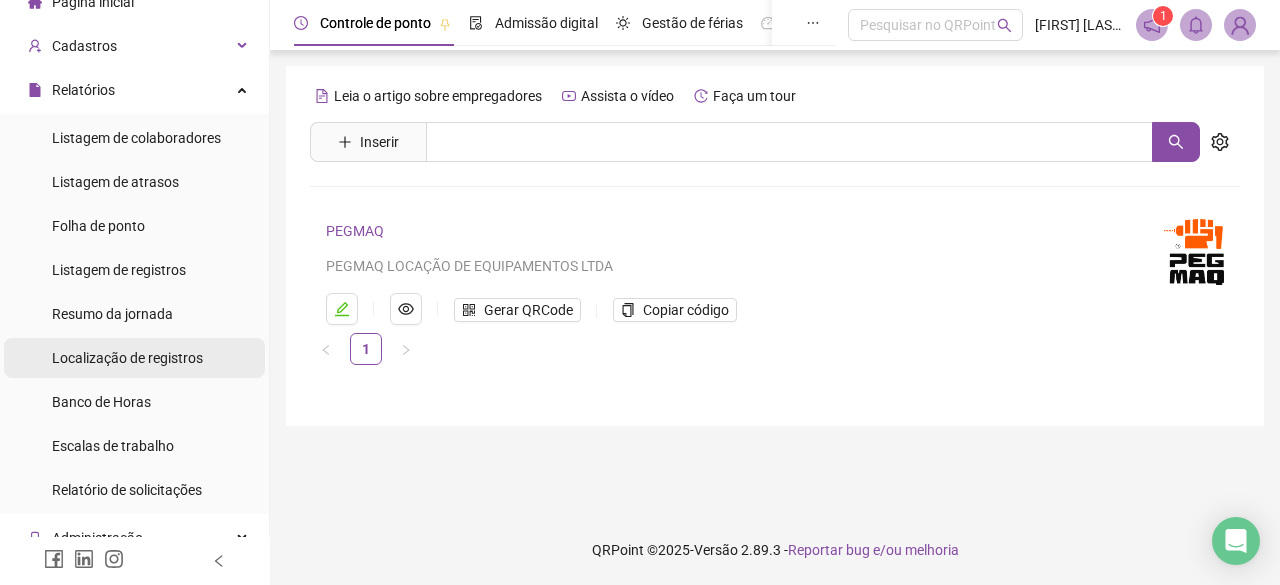 scroll, scrollTop: 300, scrollLeft: 0, axis: vertical 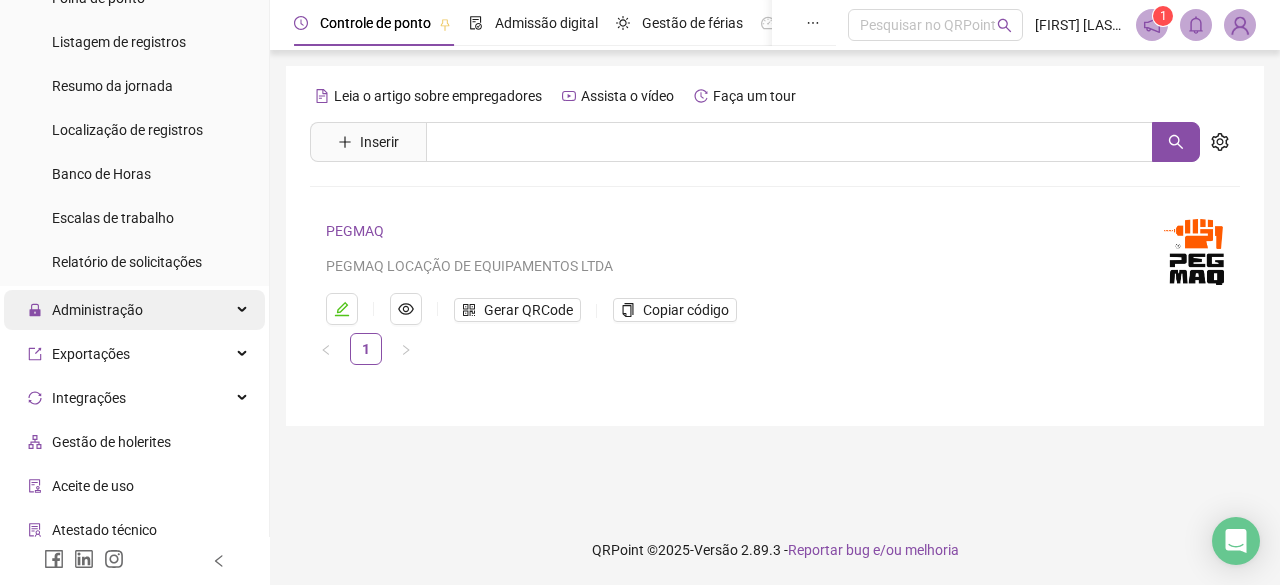 click on "Administração" at bounding box center [97, 310] 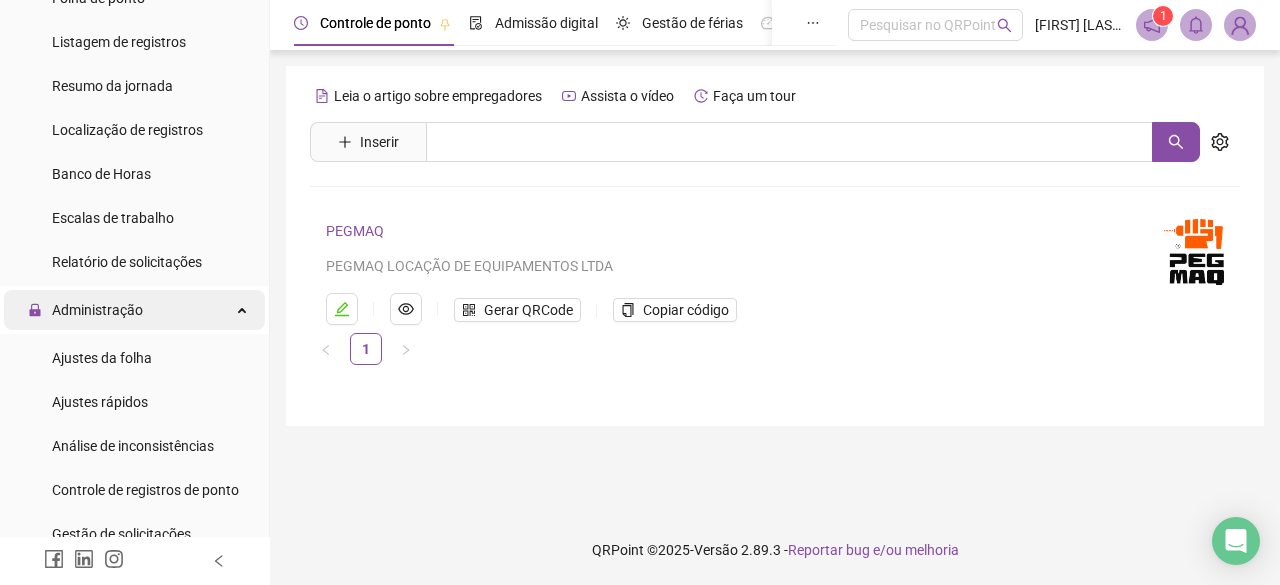 click on "Administração" at bounding box center [97, 310] 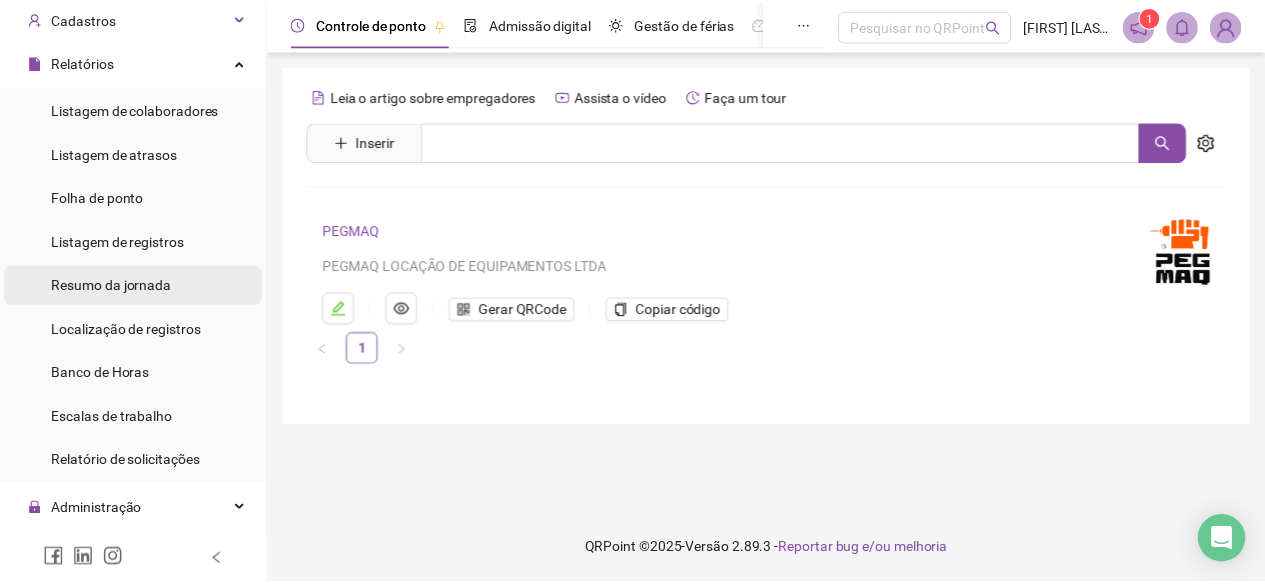 scroll, scrollTop: 0, scrollLeft: 0, axis: both 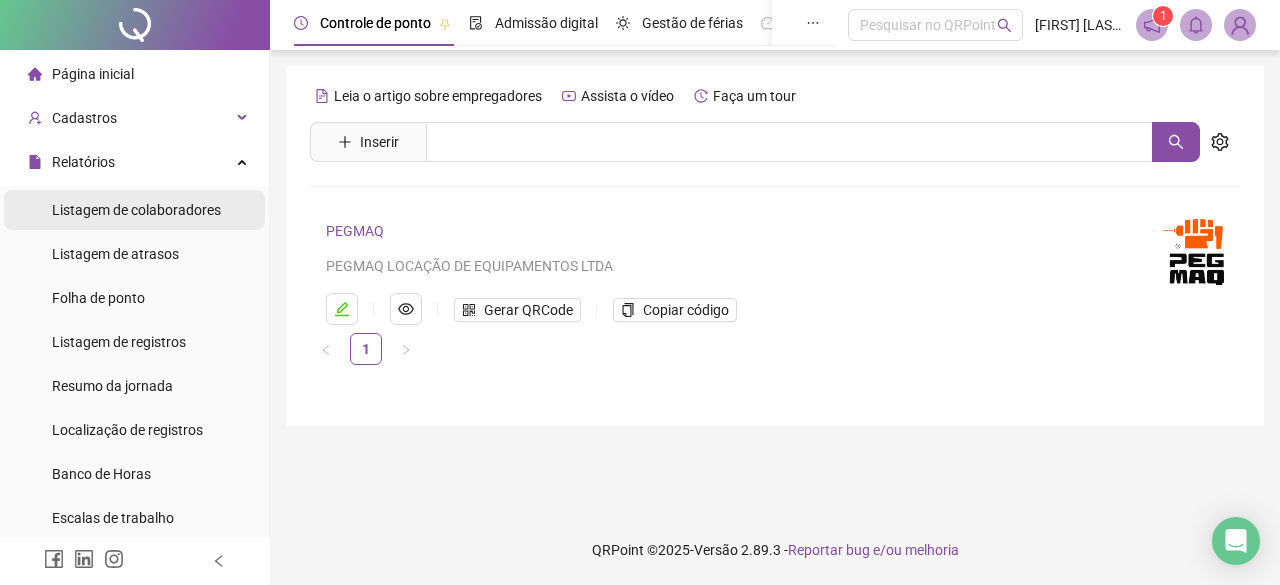 click on "Listagem de colaboradores" at bounding box center (136, 210) 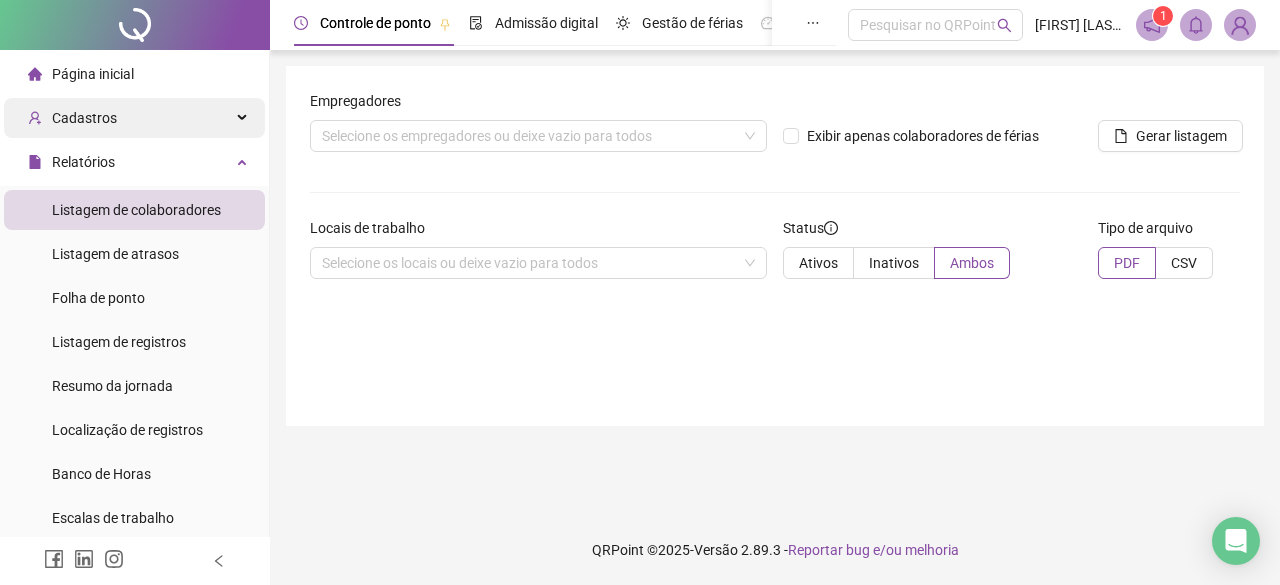 click on "Cadastros" at bounding box center [134, 118] 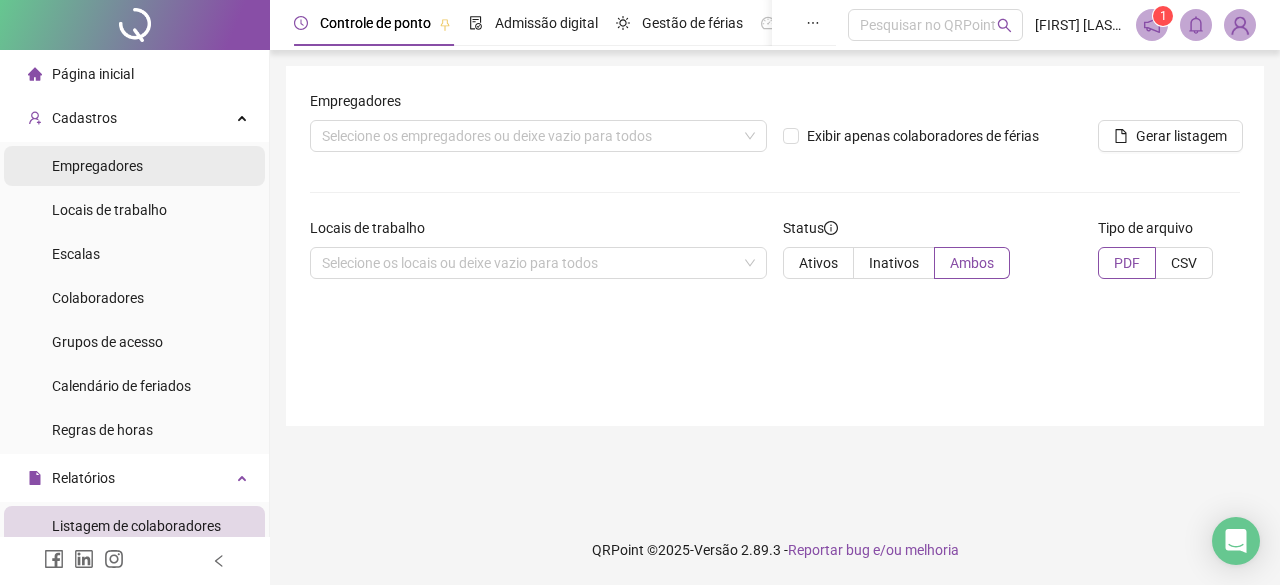 click on "Empregadores" at bounding box center [97, 166] 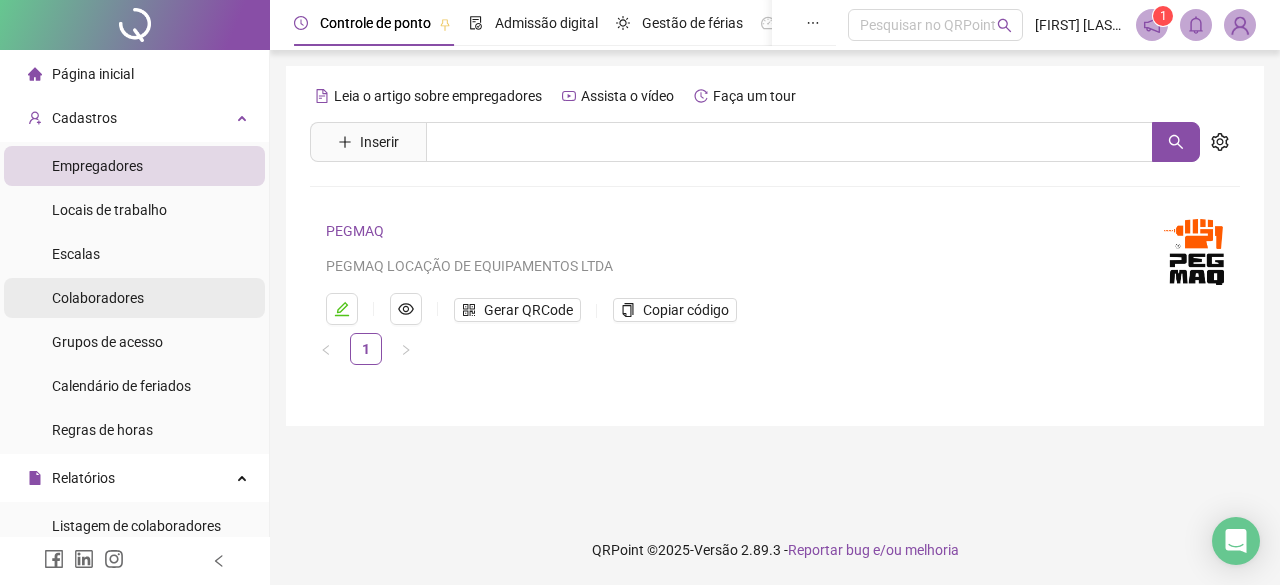 click on "Colaboradores" at bounding box center [98, 298] 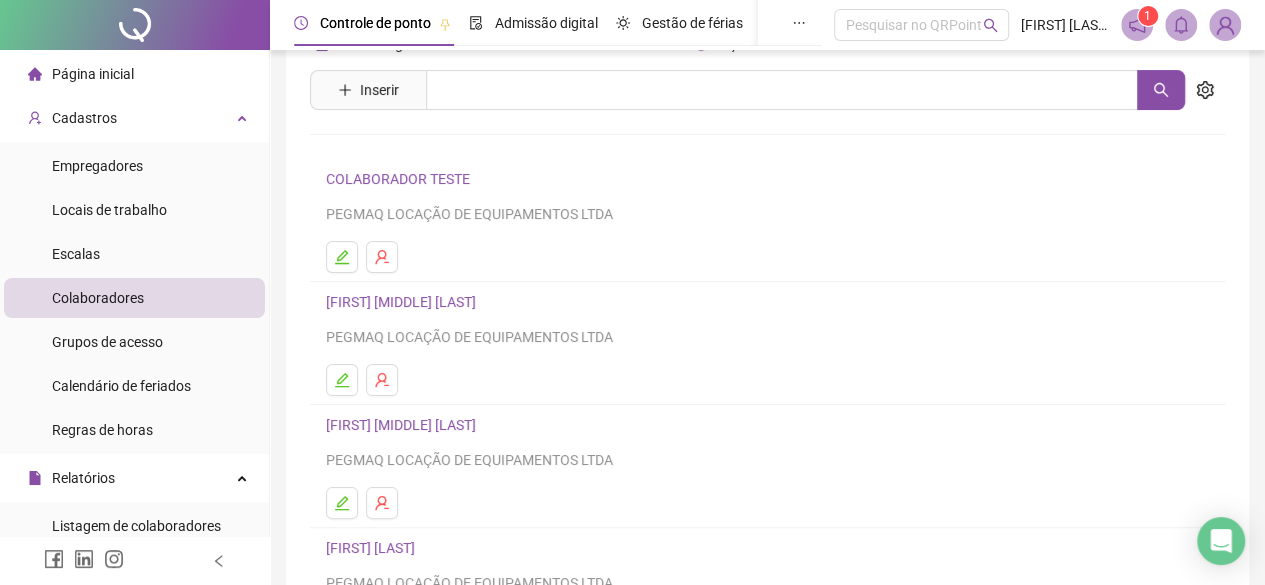 scroll, scrollTop: 0, scrollLeft: 0, axis: both 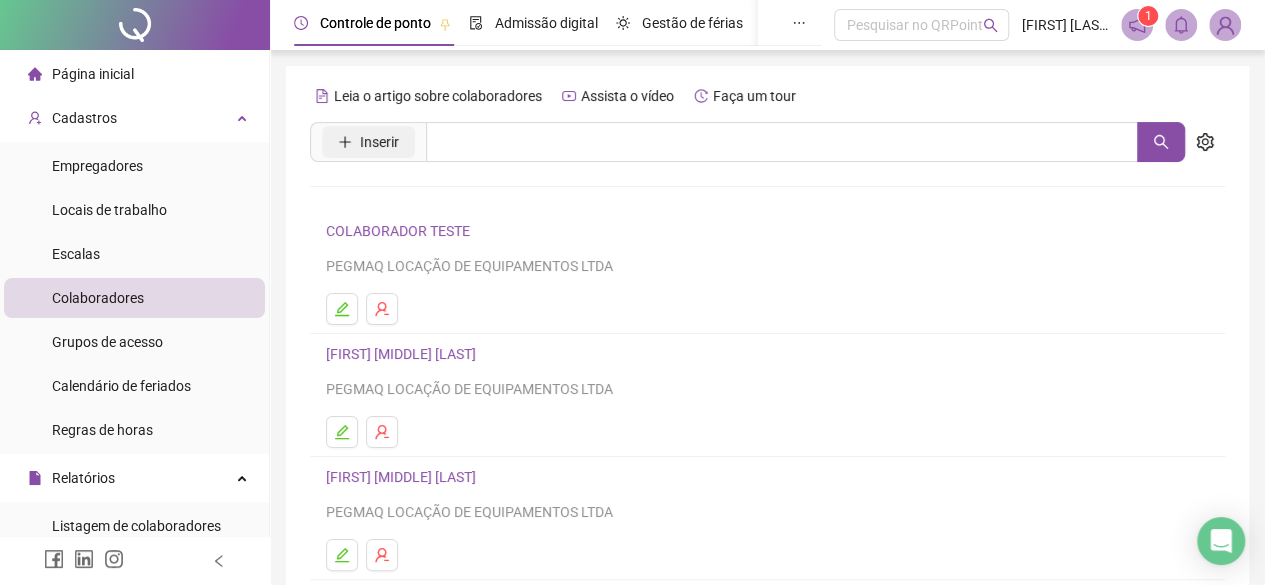 click on "Inserir" at bounding box center (379, 142) 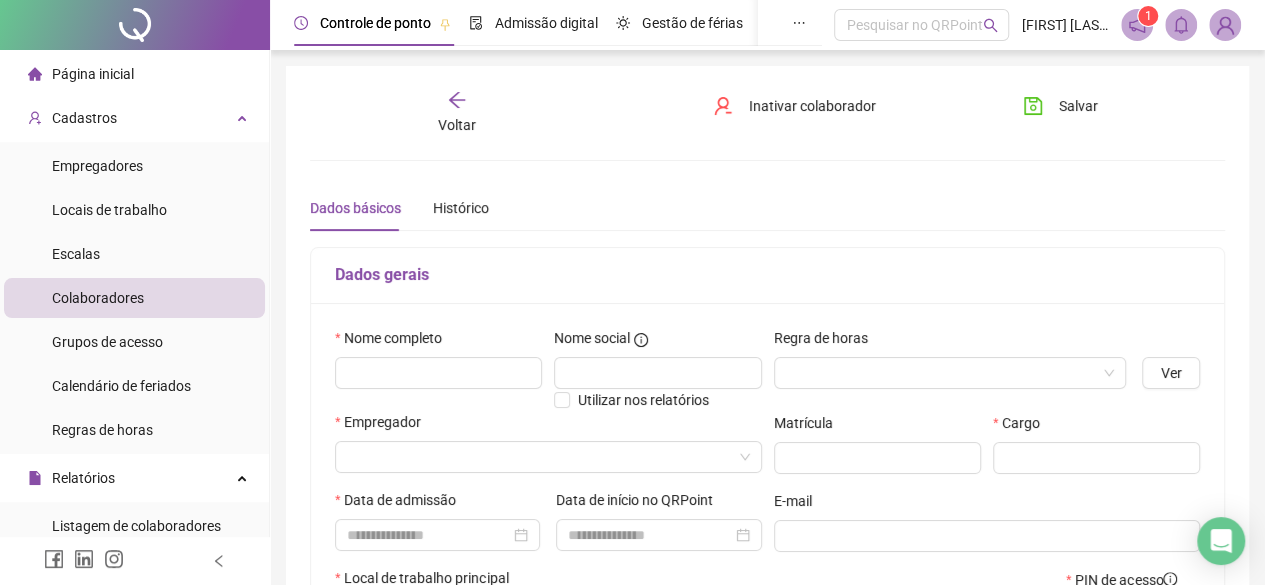 type on "*****" 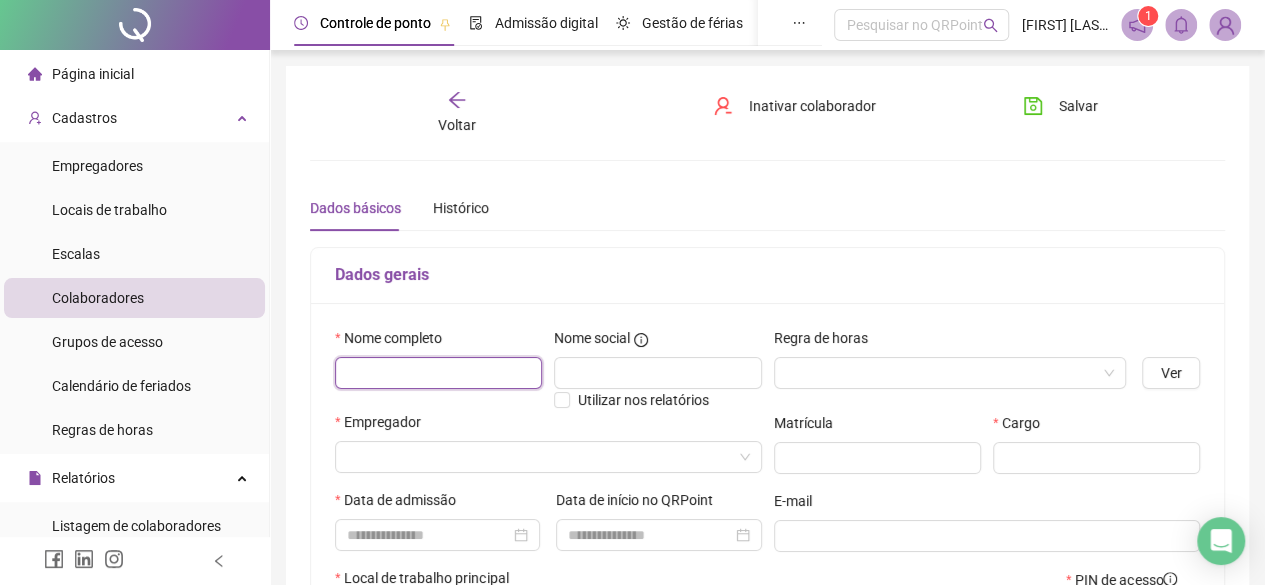 click at bounding box center (438, 373) 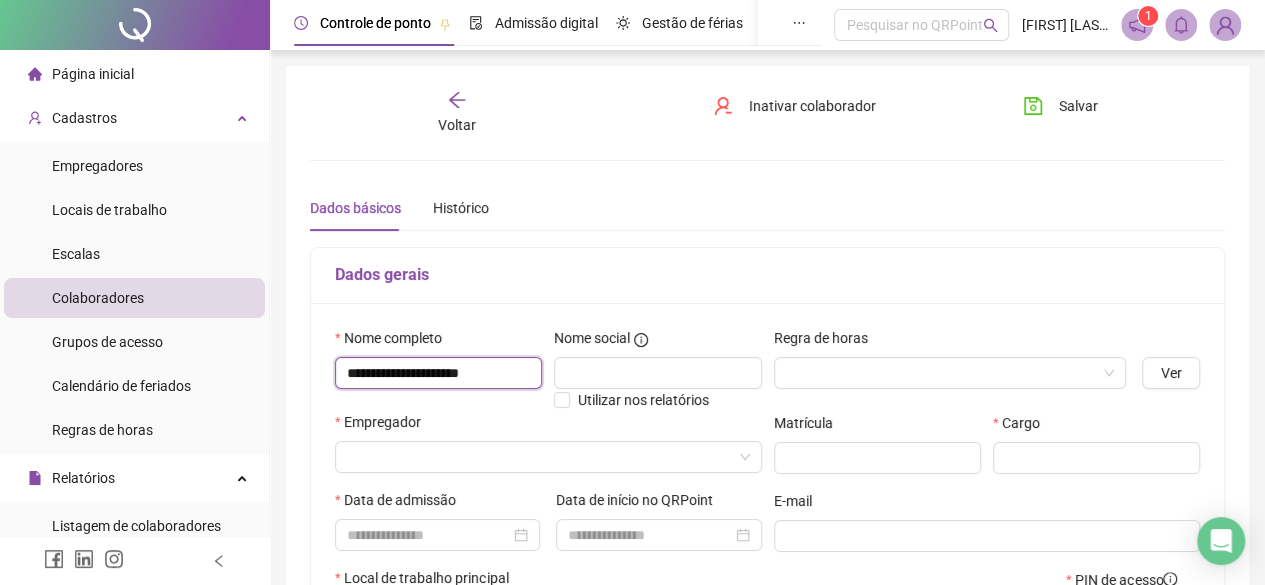 type on "**********" 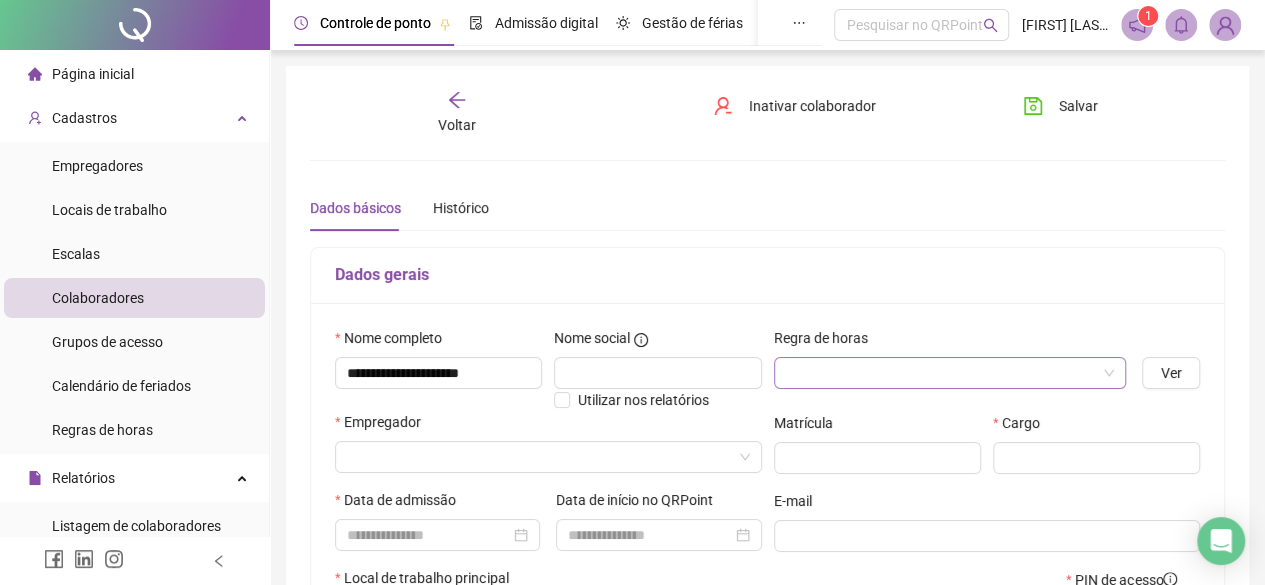 click at bounding box center (941, 373) 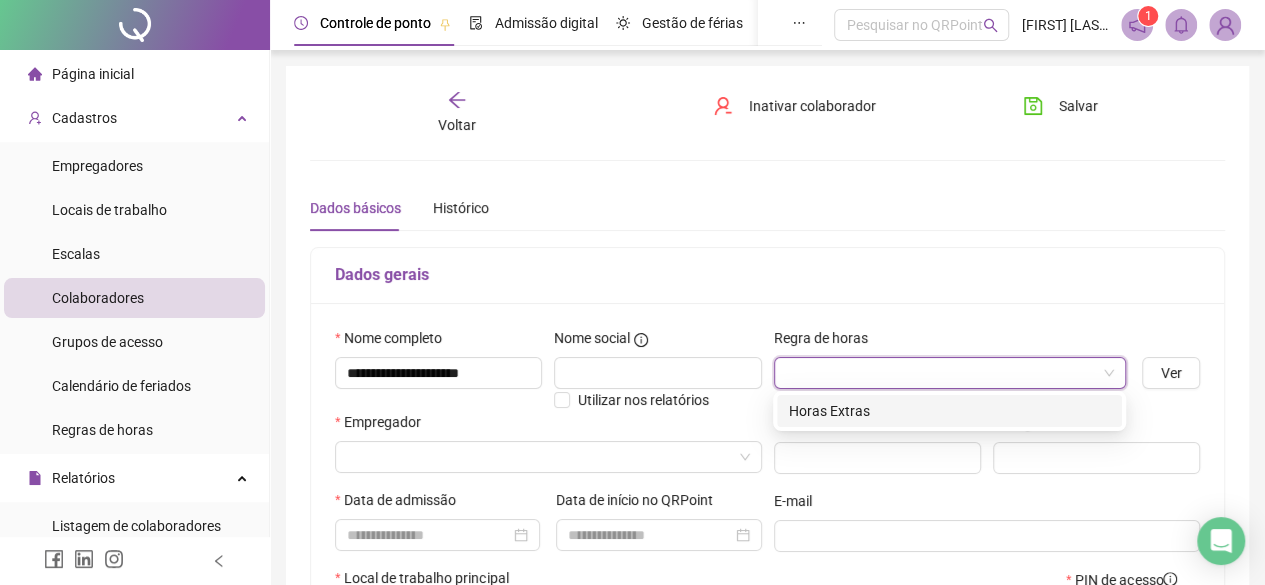 click on "Horas Extras" at bounding box center [949, 411] 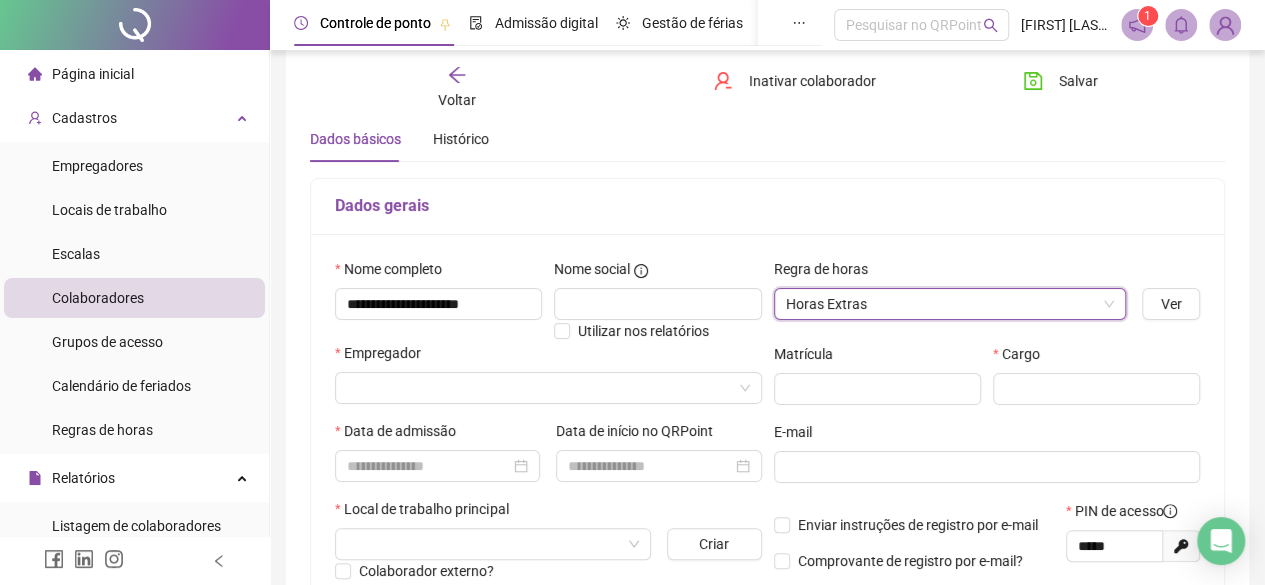 scroll, scrollTop: 100, scrollLeft: 0, axis: vertical 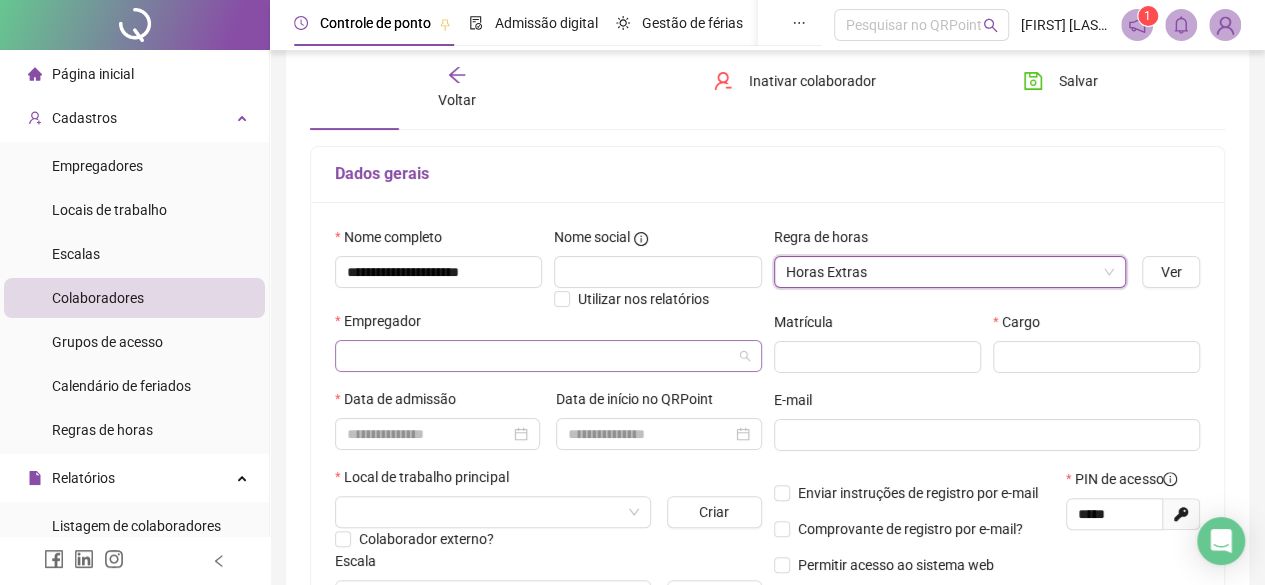 click at bounding box center [539, 356] 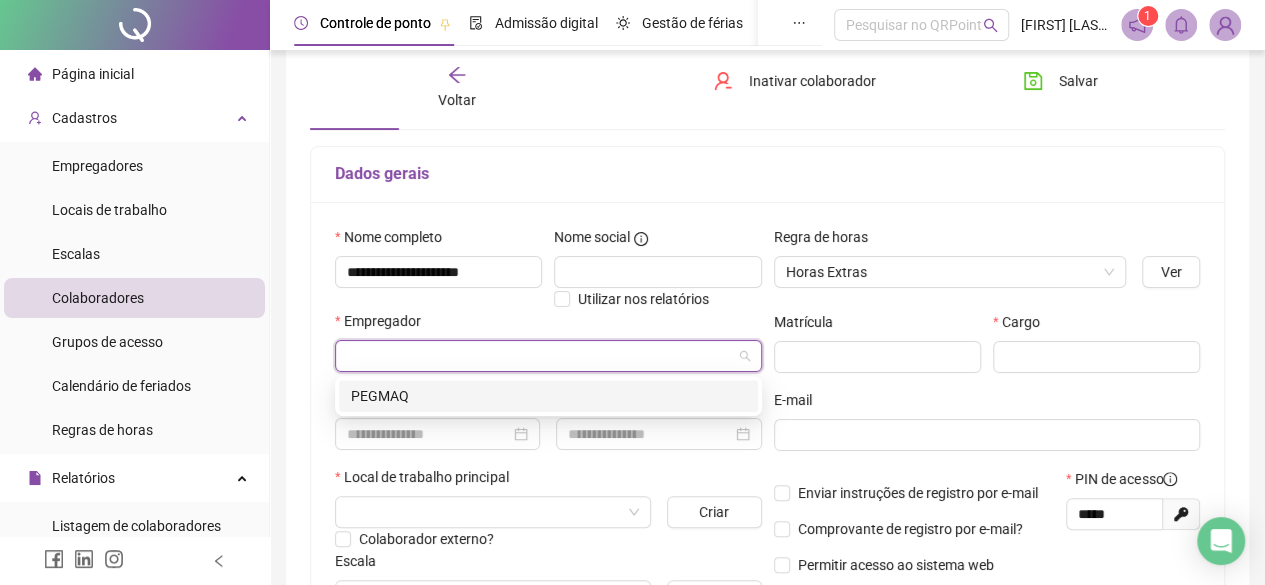 click on "PEGMAQ" at bounding box center (548, 396) 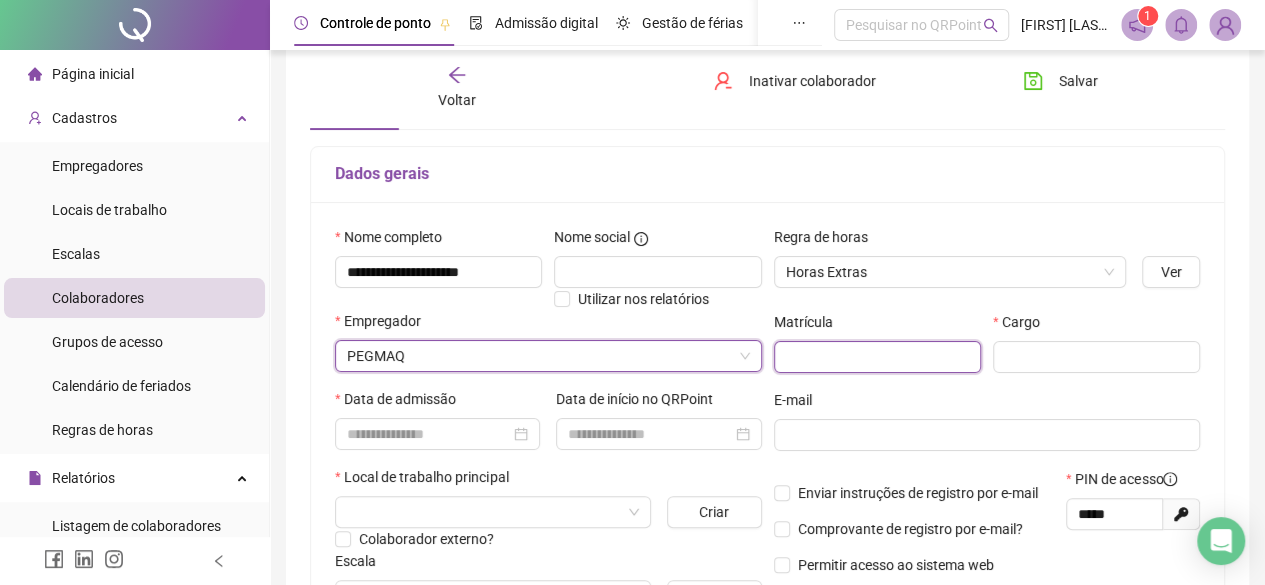 click at bounding box center (877, 357) 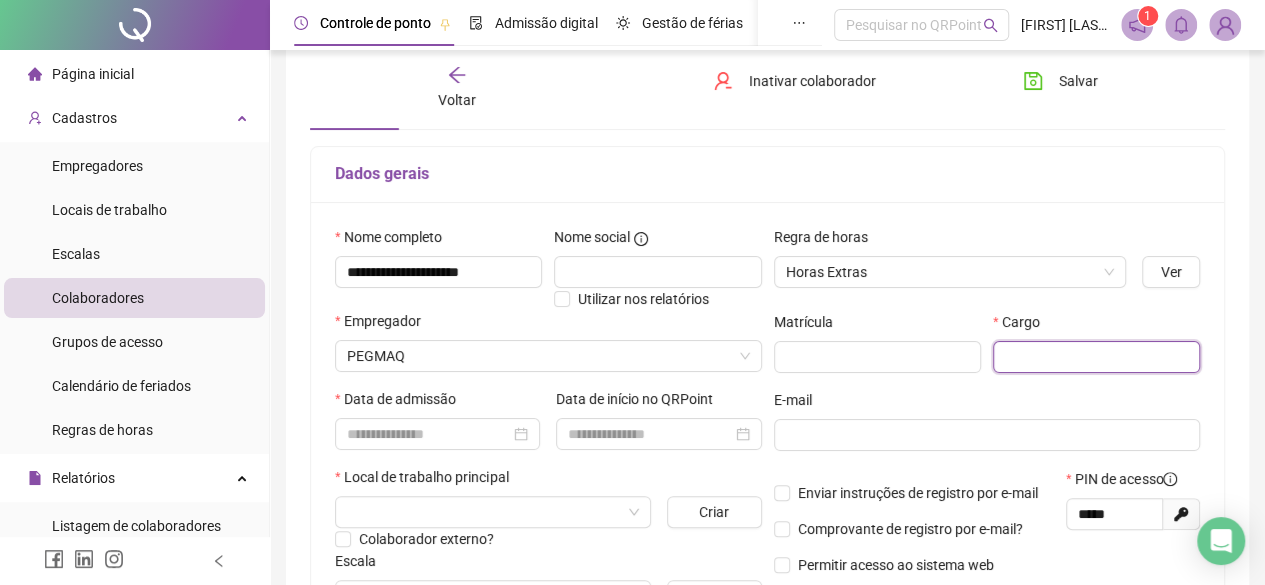 click at bounding box center (1096, 357) 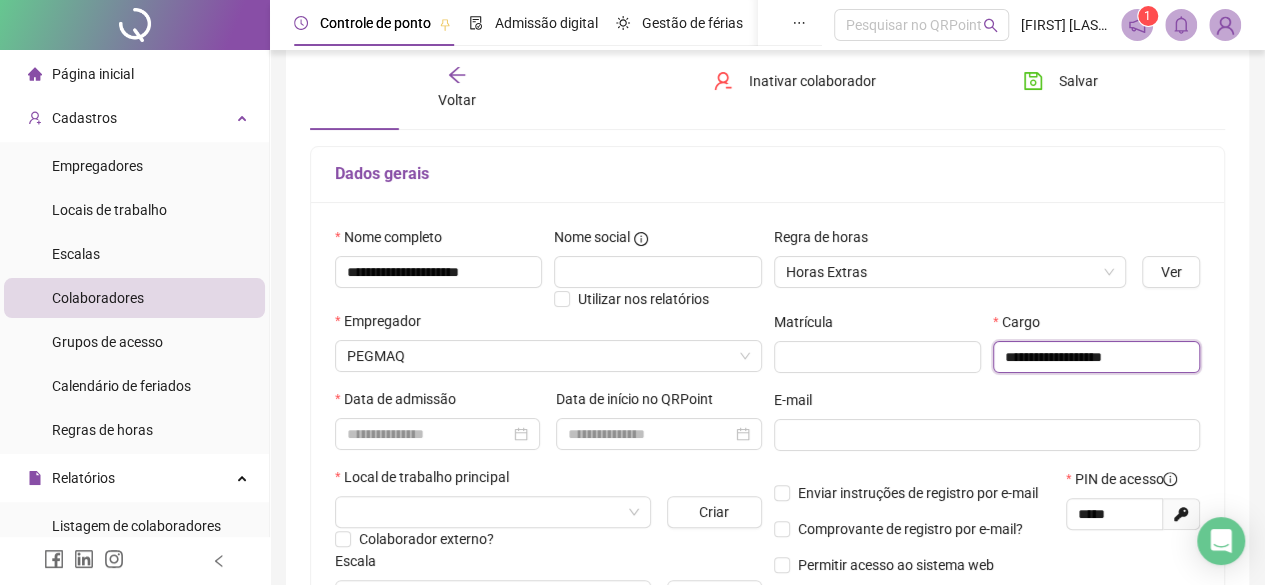 type on "**********" 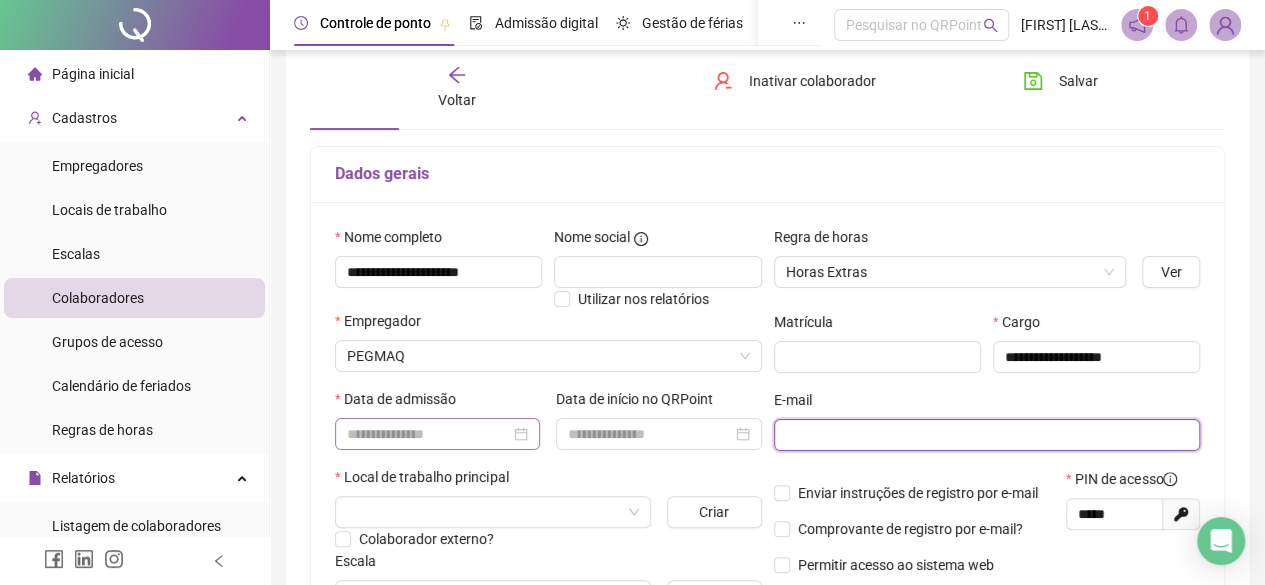 click at bounding box center (437, 434) 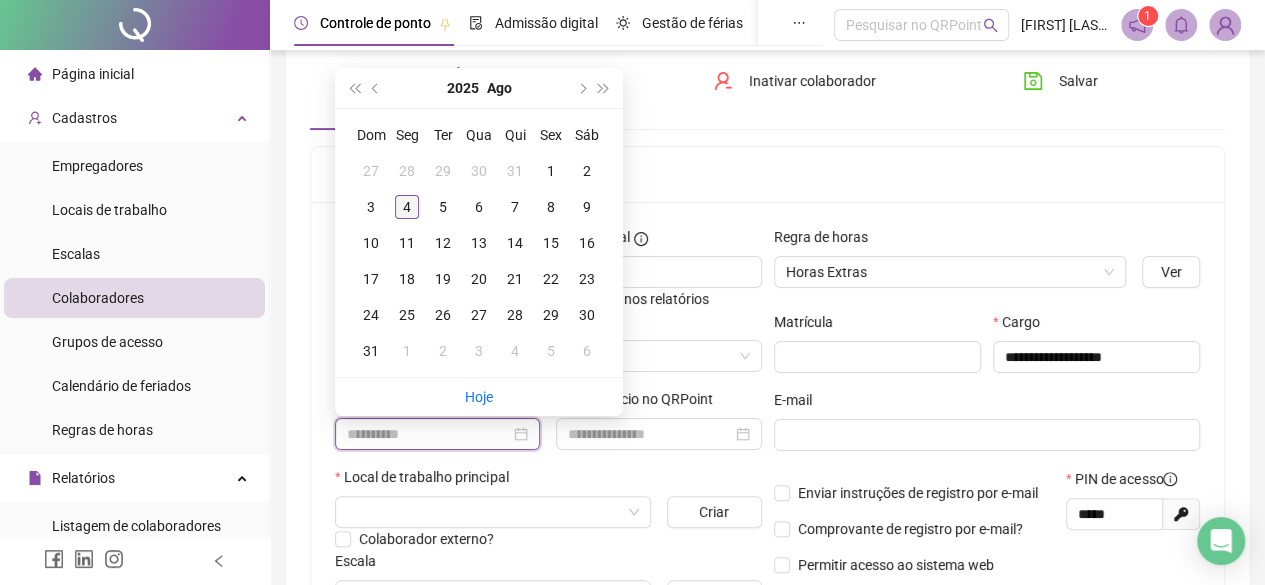 type on "**********" 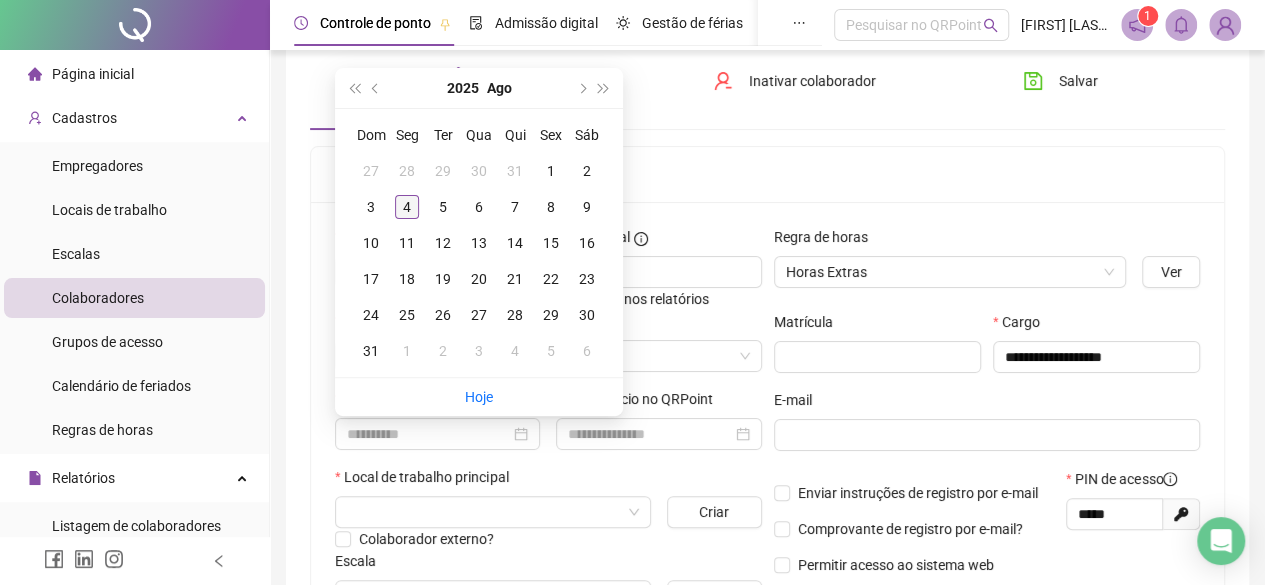 click on "4" at bounding box center (407, 207) 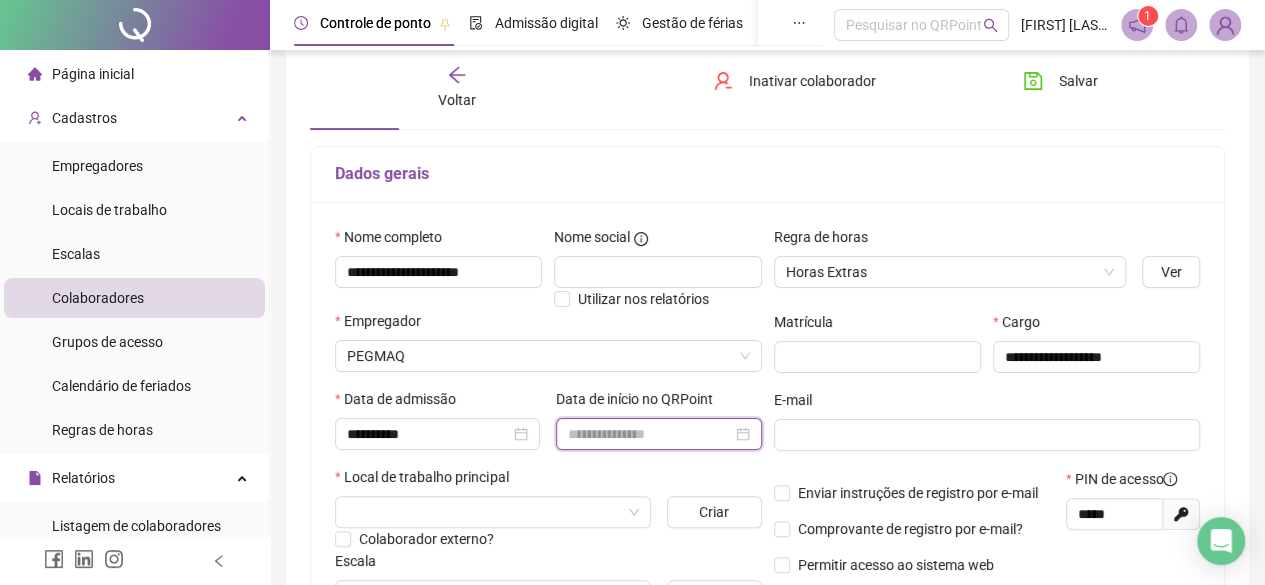 click at bounding box center [649, 434] 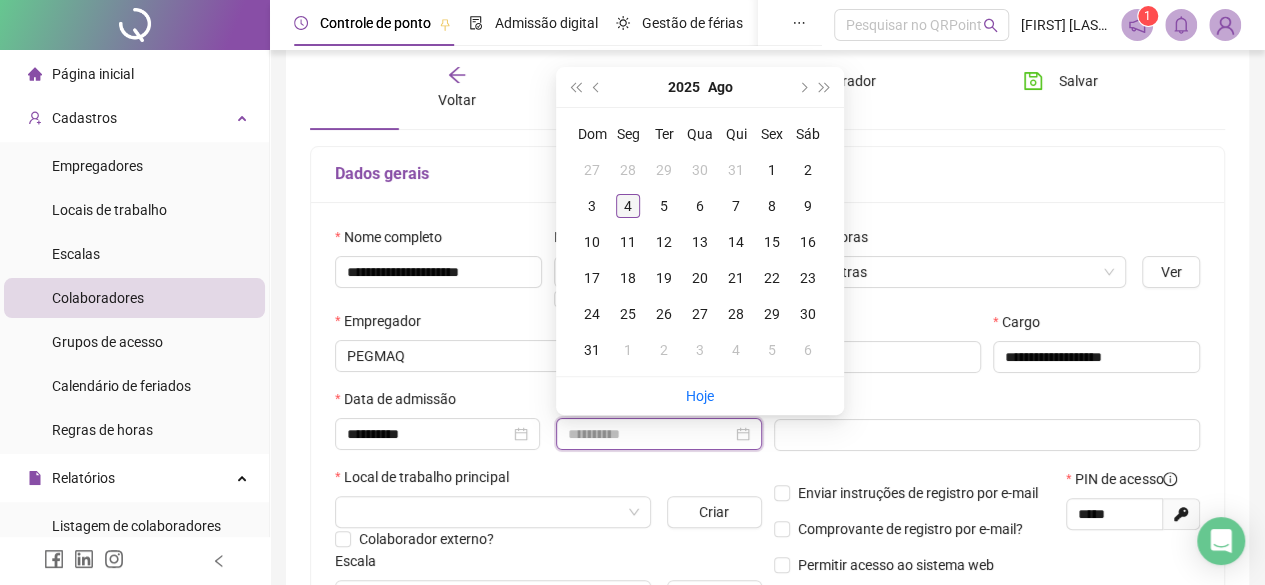 type on "**********" 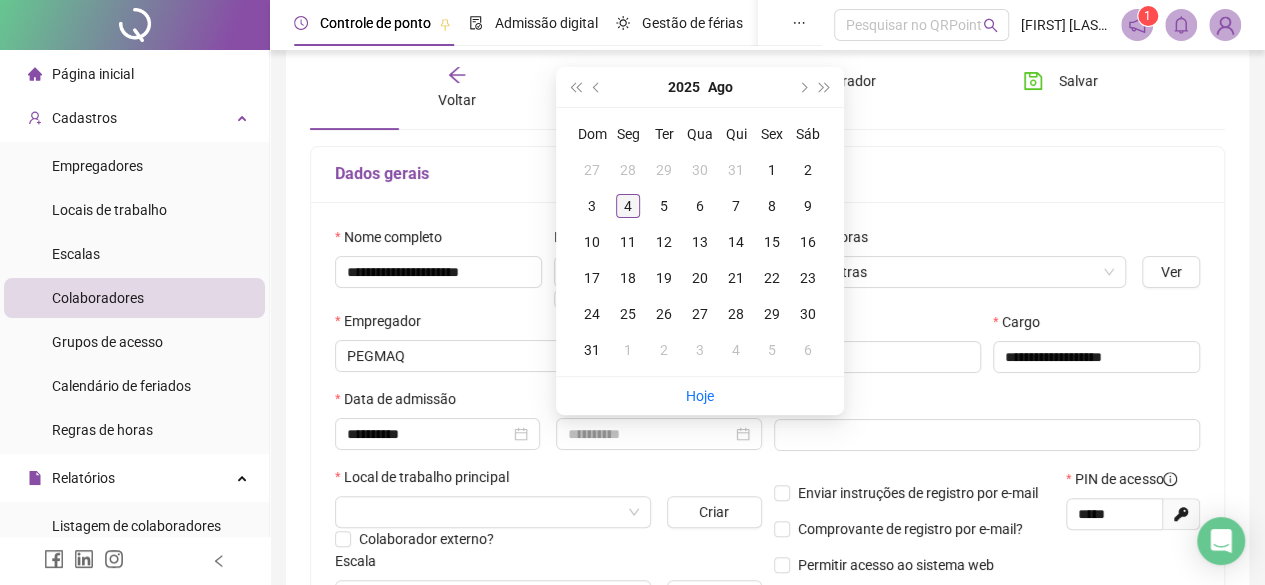 click on "4" at bounding box center [628, 206] 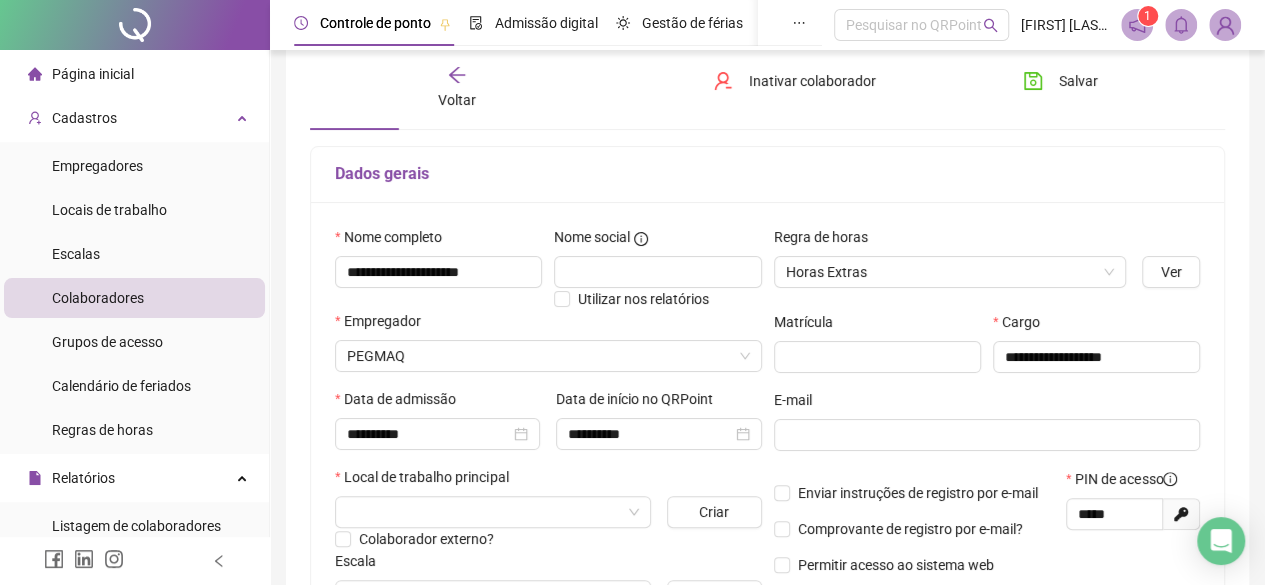 click at bounding box center [987, 435] 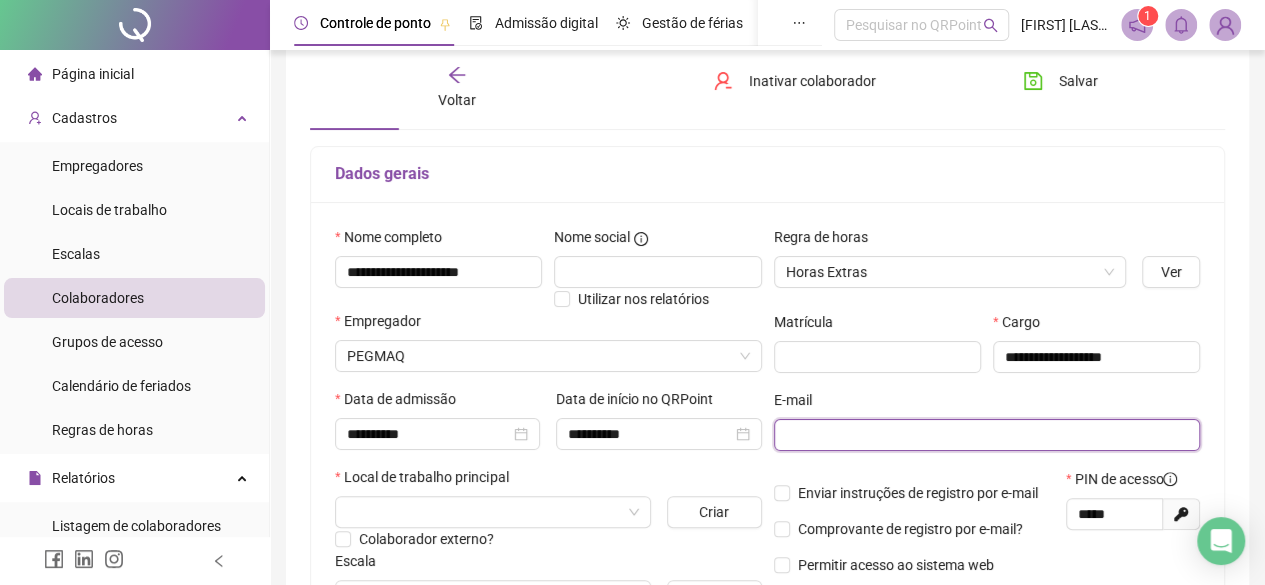 click at bounding box center (985, 435) 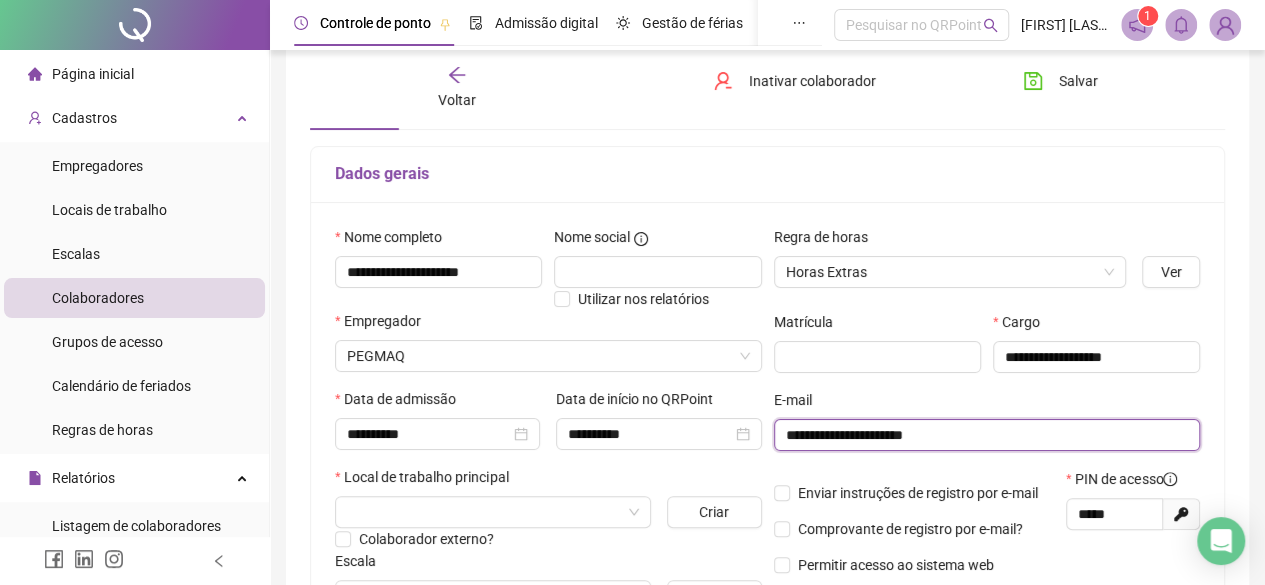 type on "**********" 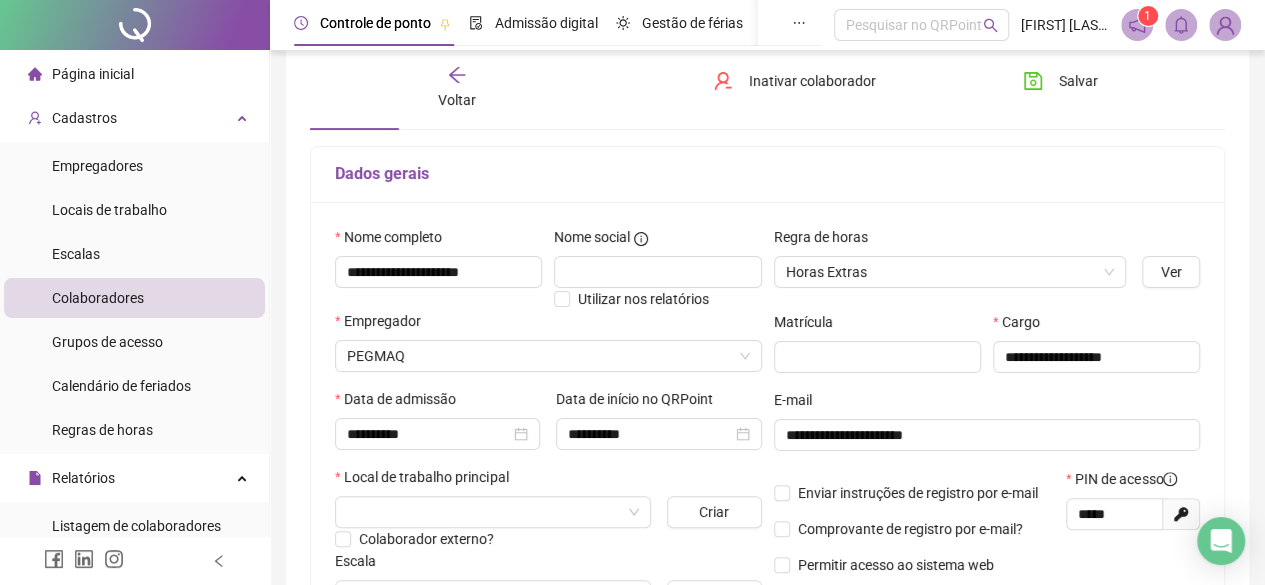 click on "E-mail" at bounding box center (987, 404) 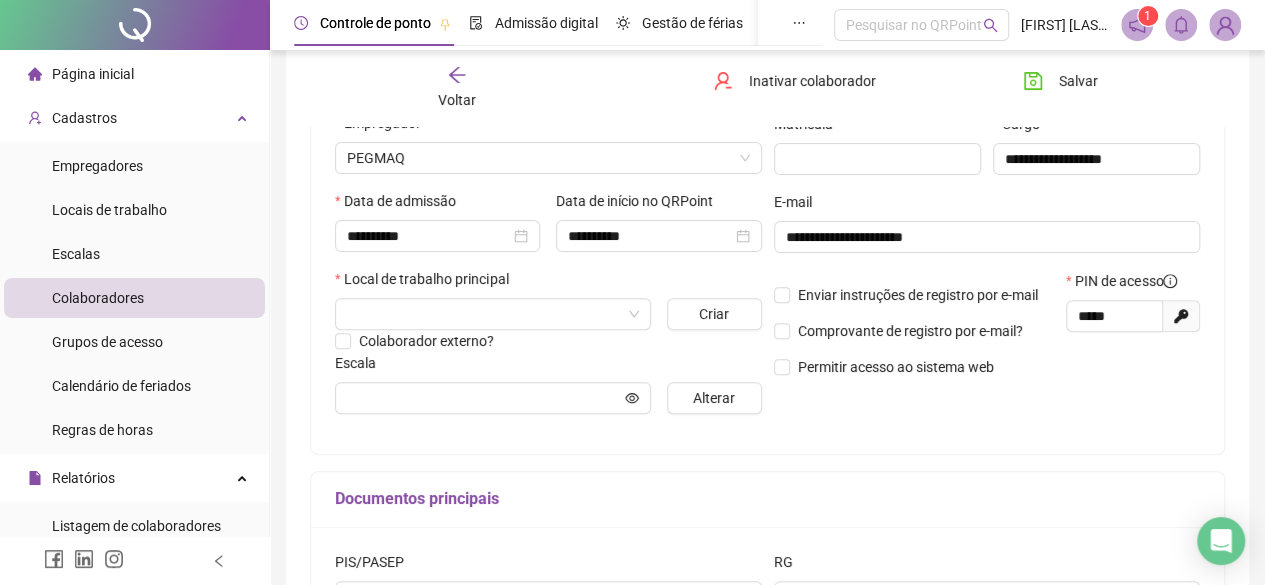 scroll, scrollTop: 300, scrollLeft: 0, axis: vertical 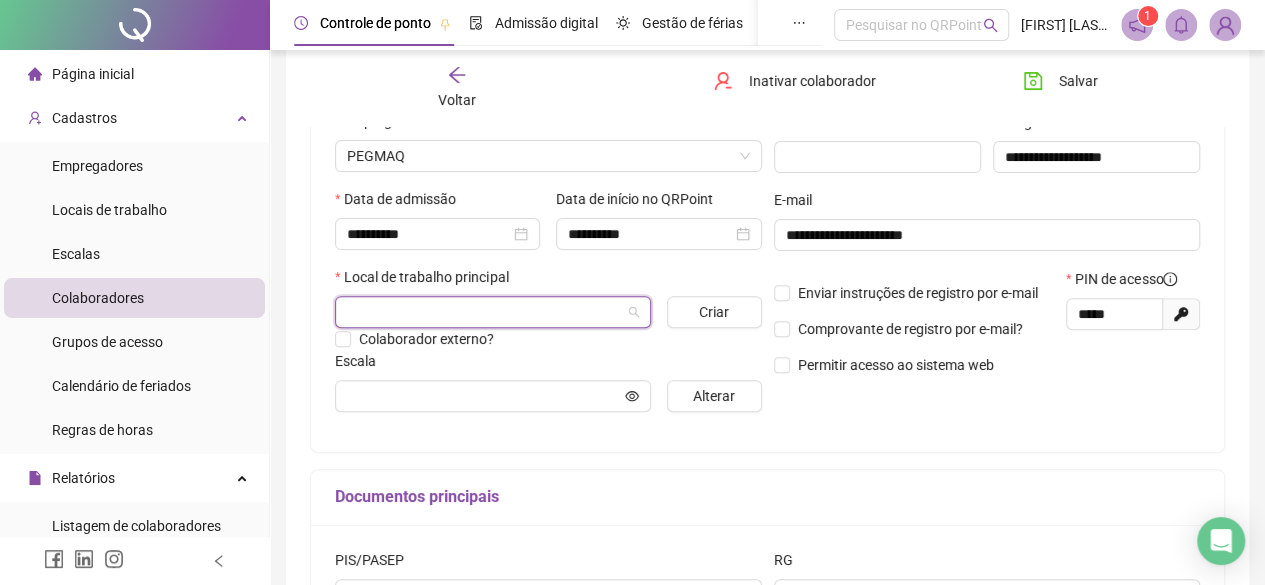 click at bounding box center (484, 312) 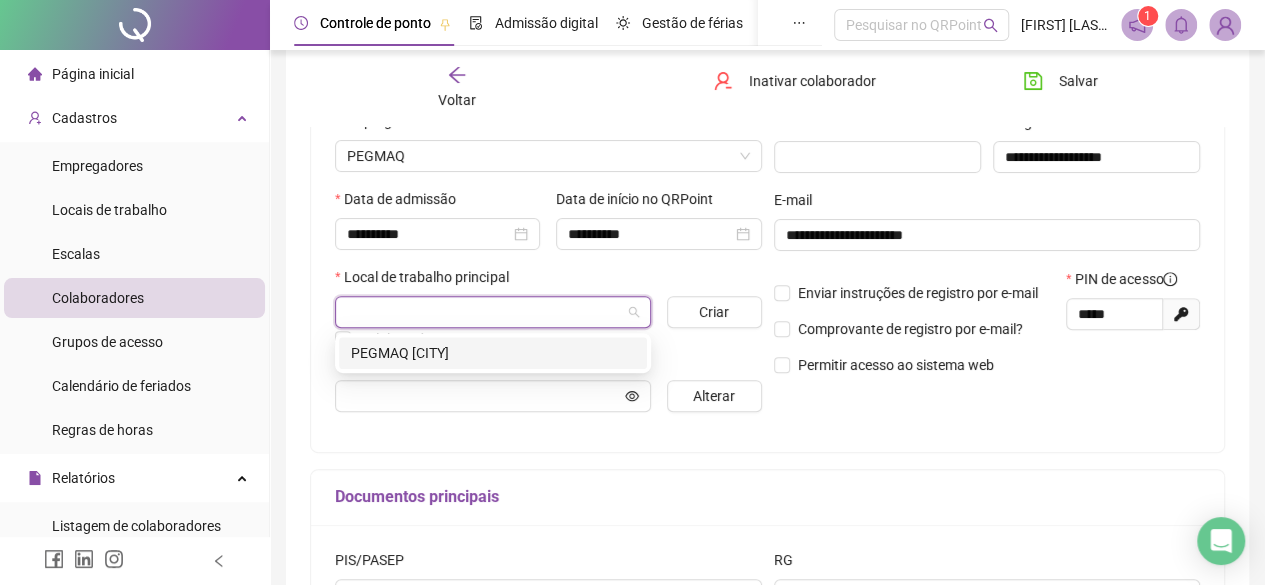 click on "PEGMAQ [CITY]" at bounding box center (493, 353) 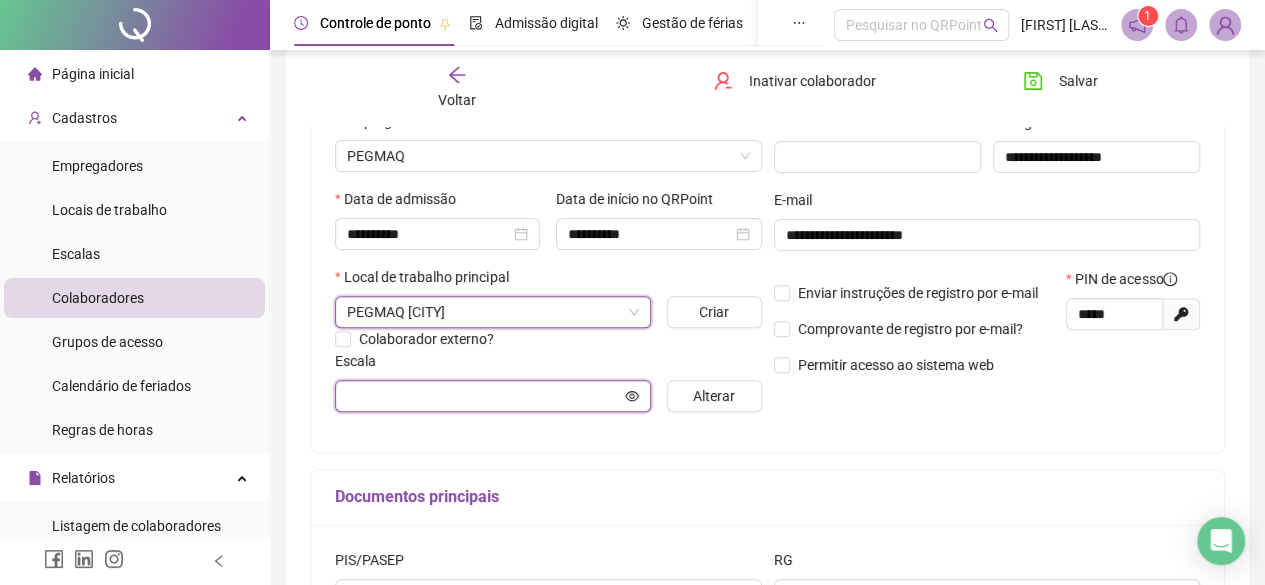 click at bounding box center [484, 396] 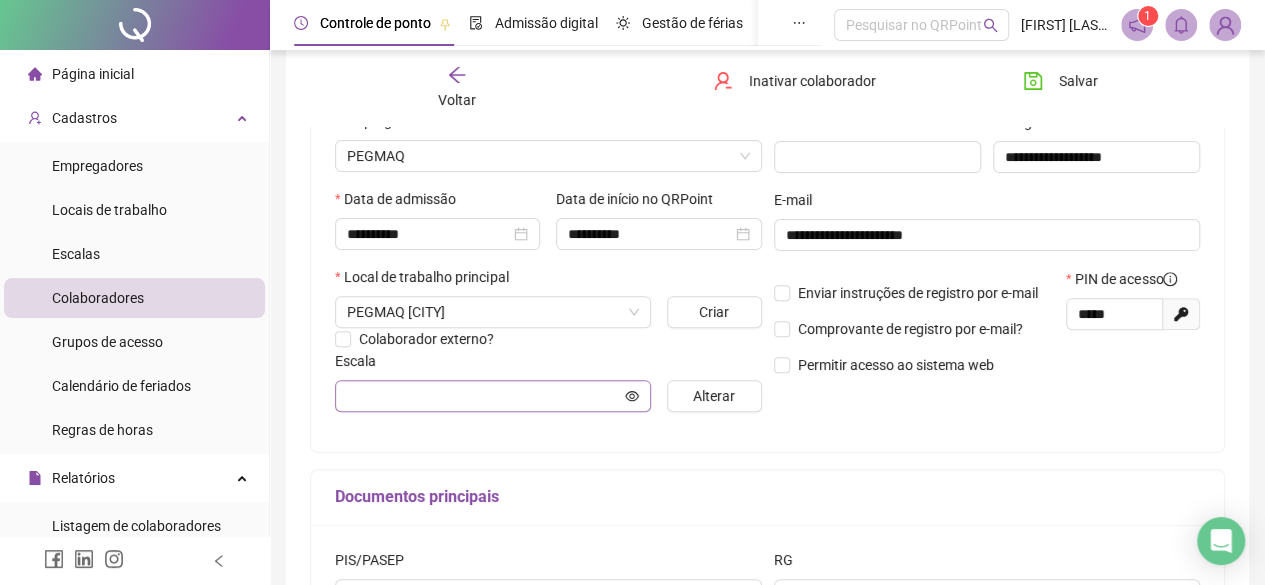 click at bounding box center (493, 396) 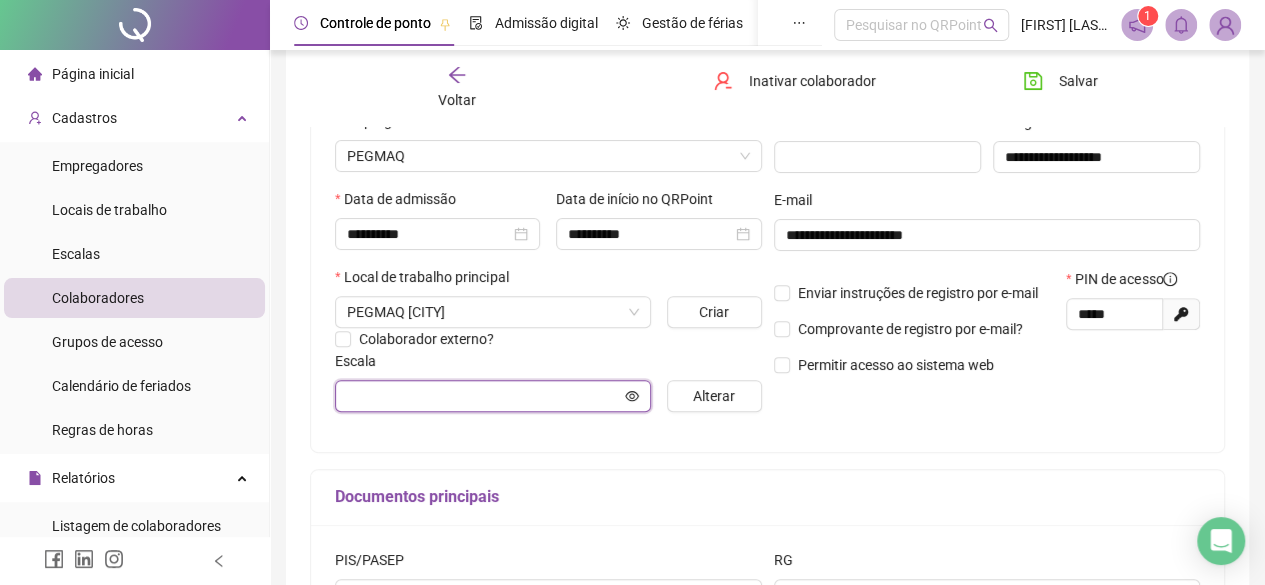 click 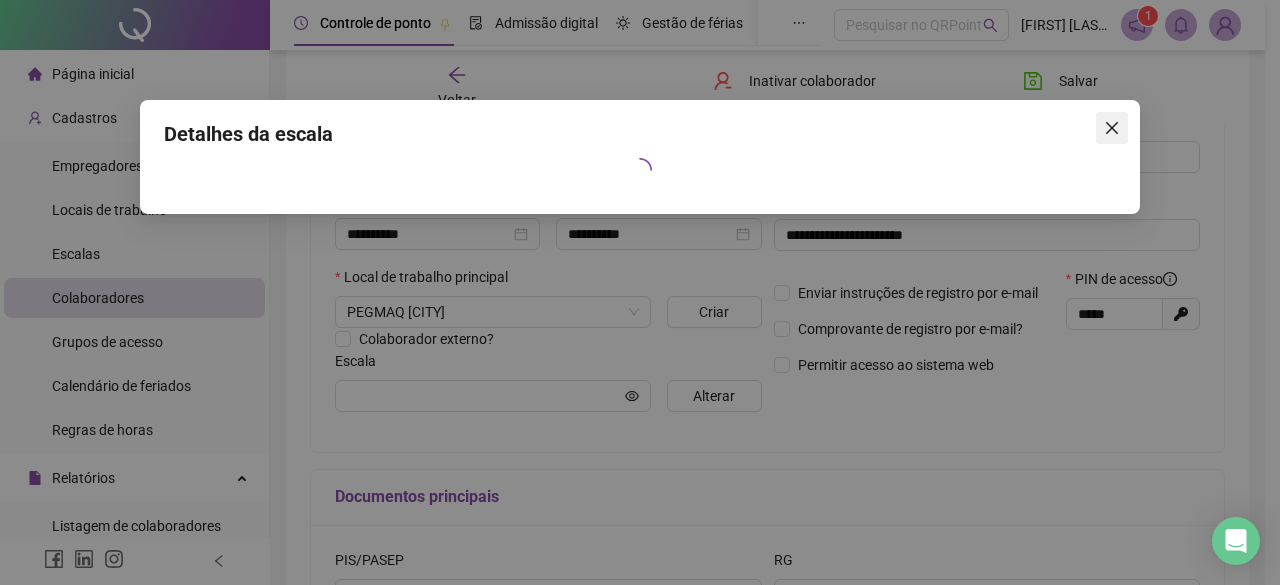 click at bounding box center [1112, 128] 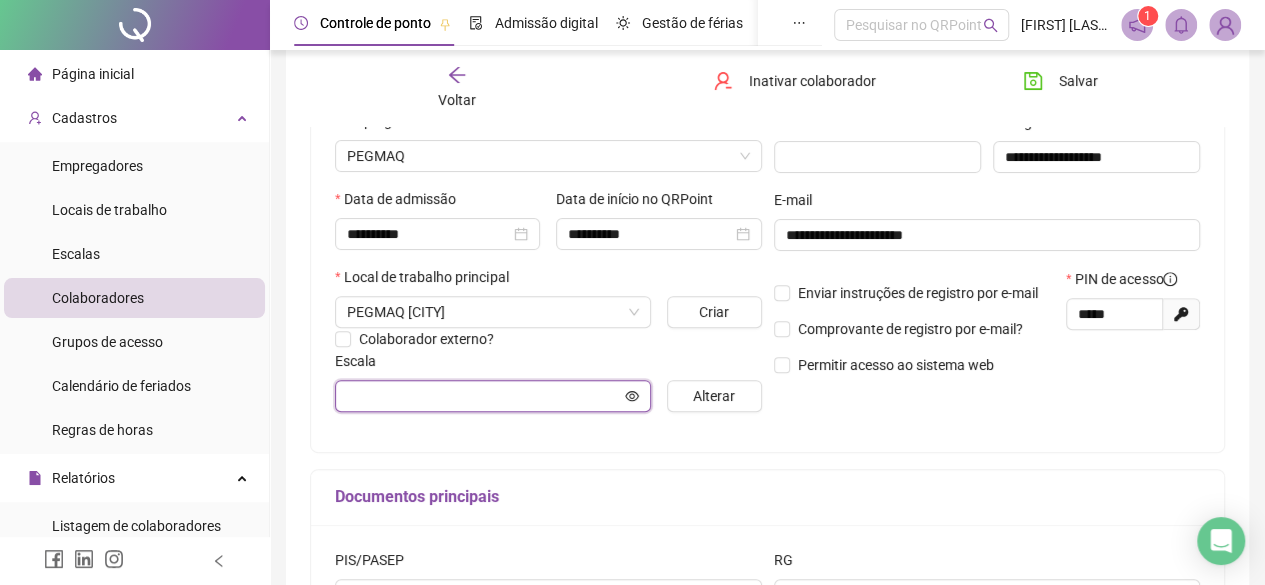 click at bounding box center (484, 396) 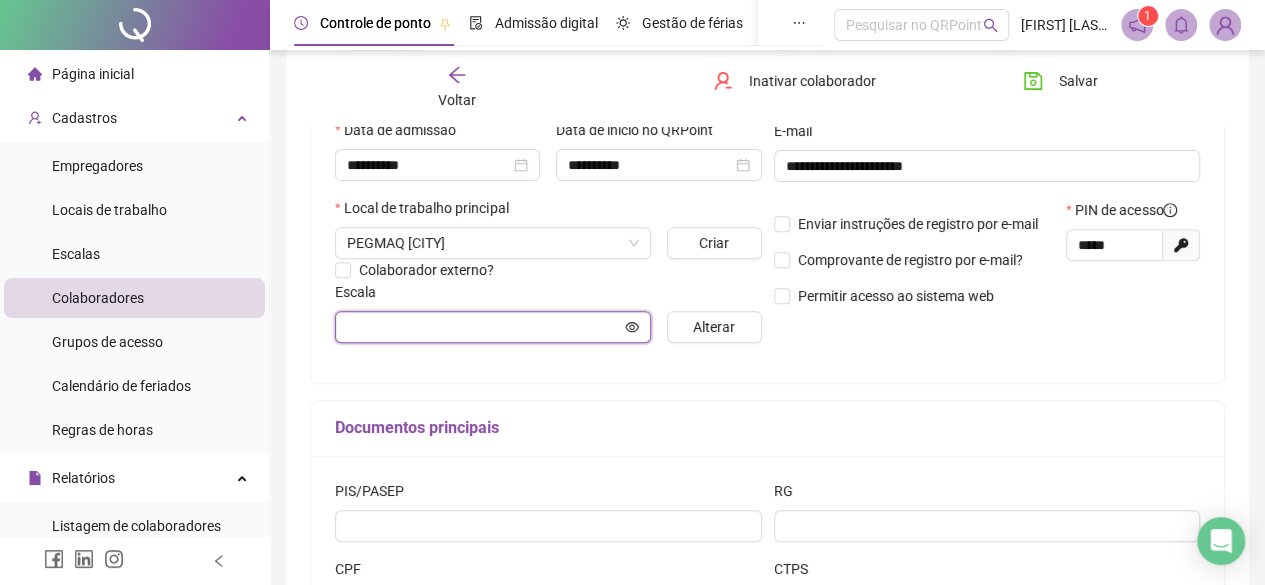 scroll, scrollTop: 400, scrollLeft: 0, axis: vertical 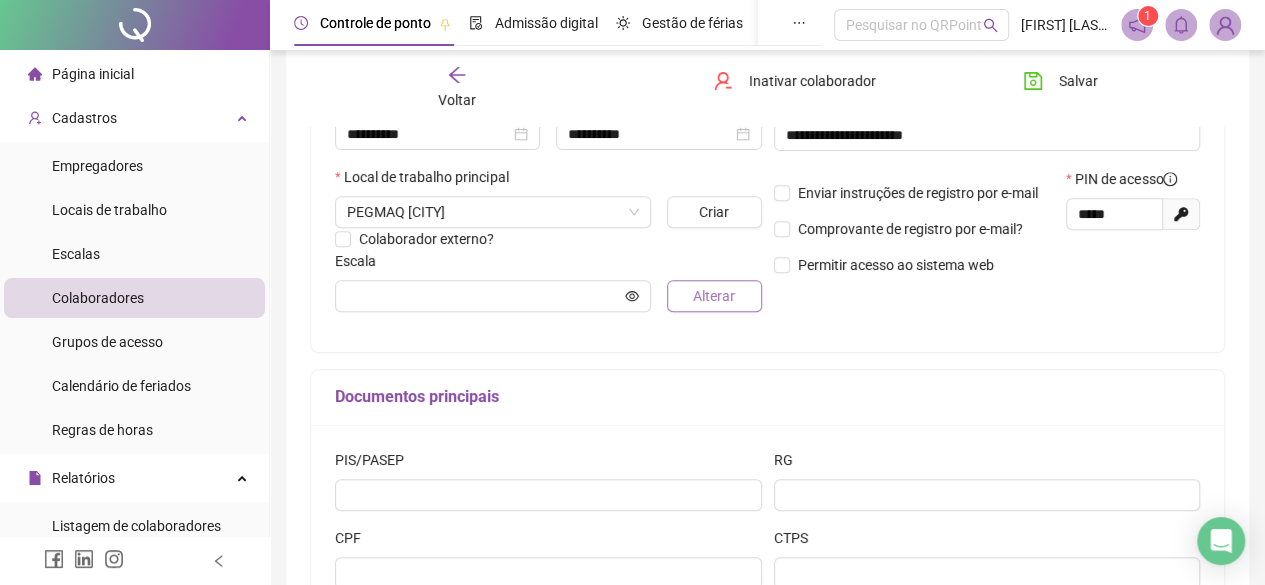 click on "Alterar" at bounding box center [714, 296] 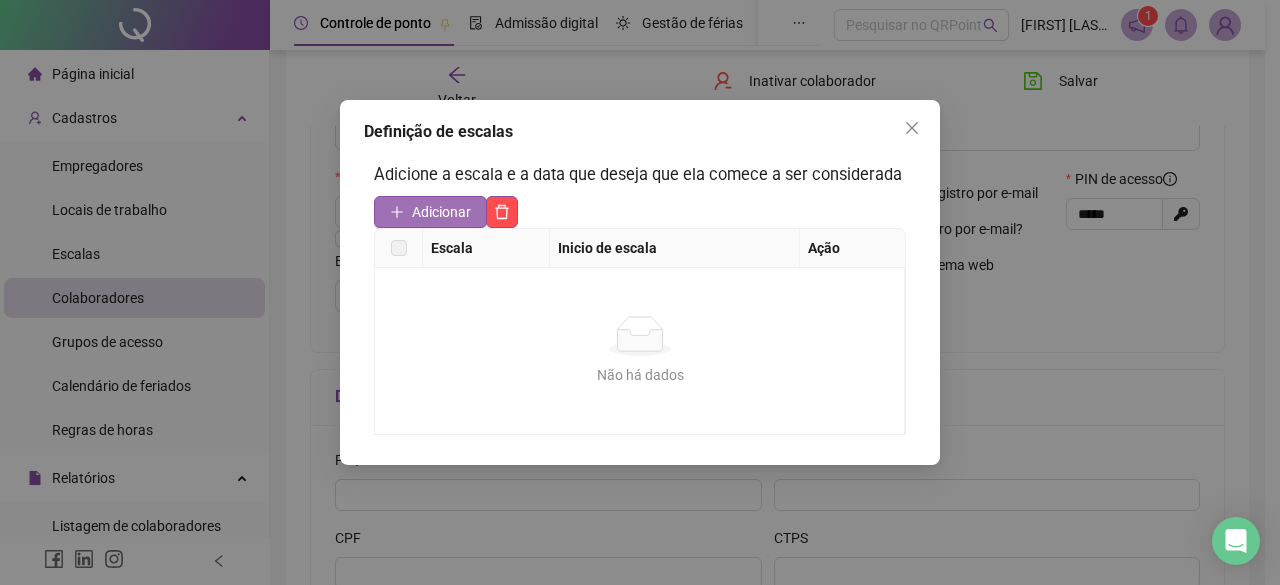 click on "Adicionar" at bounding box center (441, 212) 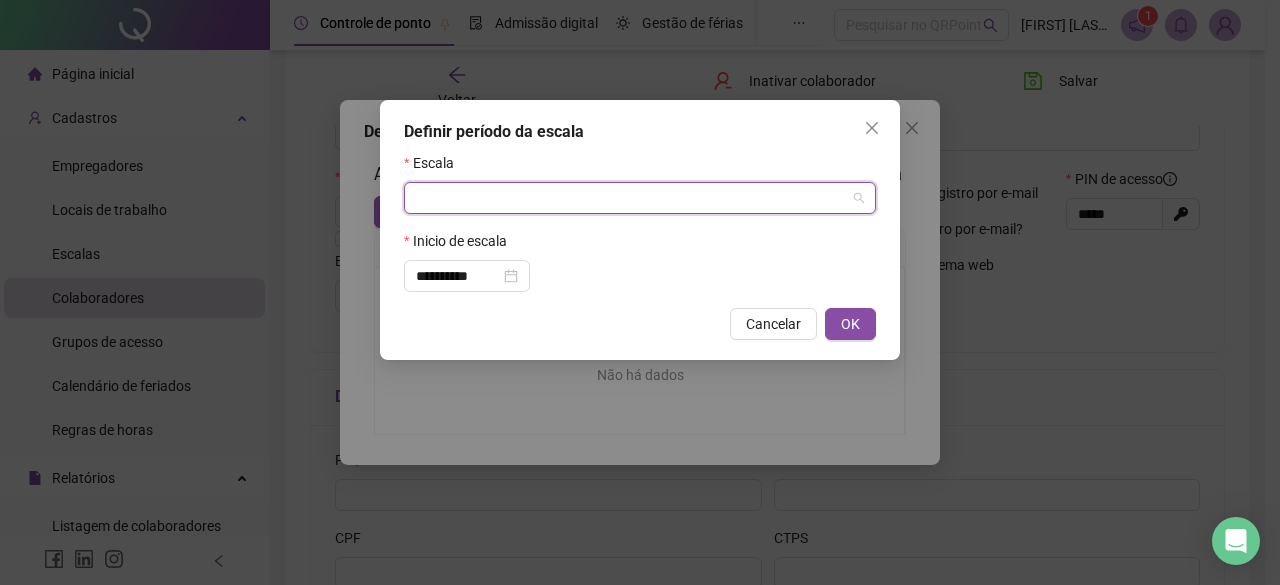 click at bounding box center (631, 198) 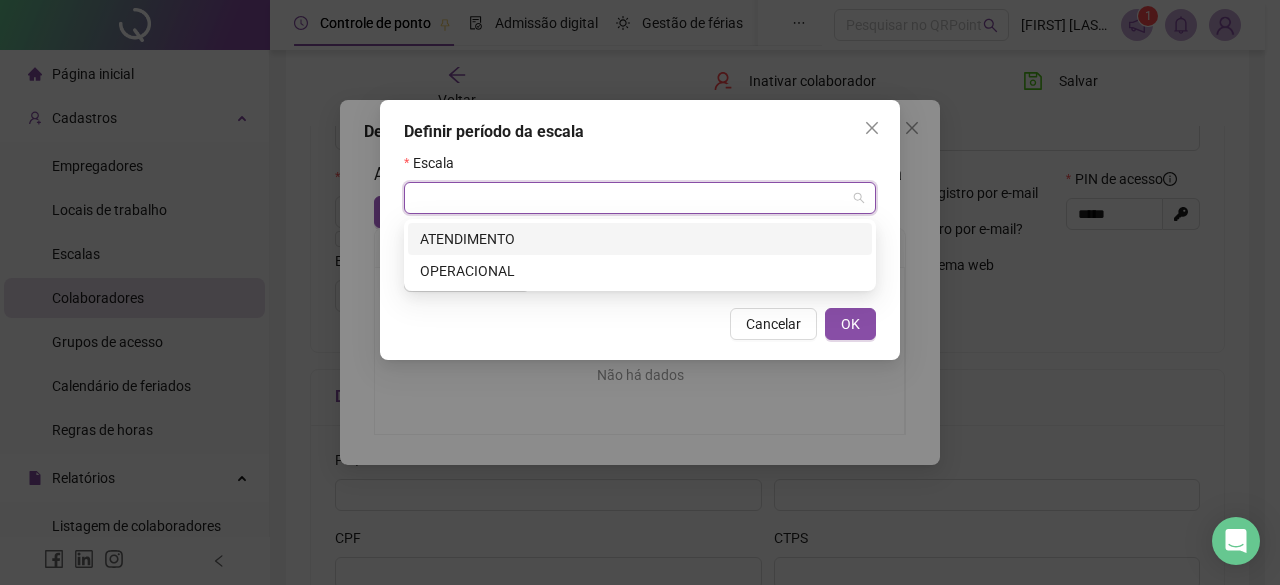 drag, startPoint x: 520, startPoint y: 234, endPoint x: 534, endPoint y: 232, distance: 14.142136 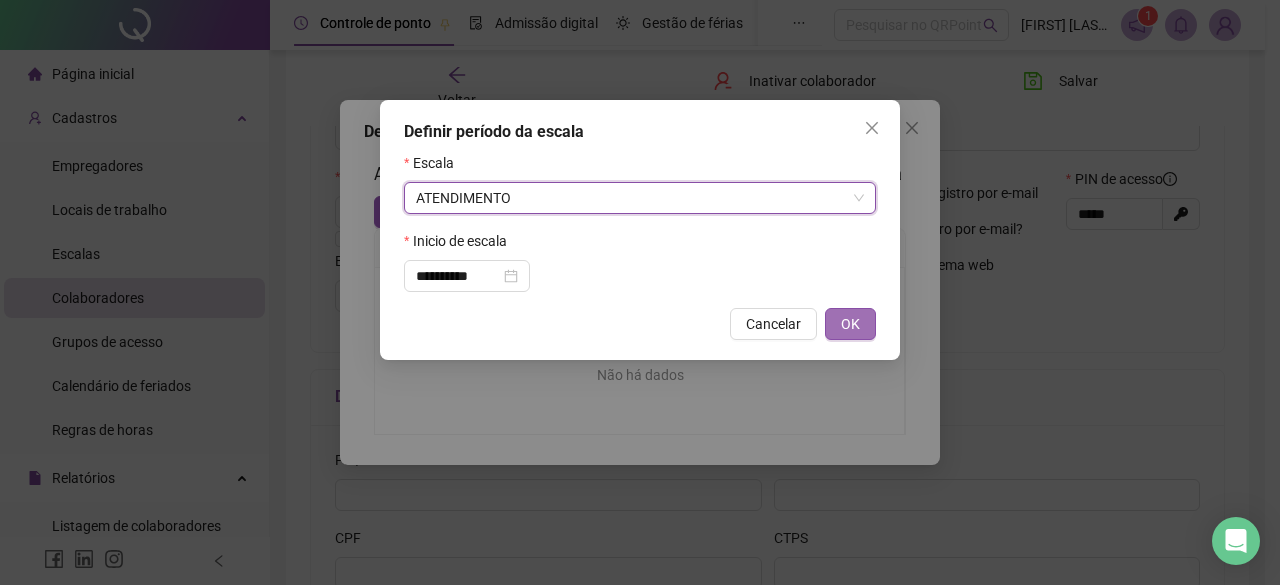 click on "OK" at bounding box center (850, 324) 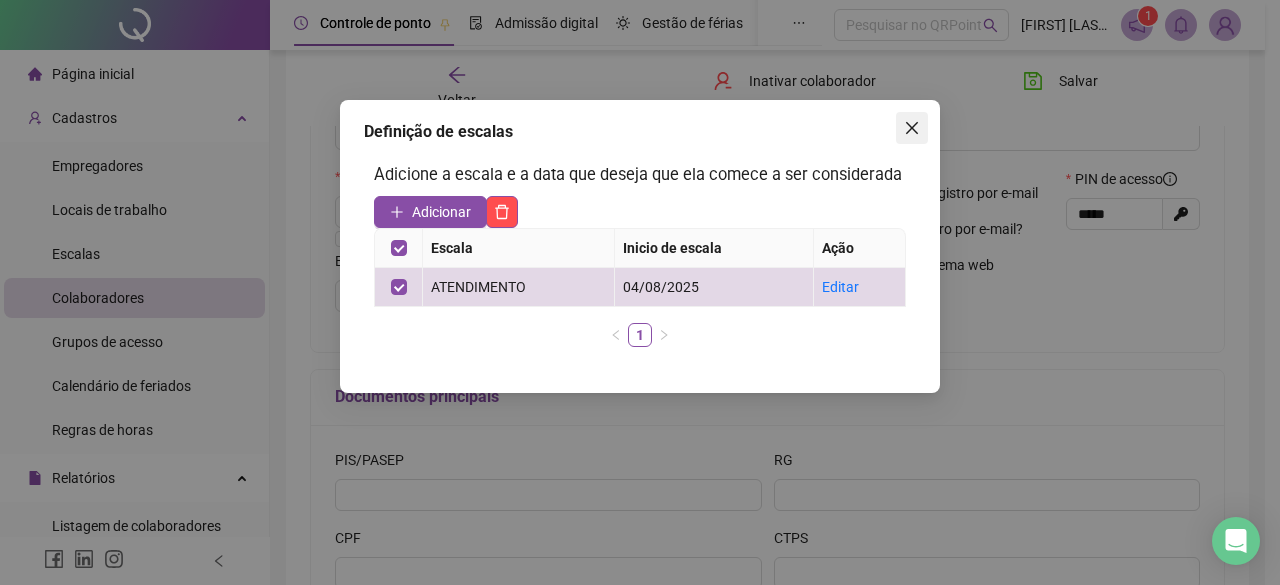 click 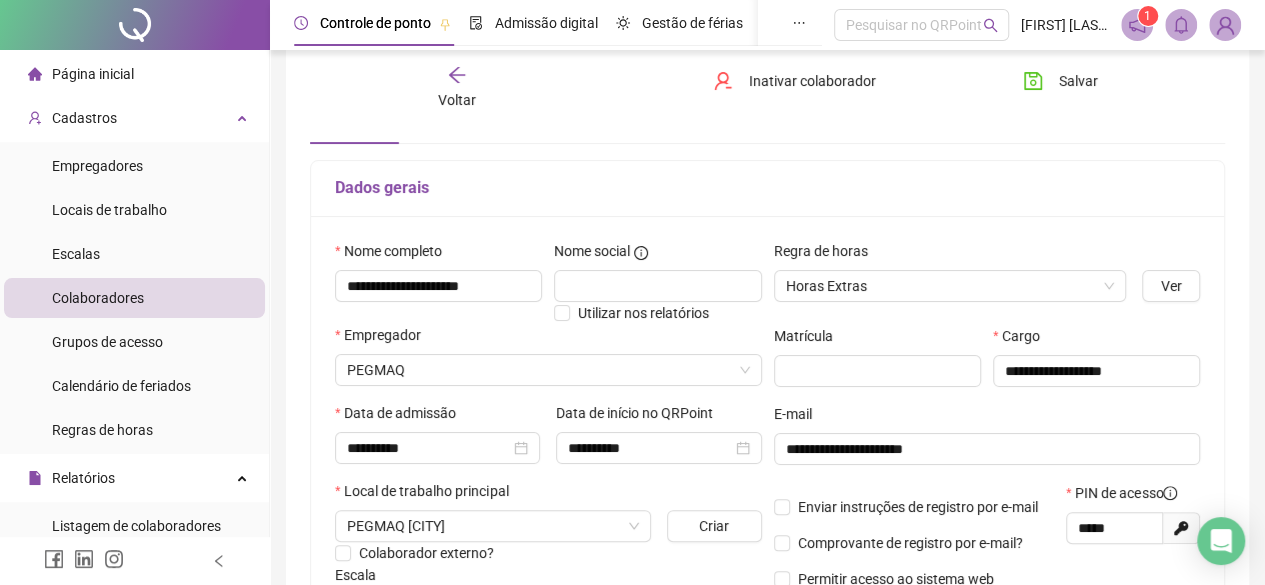 scroll, scrollTop: 0, scrollLeft: 0, axis: both 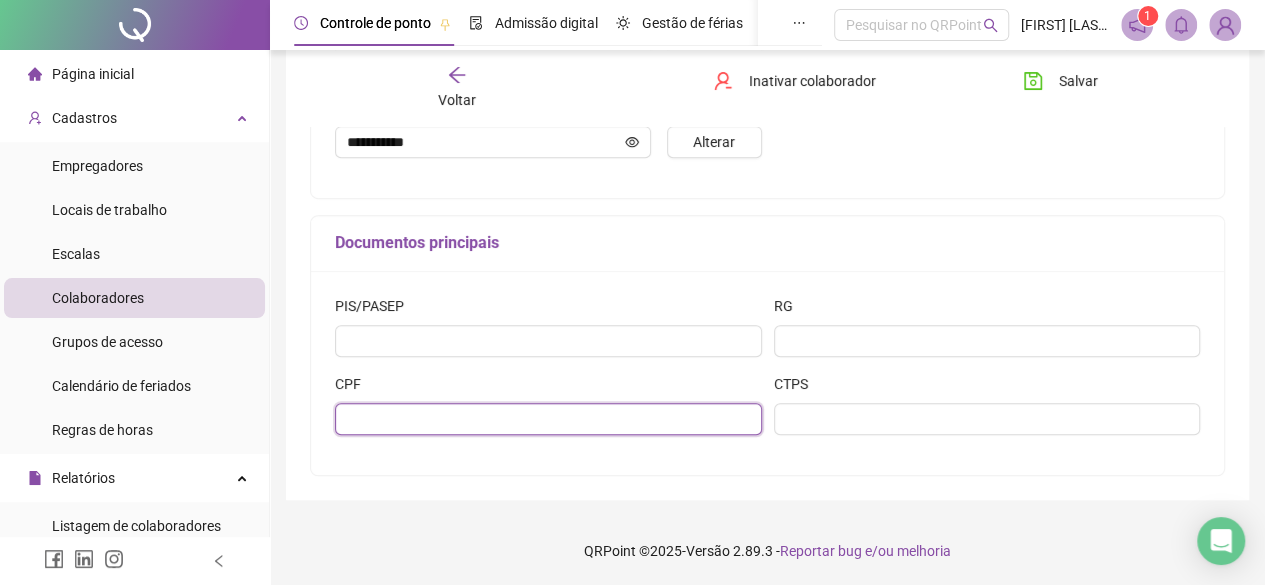 click at bounding box center (548, 419) 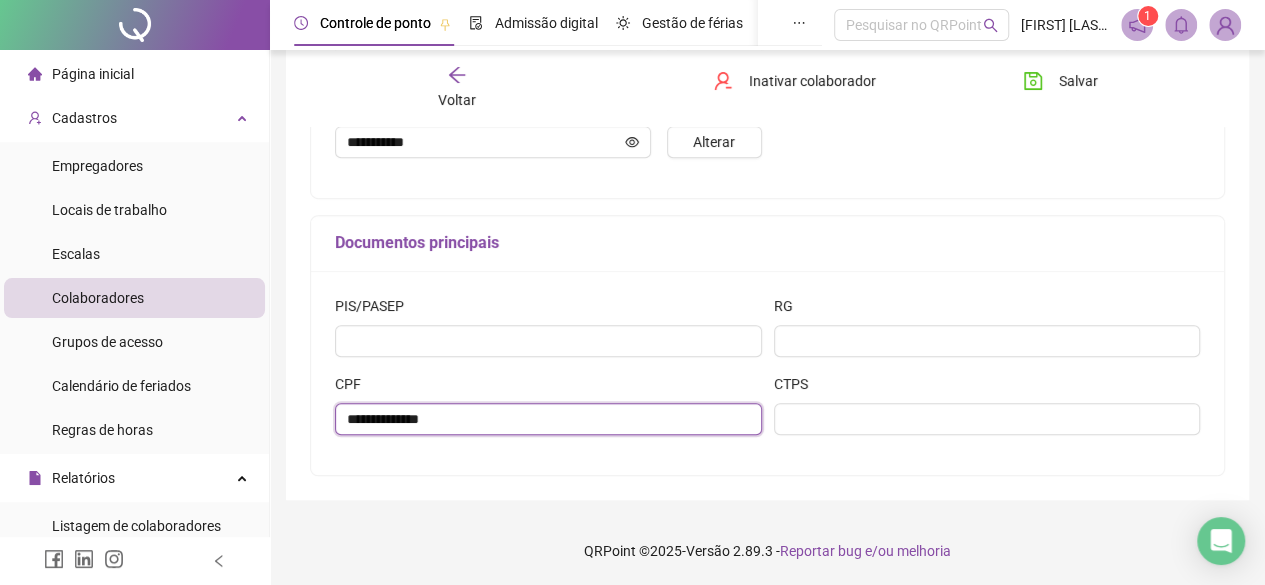 type on "**********" 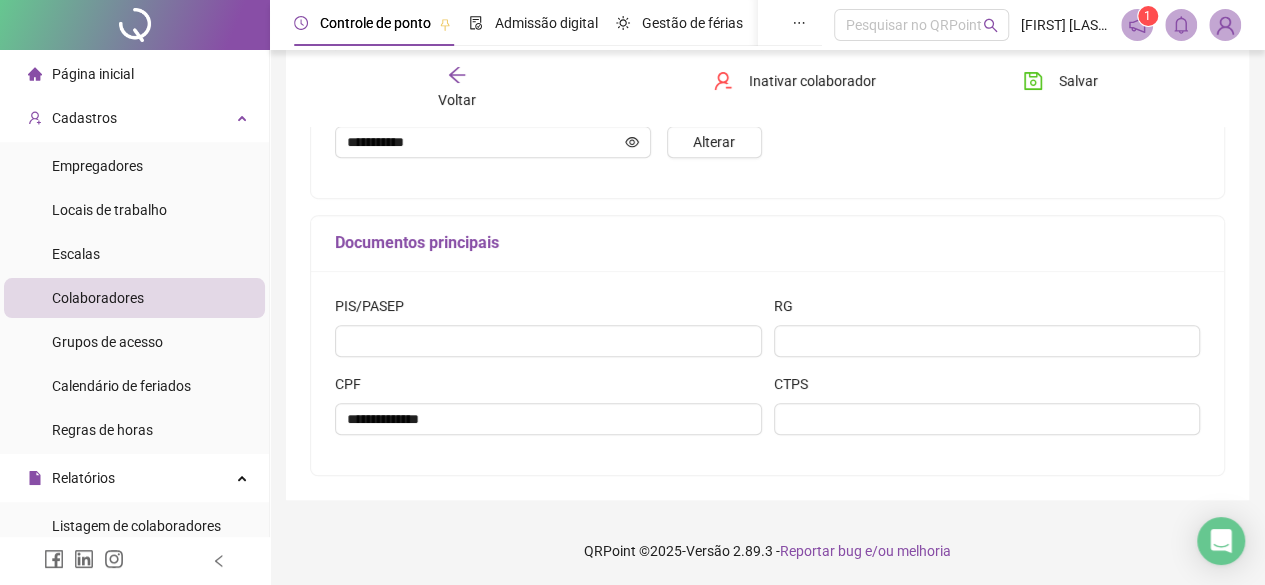 click on "**********" at bounding box center [767, 373] 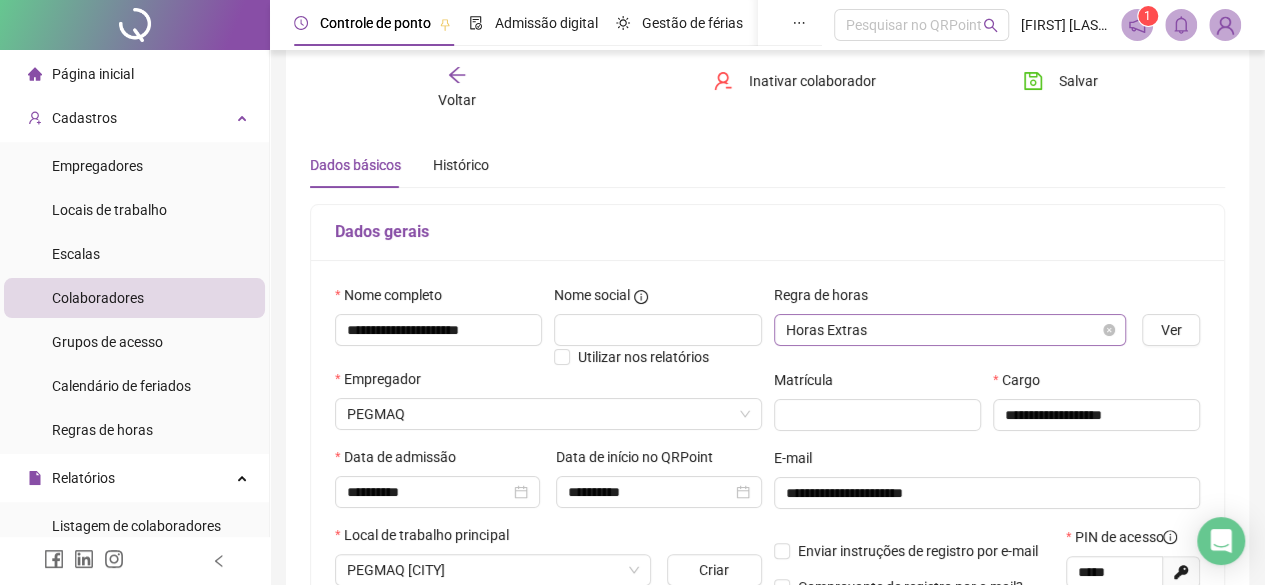 scroll, scrollTop: 0, scrollLeft: 0, axis: both 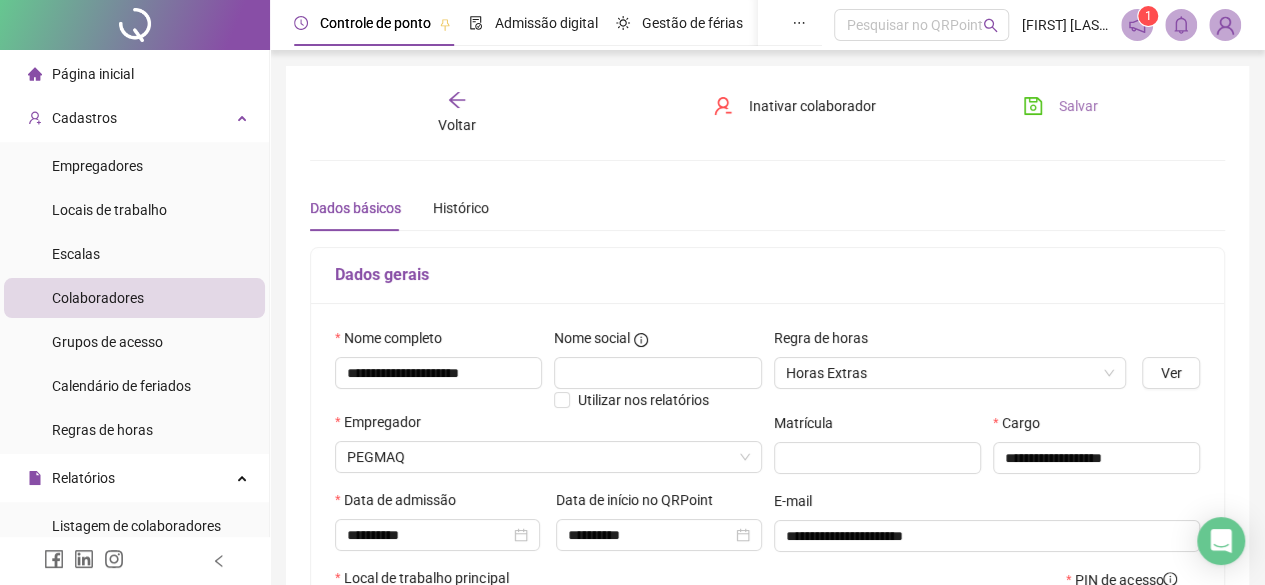 click on "Salvar" at bounding box center [1078, 106] 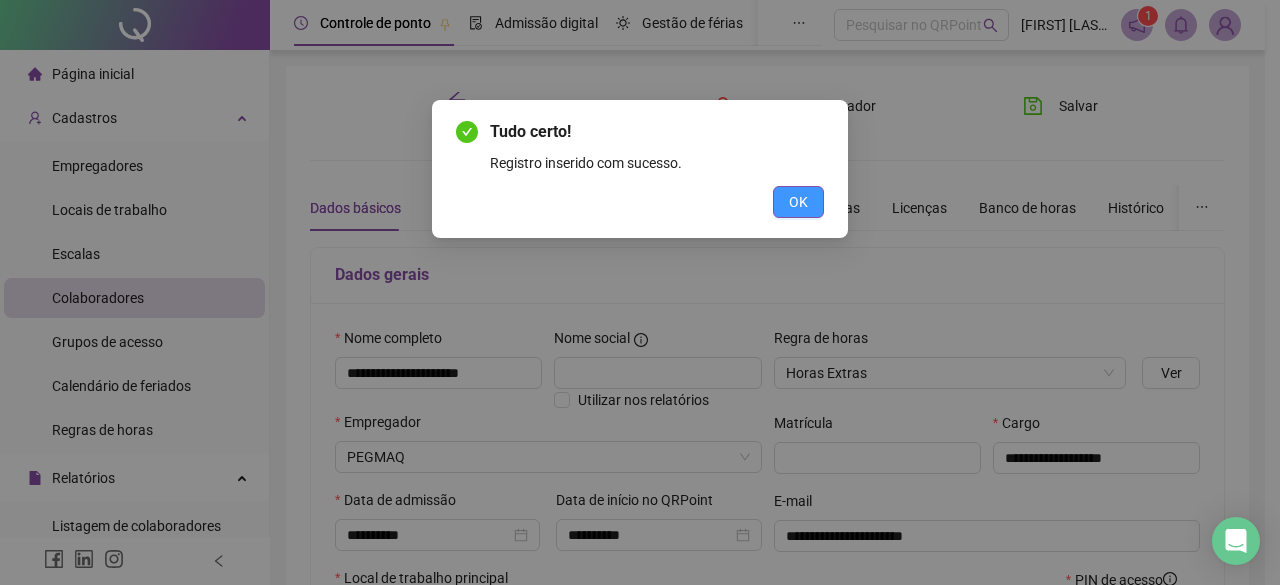click on "OK" at bounding box center [798, 202] 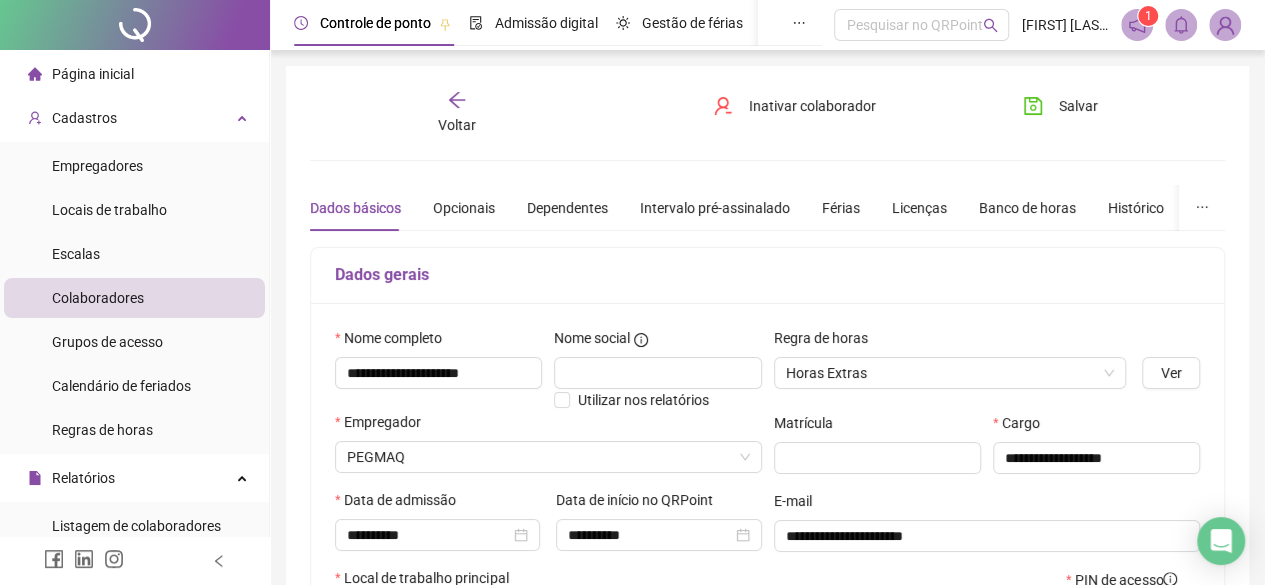 click 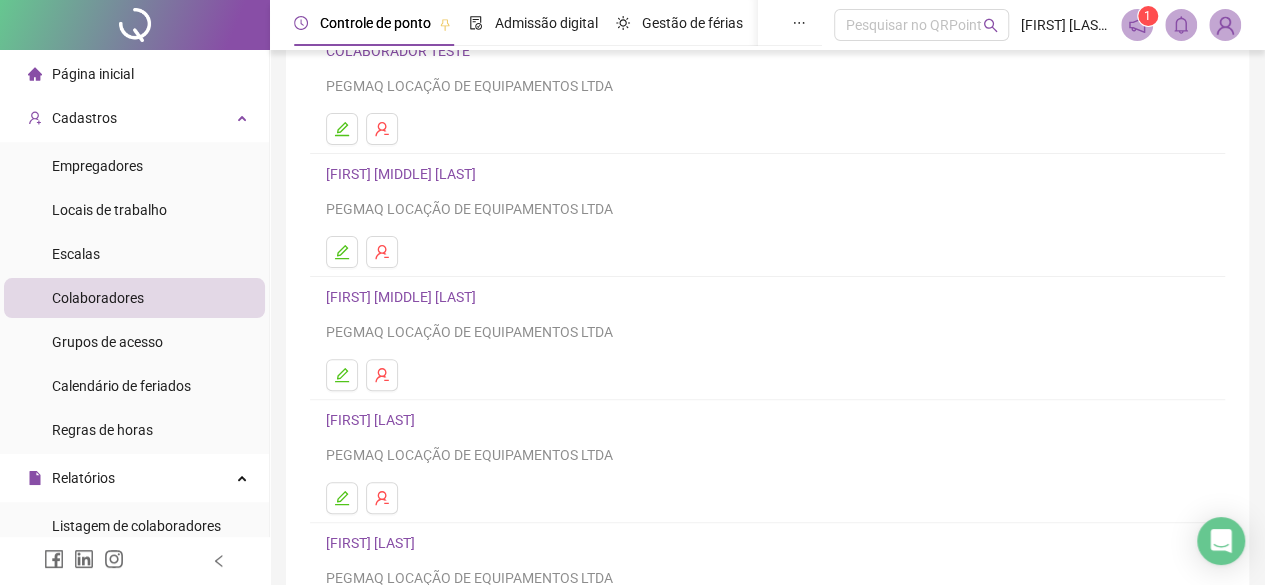 scroll, scrollTop: 0, scrollLeft: 0, axis: both 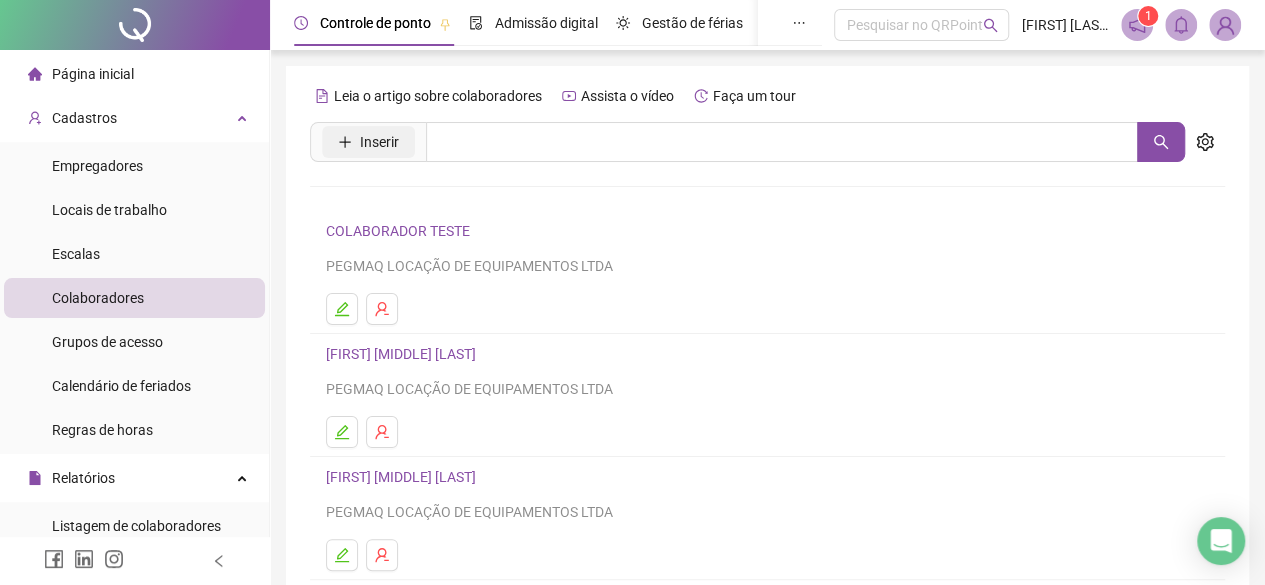 click on "Inserir" at bounding box center (379, 142) 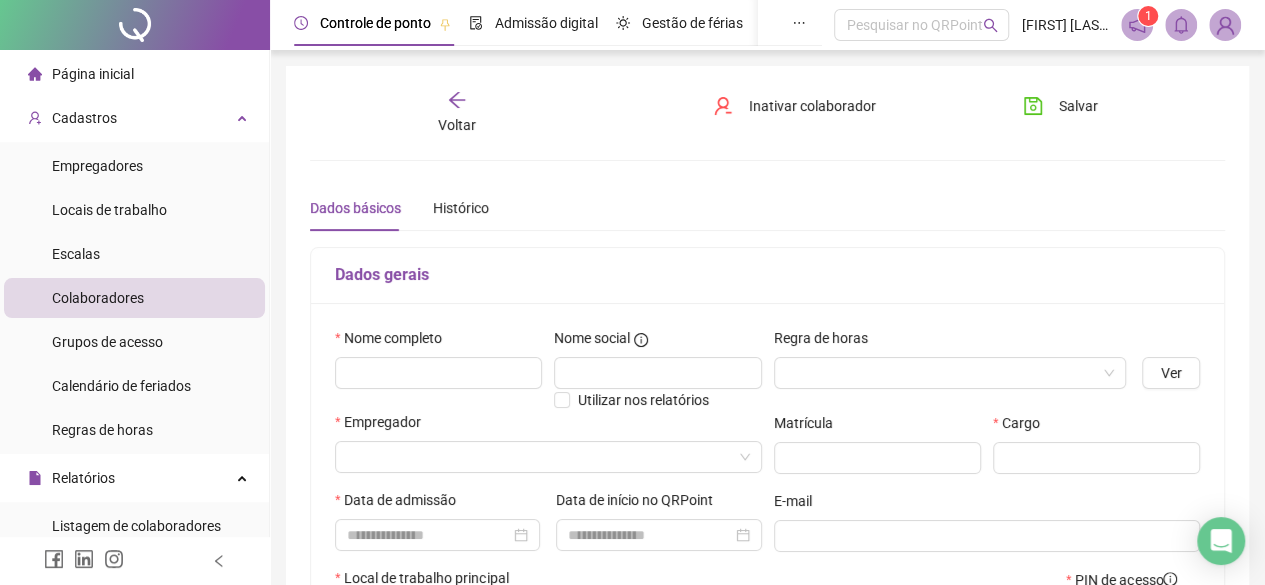type on "*****" 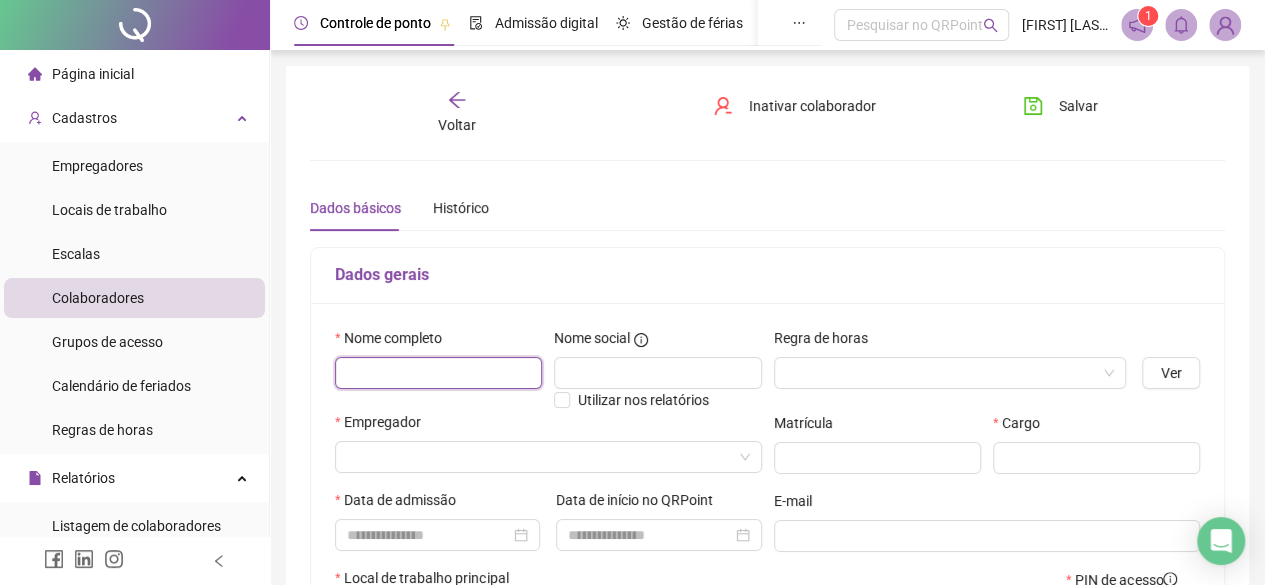 click at bounding box center [438, 373] 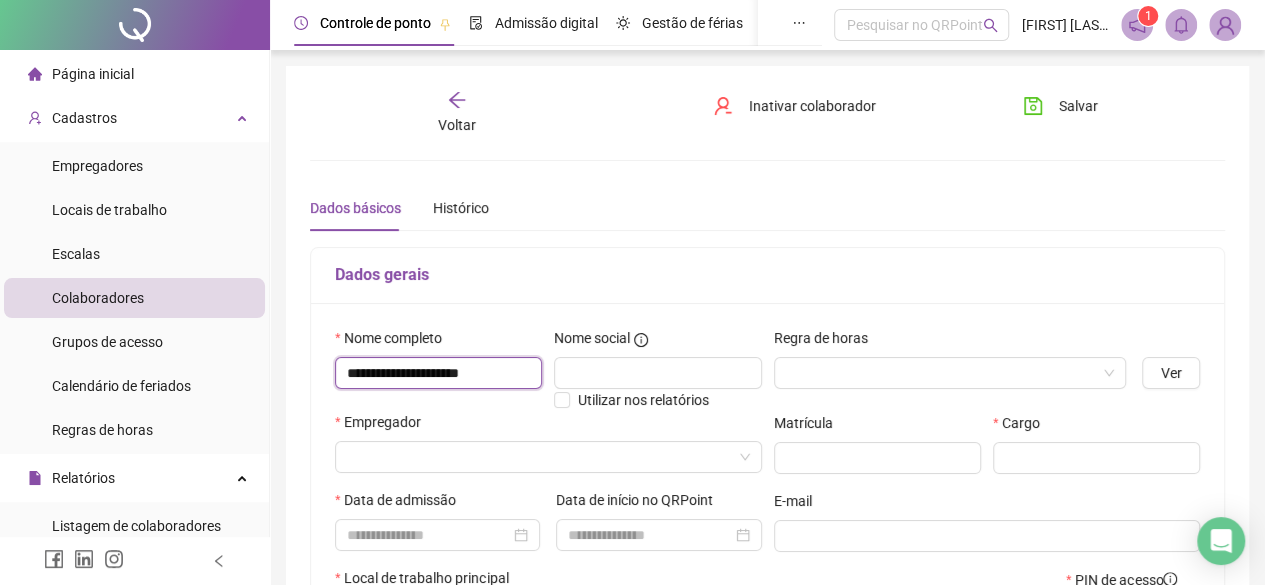 type on "**********" 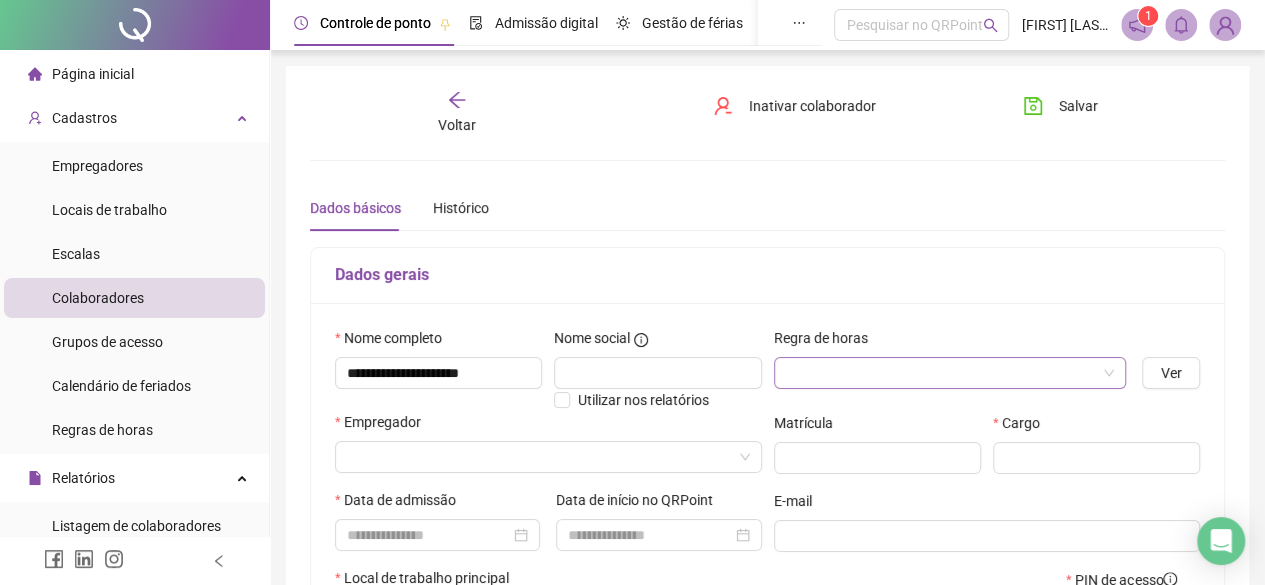 click at bounding box center (950, 373) 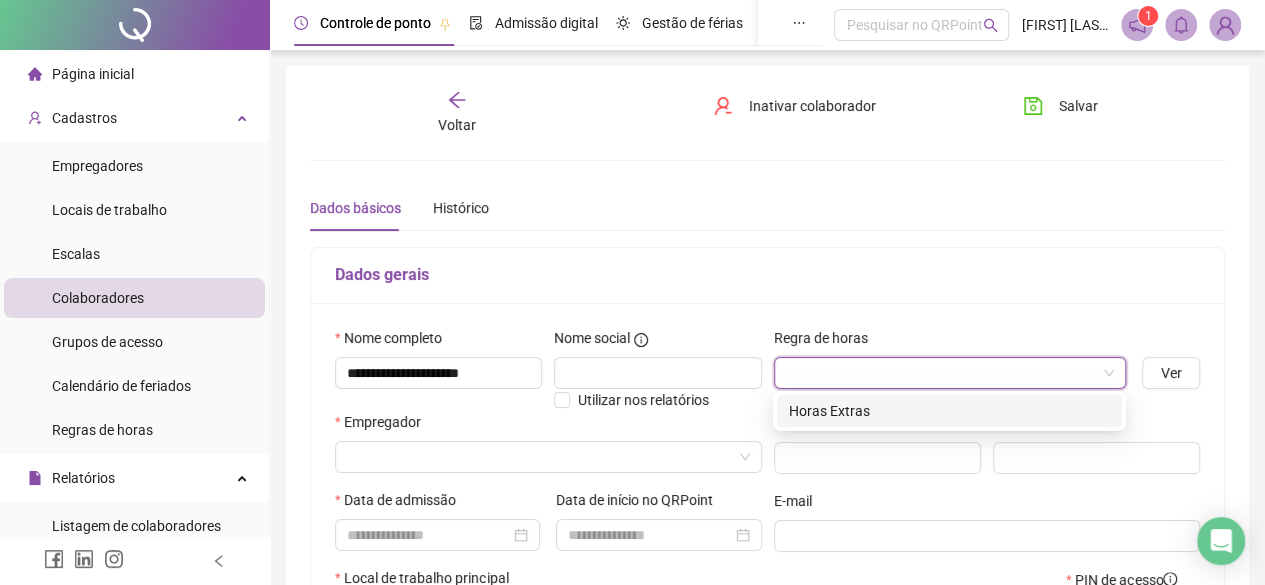 click on "Horas Extras" at bounding box center (949, 411) 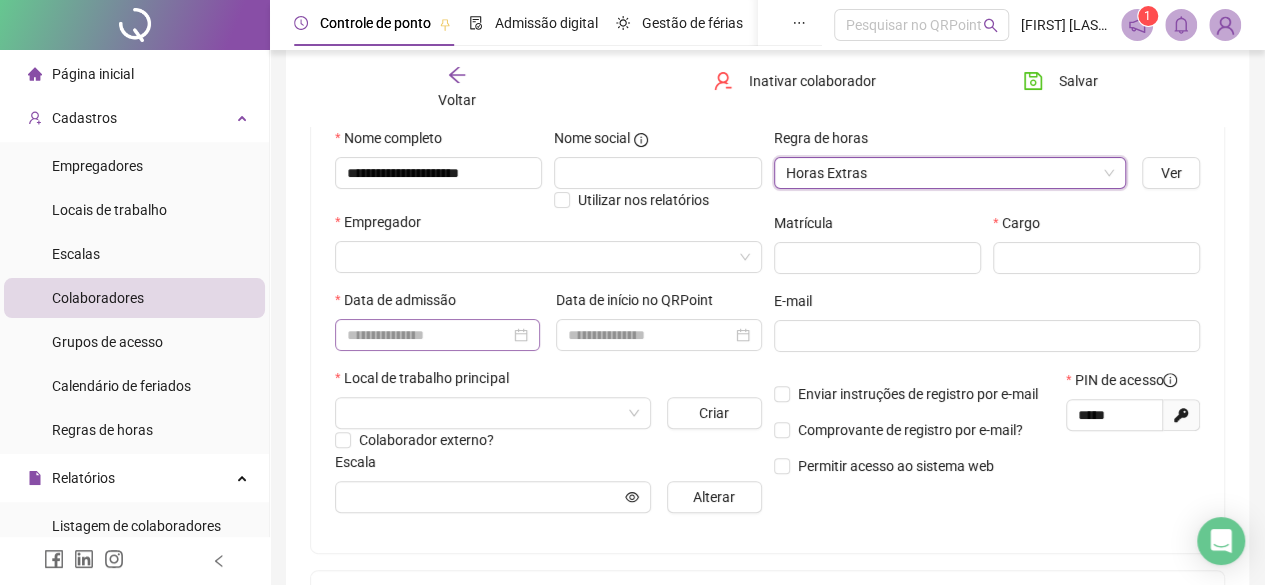 scroll, scrollTop: 200, scrollLeft: 0, axis: vertical 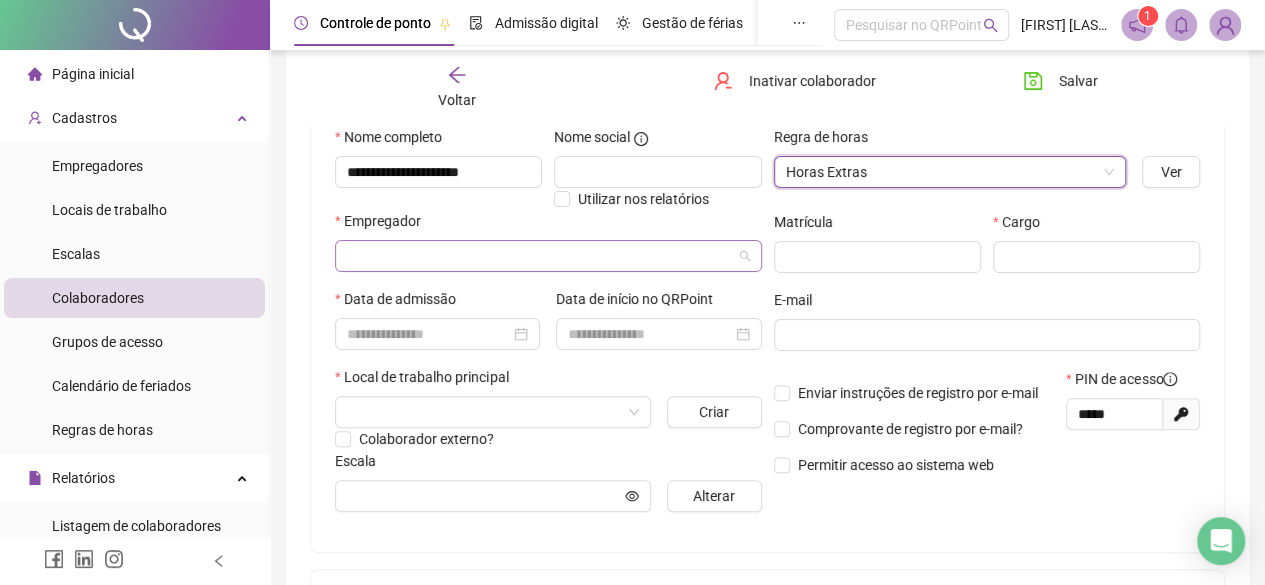 click at bounding box center (539, 256) 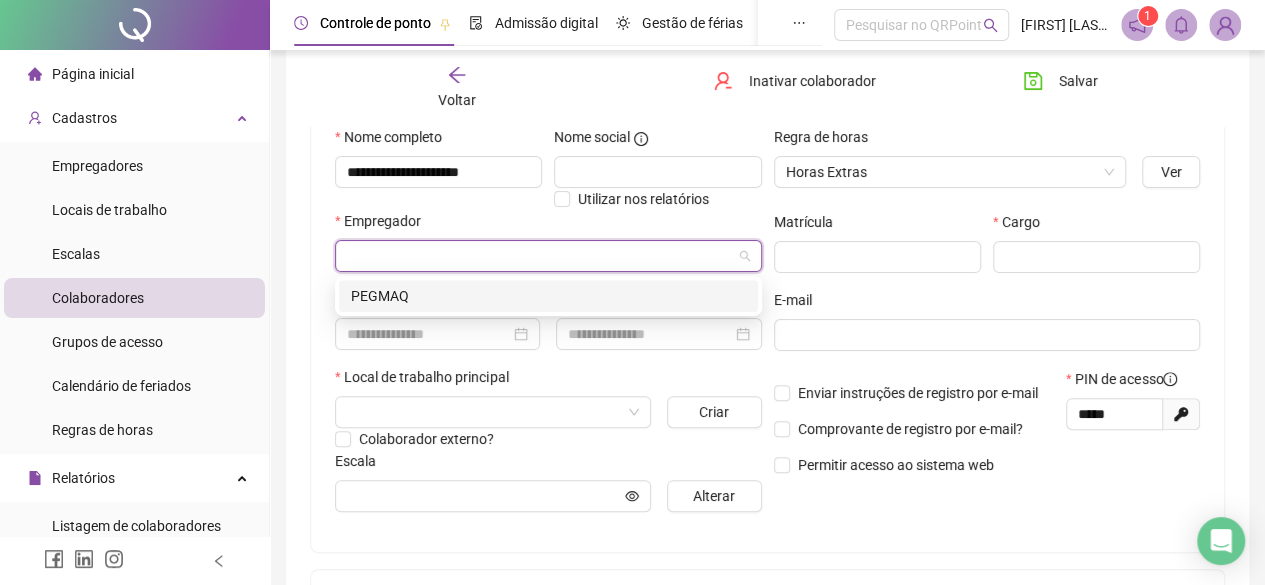 click on "PEGMAQ" at bounding box center (548, 296) 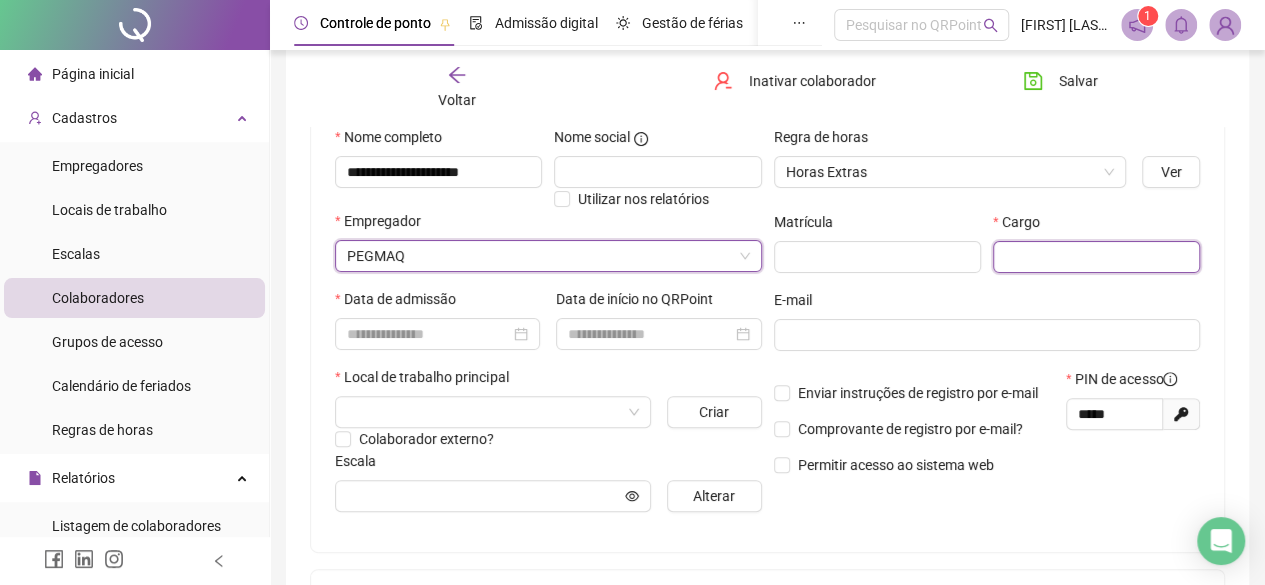 click at bounding box center (1096, 257) 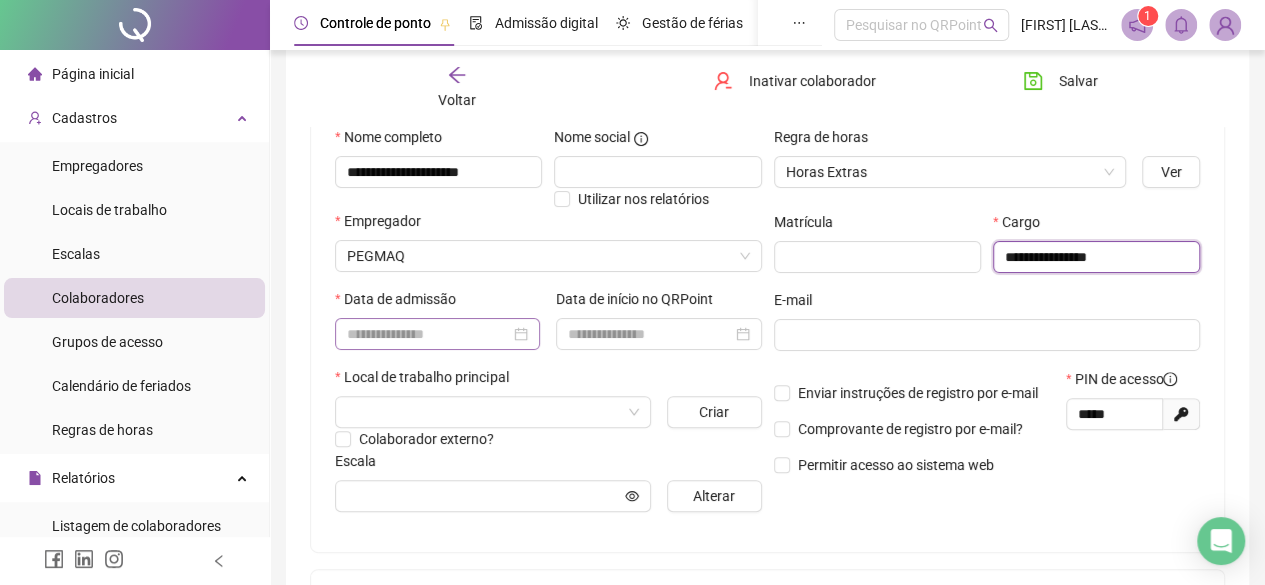 click at bounding box center (437, 334) 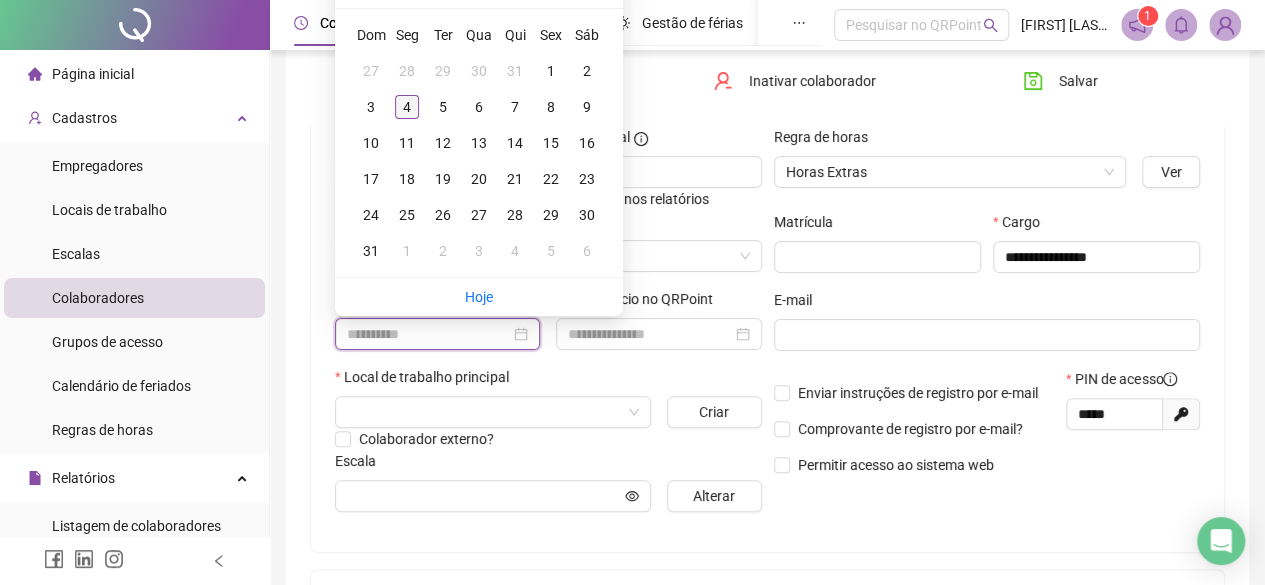 type on "**********" 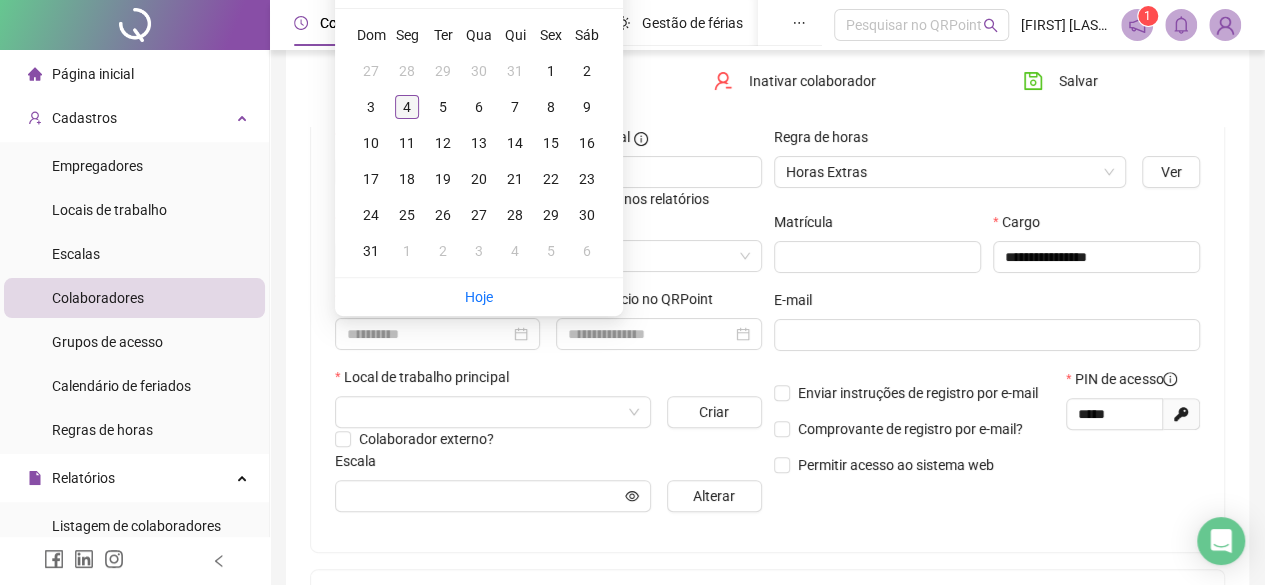 click on "4" at bounding box center [407, 107] 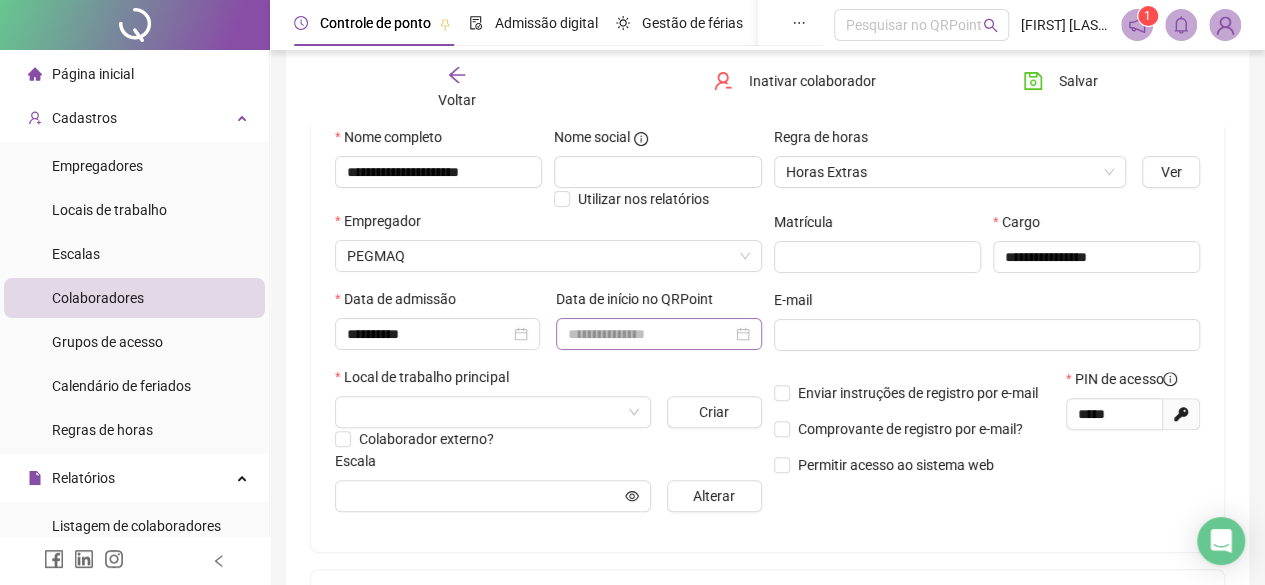 click at bounding box center (658, 334) 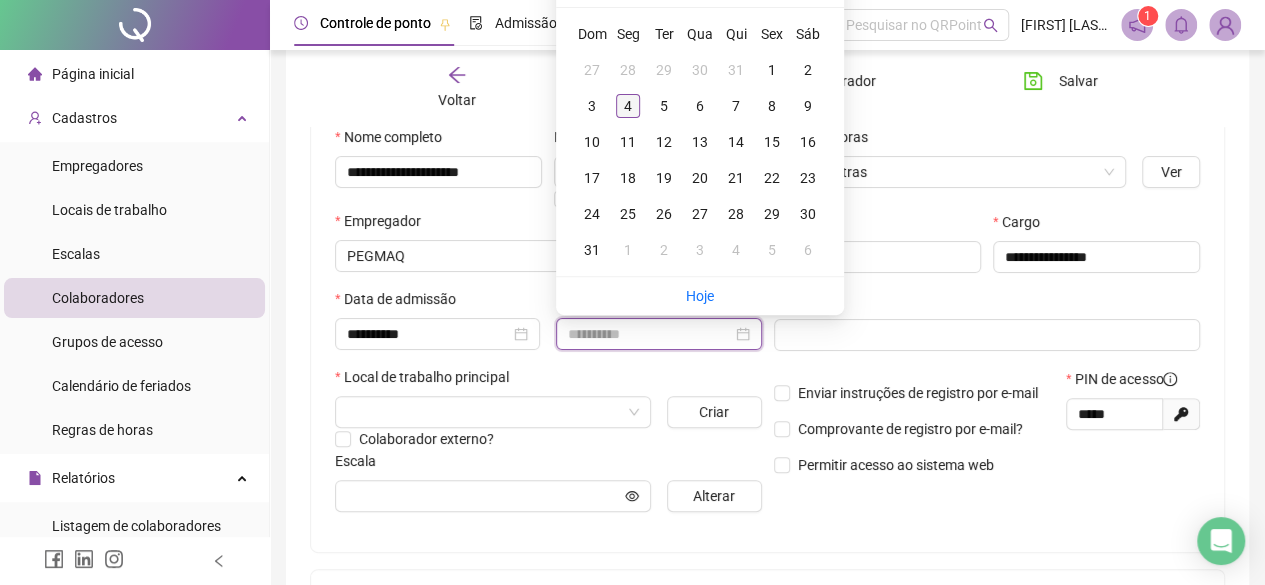 type on "**********" 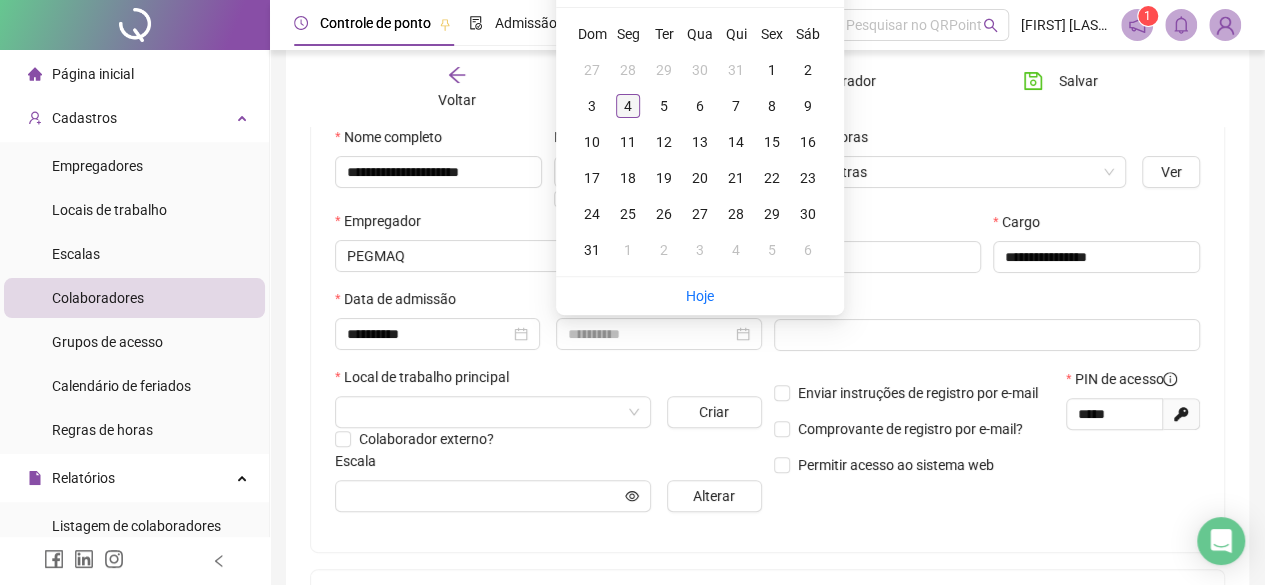 click on "4" at bounding box center [628, 106] 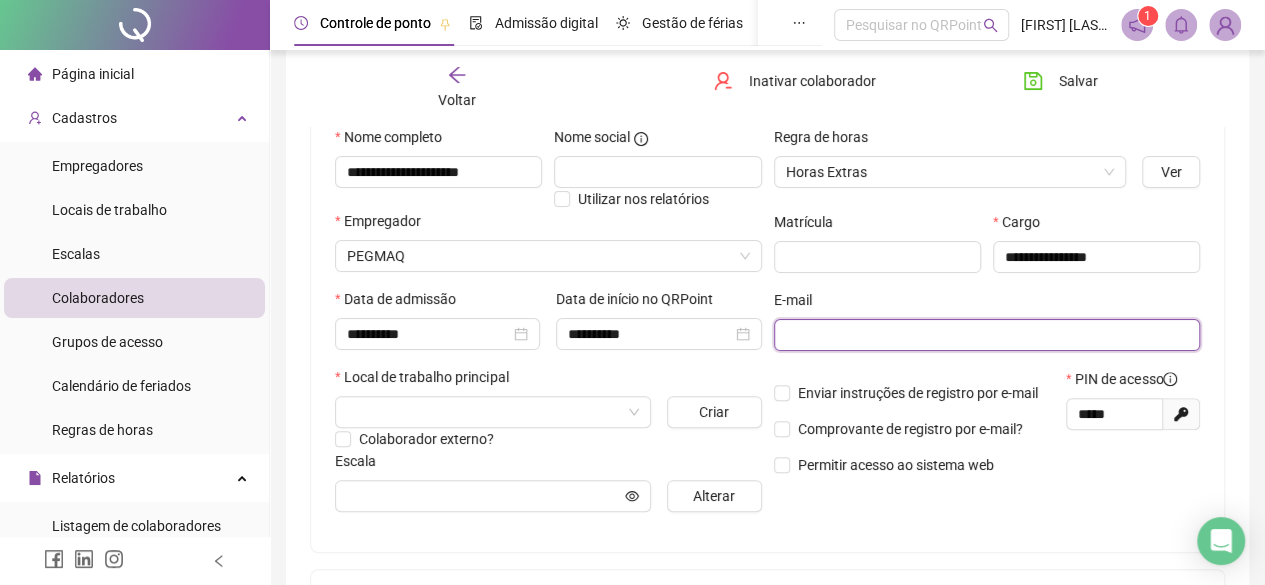 click at bounding box center (985, 335) 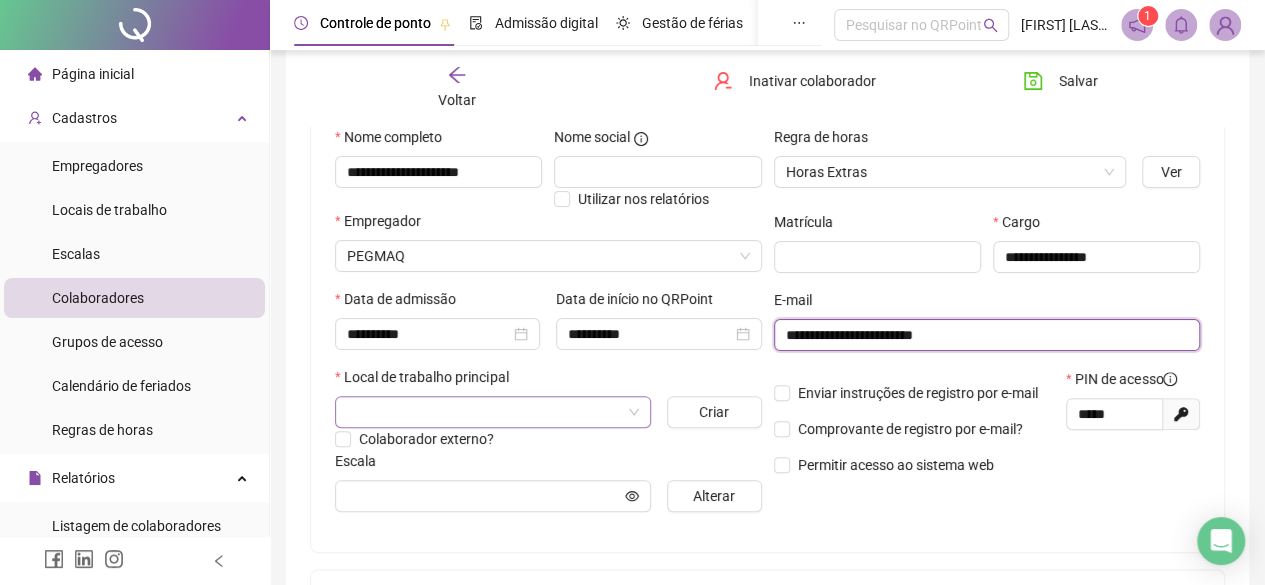 type on "**********" 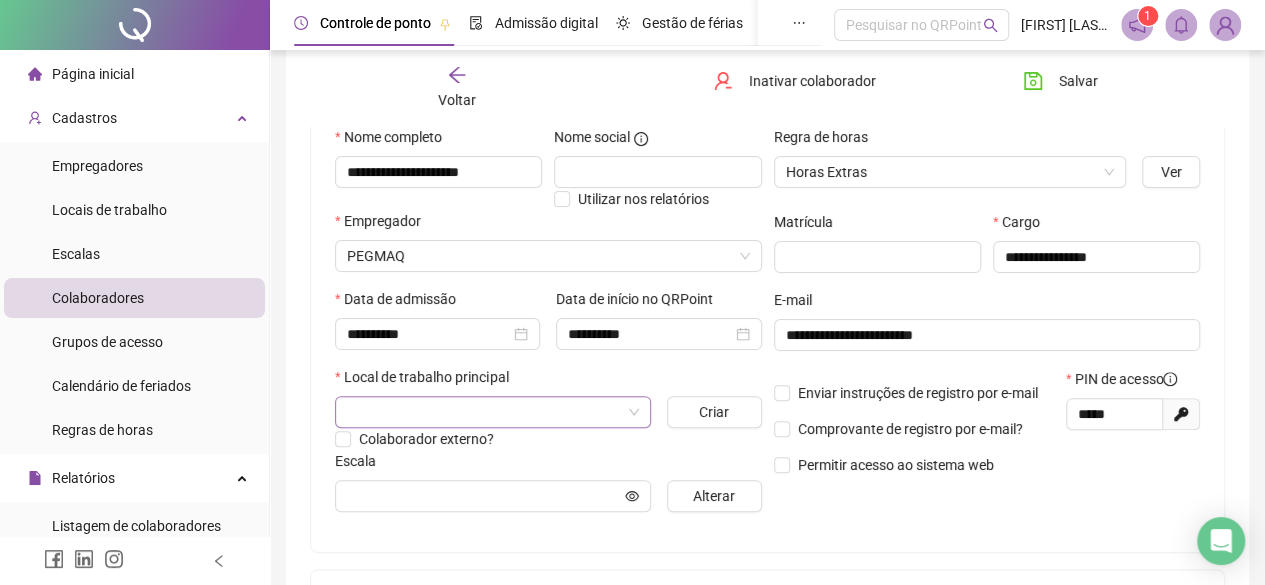 click at bounding box center [484, 412] 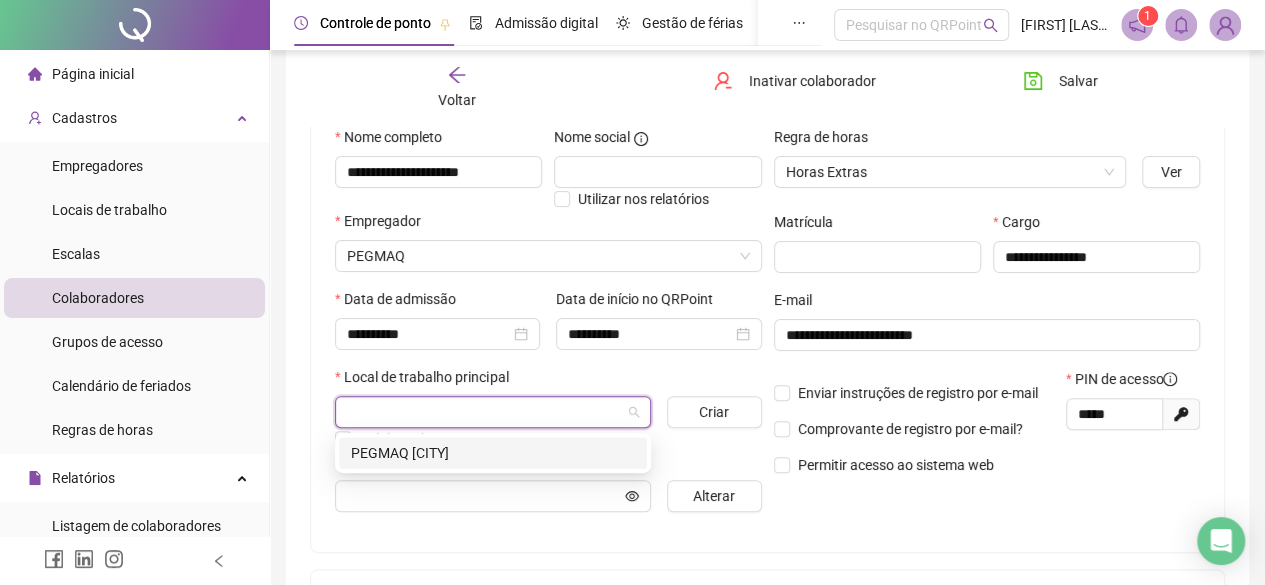 click on "PEGMAQ [CITY]" at bounding box center [493, 453] 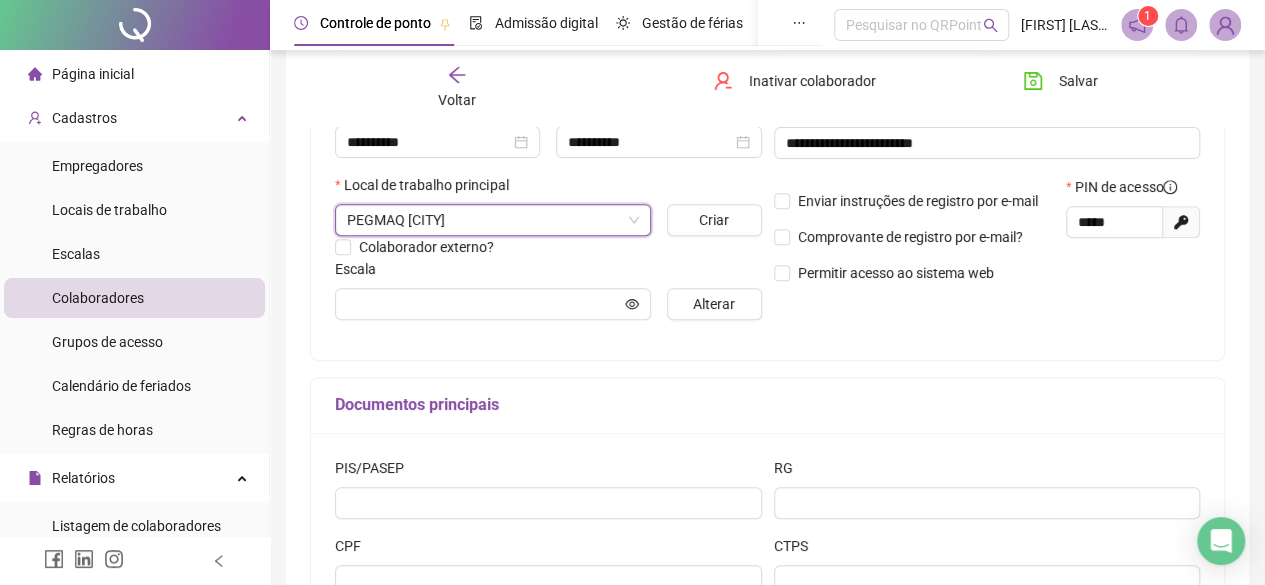 scroll, scrollTop: 400, scrollLeft: 0, axis: vertical 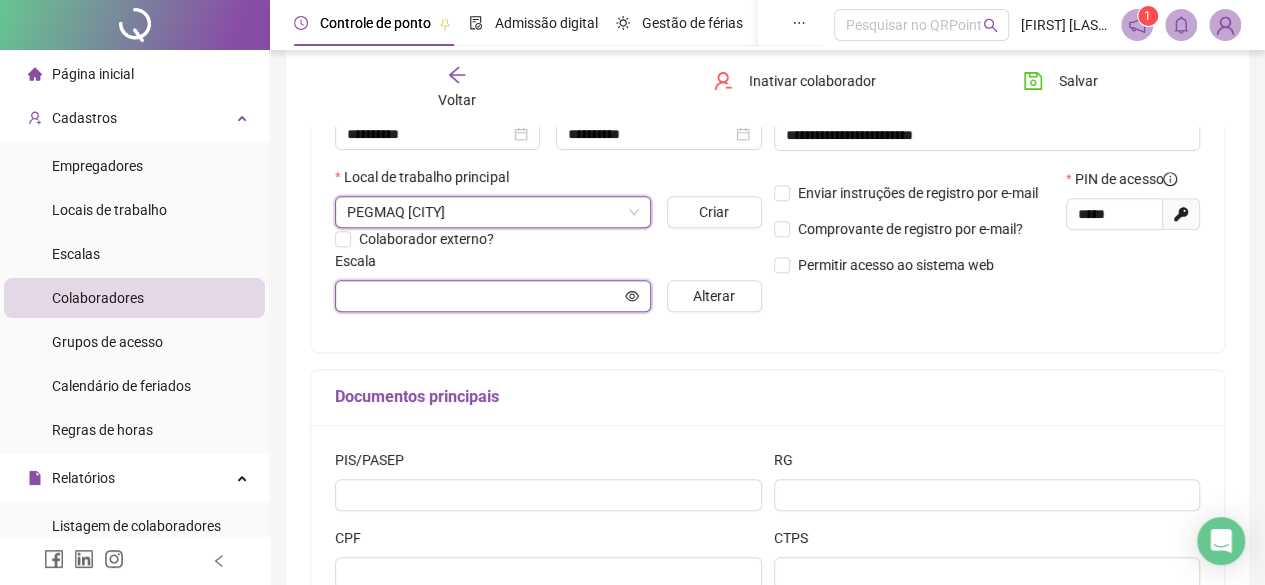 click 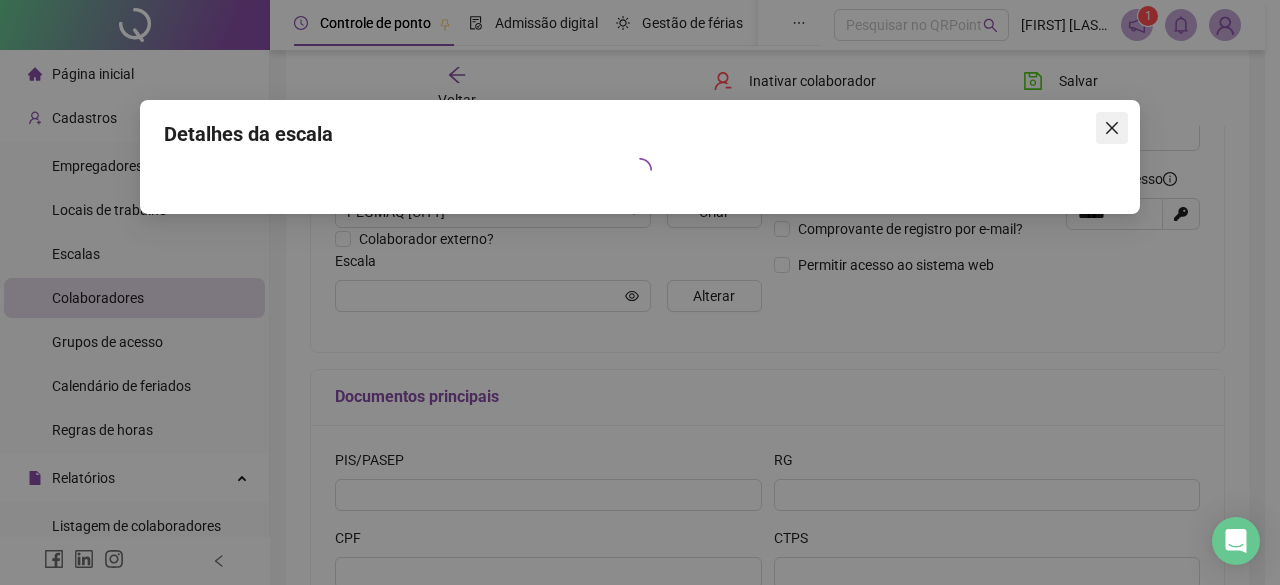 click 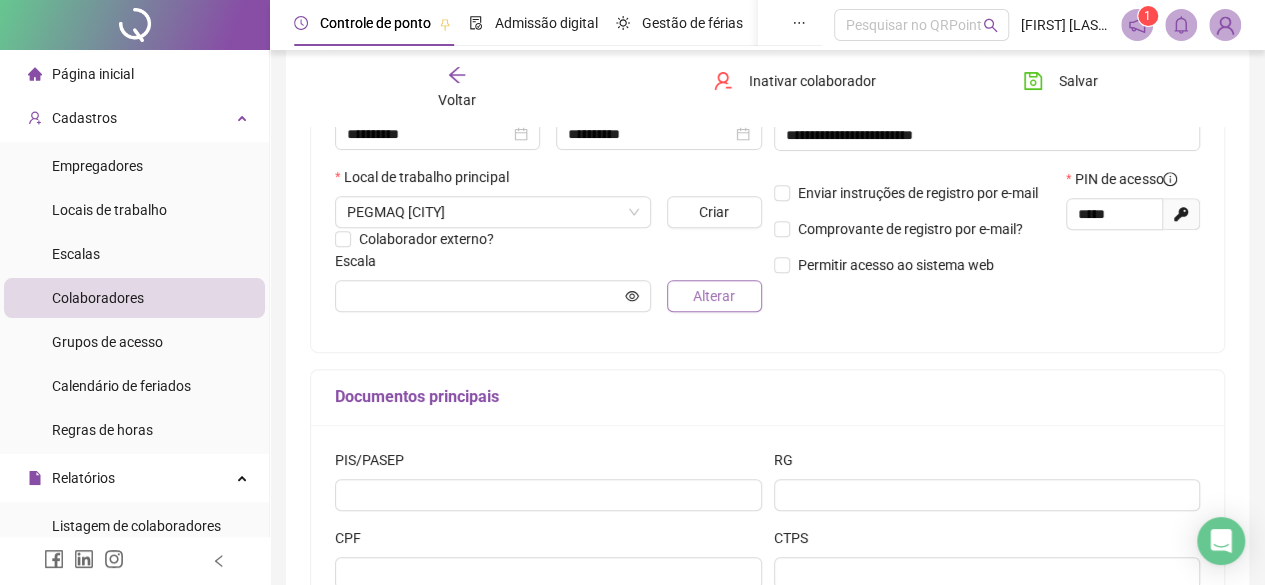 click on "Alterar" at bounding box center [714, 296] 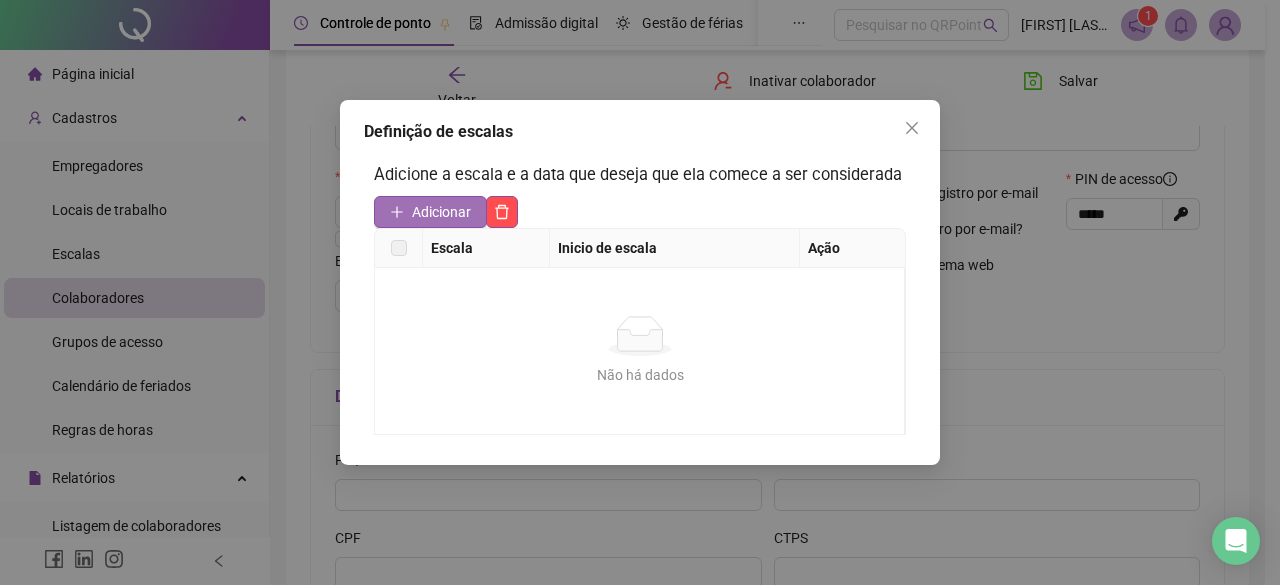 click on "Adicionar" at bounding box center (441, 212) 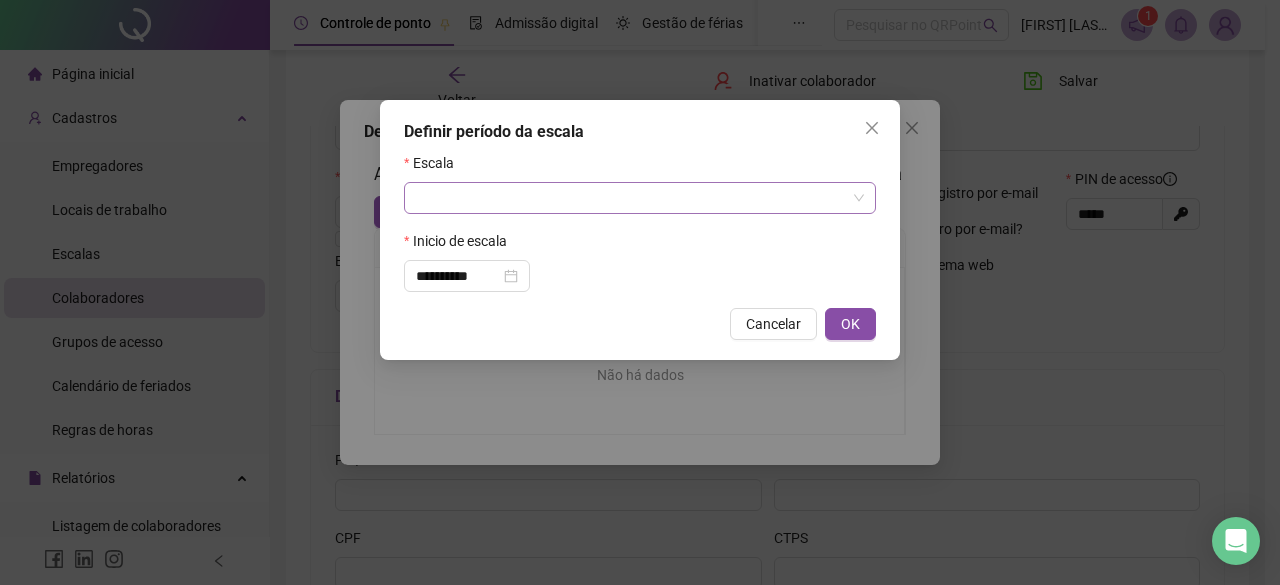 click at bounding box center (631, 198) 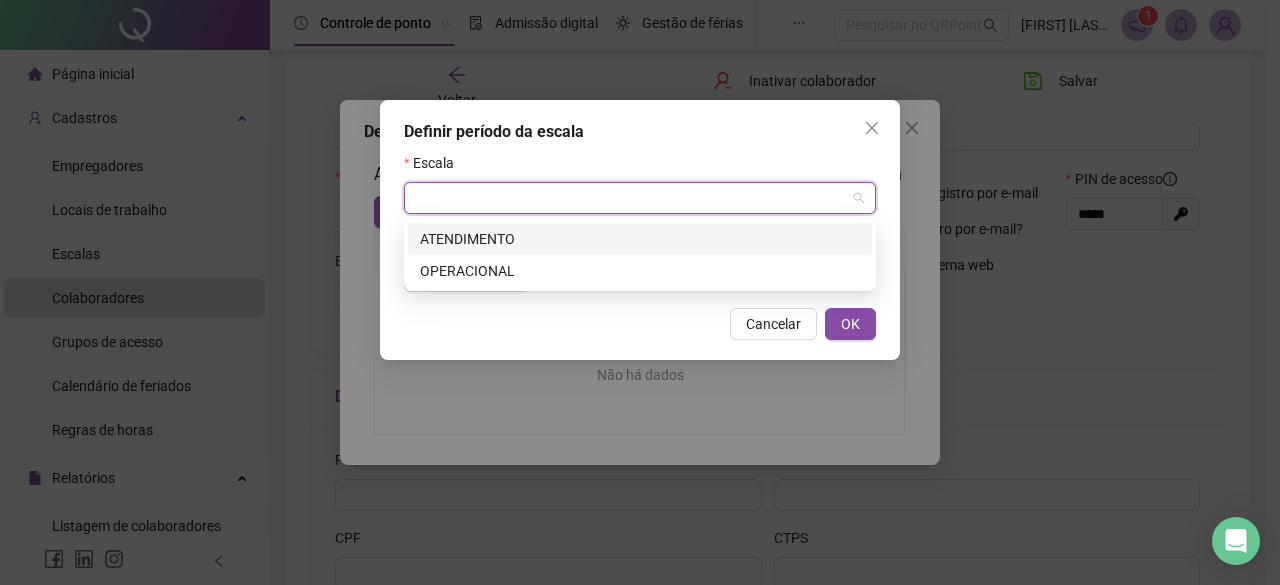 click on "ATENDIMENTO" at bounding box center (640, 239) 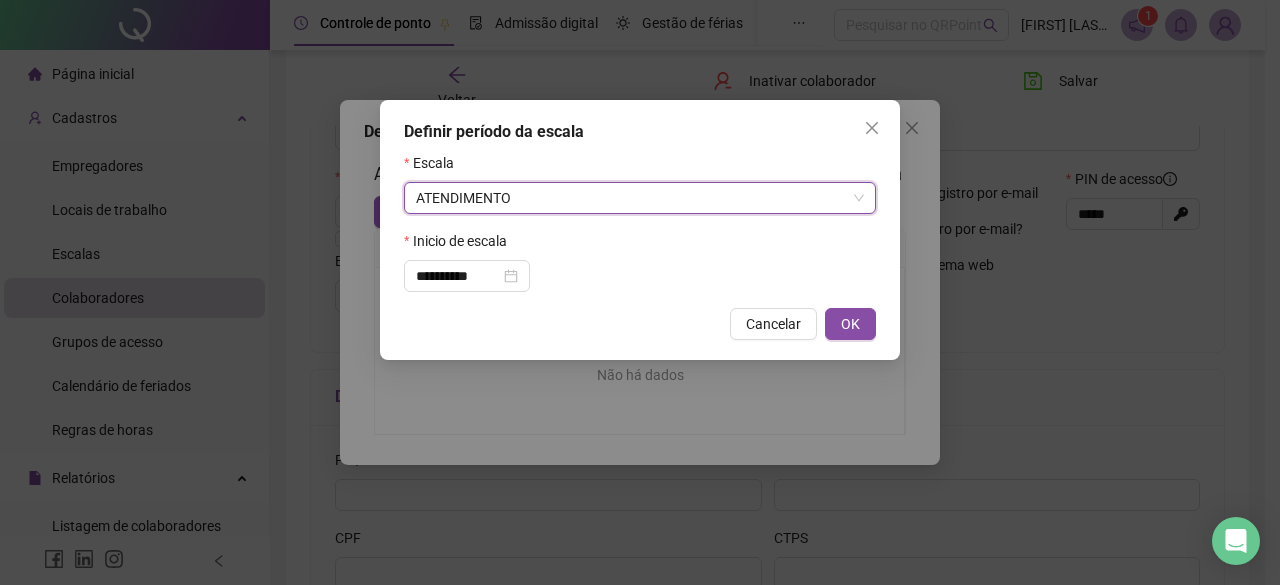 click on "OK" at bounding box center [850, 324] 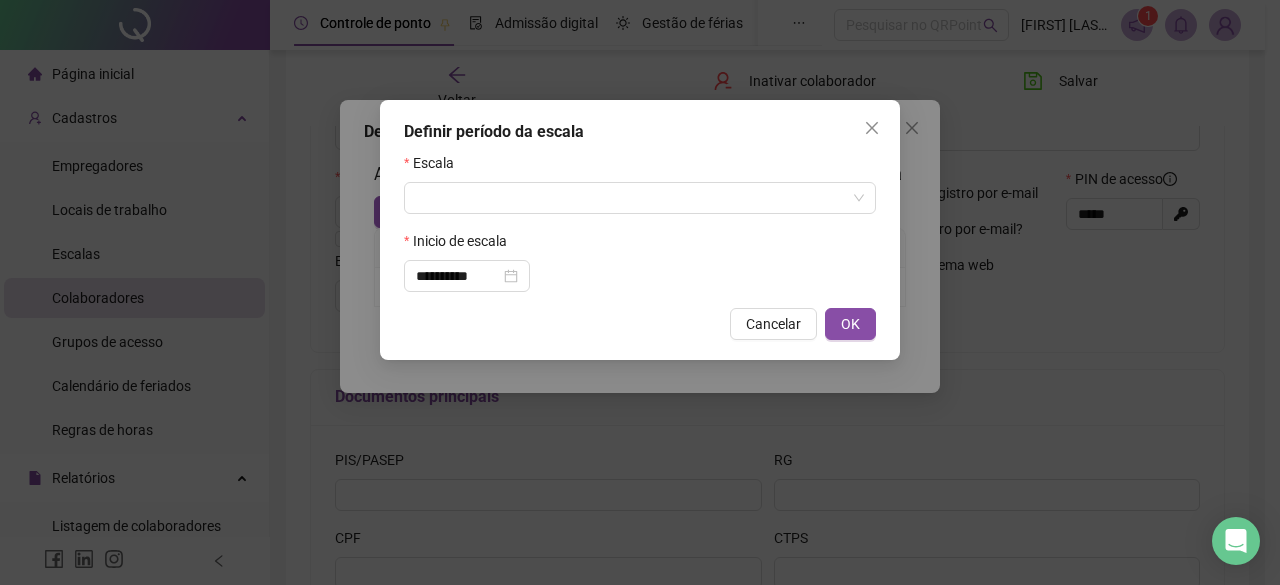 type on "**********" 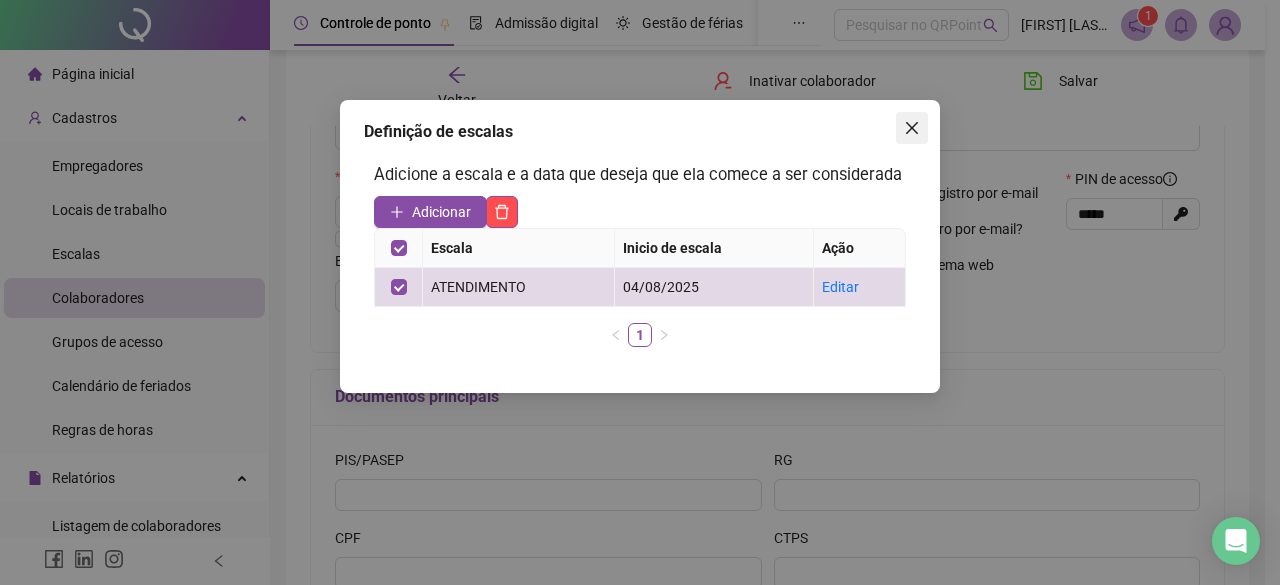 click 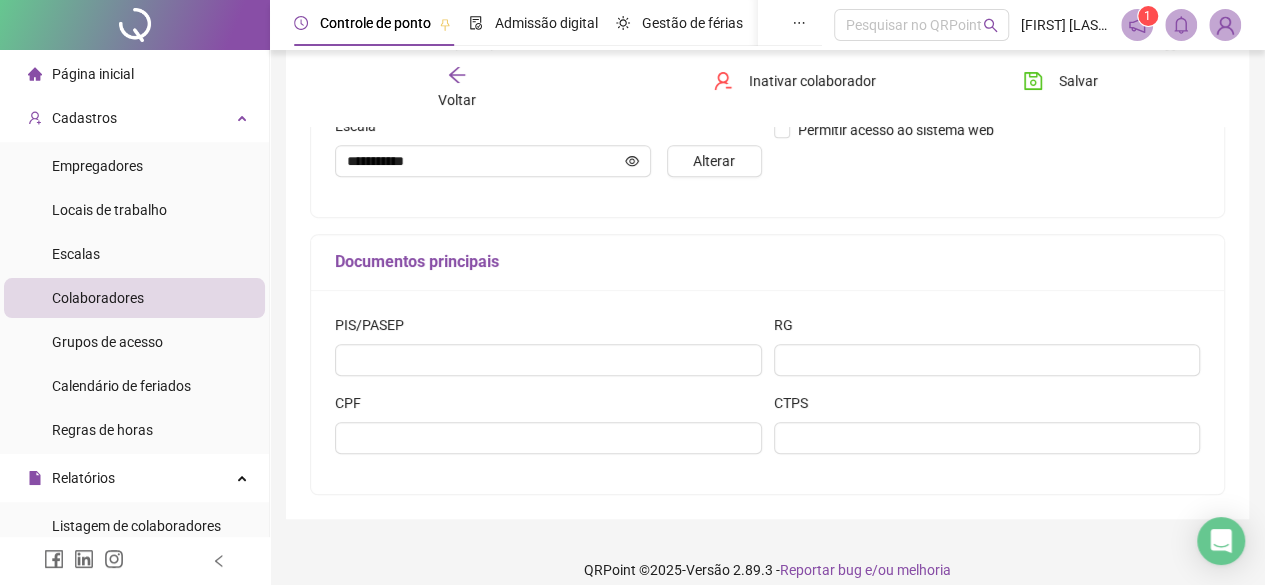 scroll, scrollTop: 554, scrollLeft: 0, axis: vertical 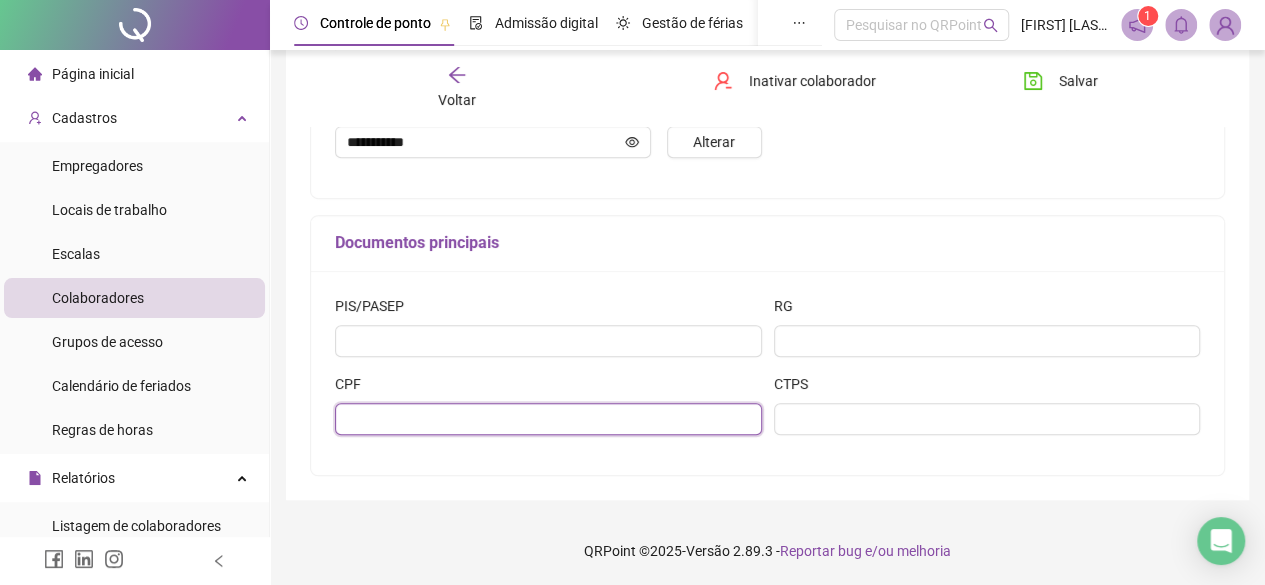 click at bounding box center [548, 419] 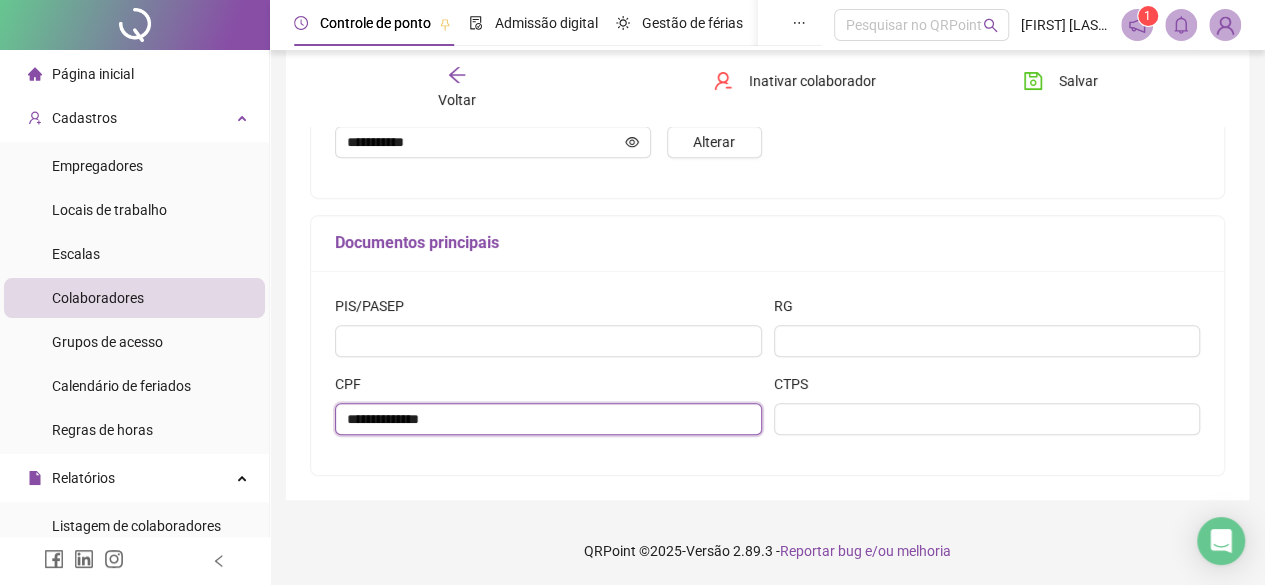 type on "**********" 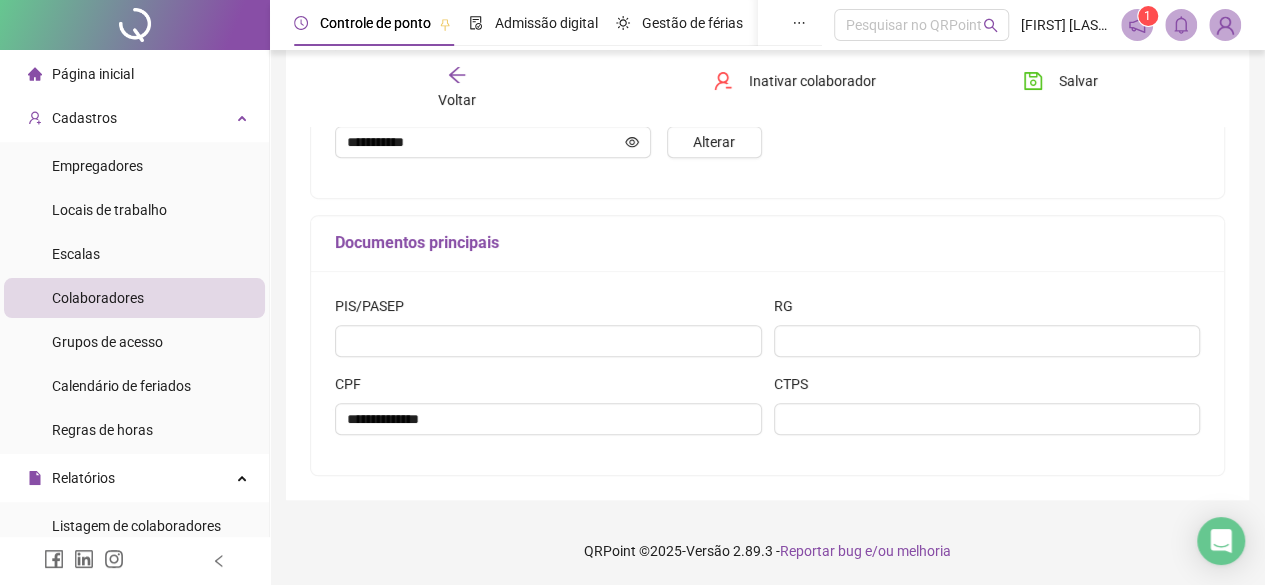 click on "Documentos principais" at bounding box center (767, 243) 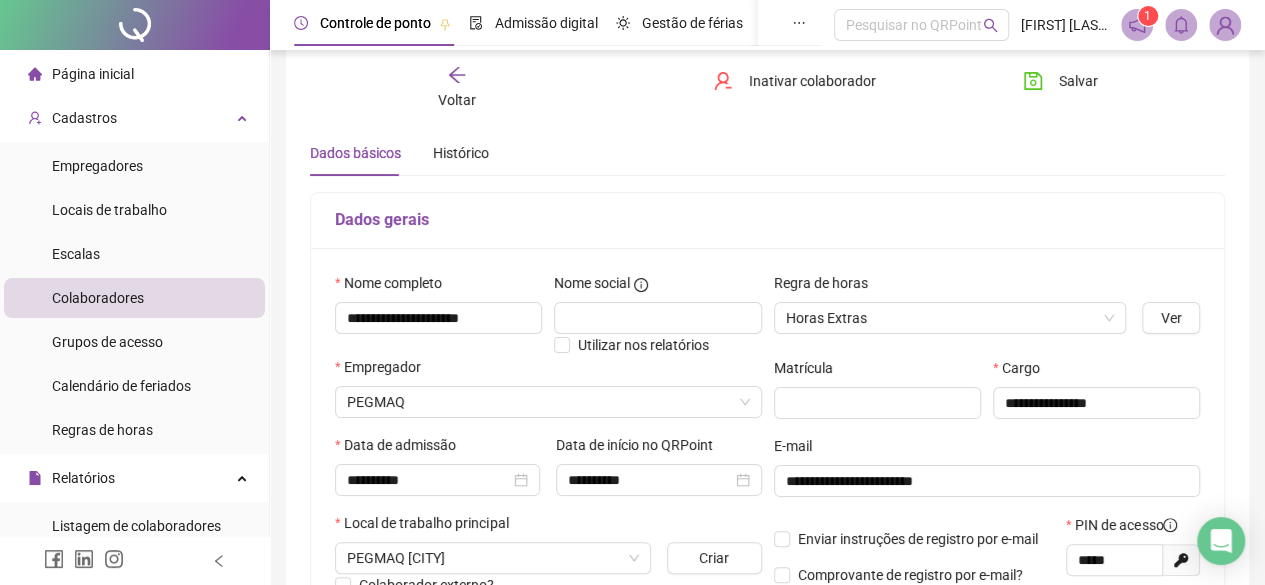 scroll, scrollTop: 0, scrollLeft: 0, axis: both 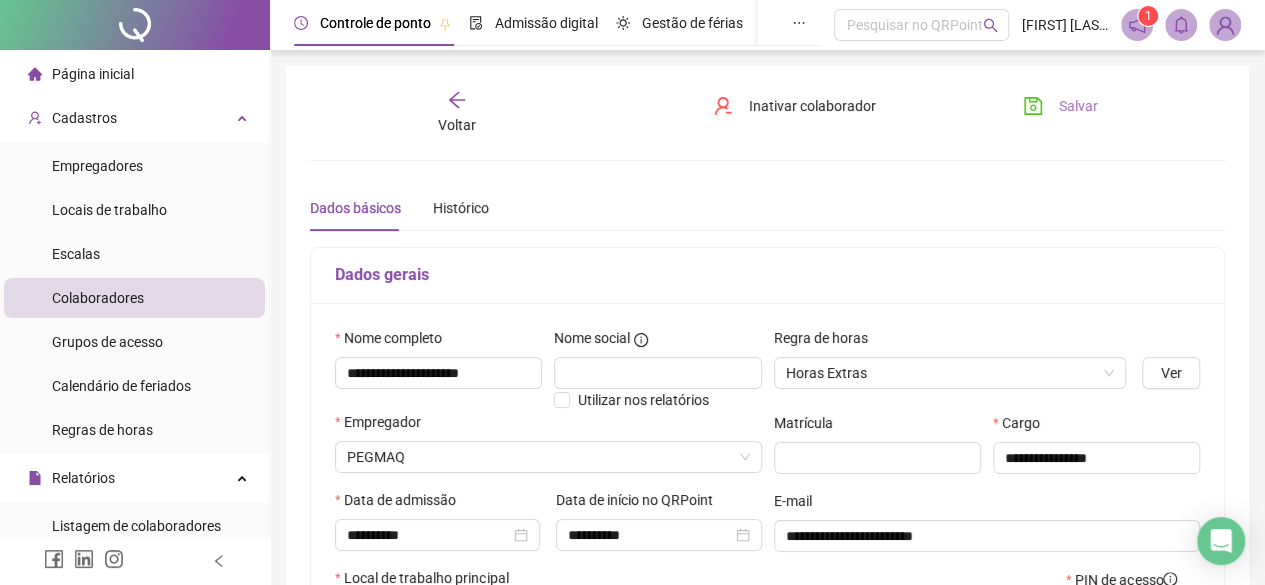 click on "Salvar" at bounding box center [1078, 106] 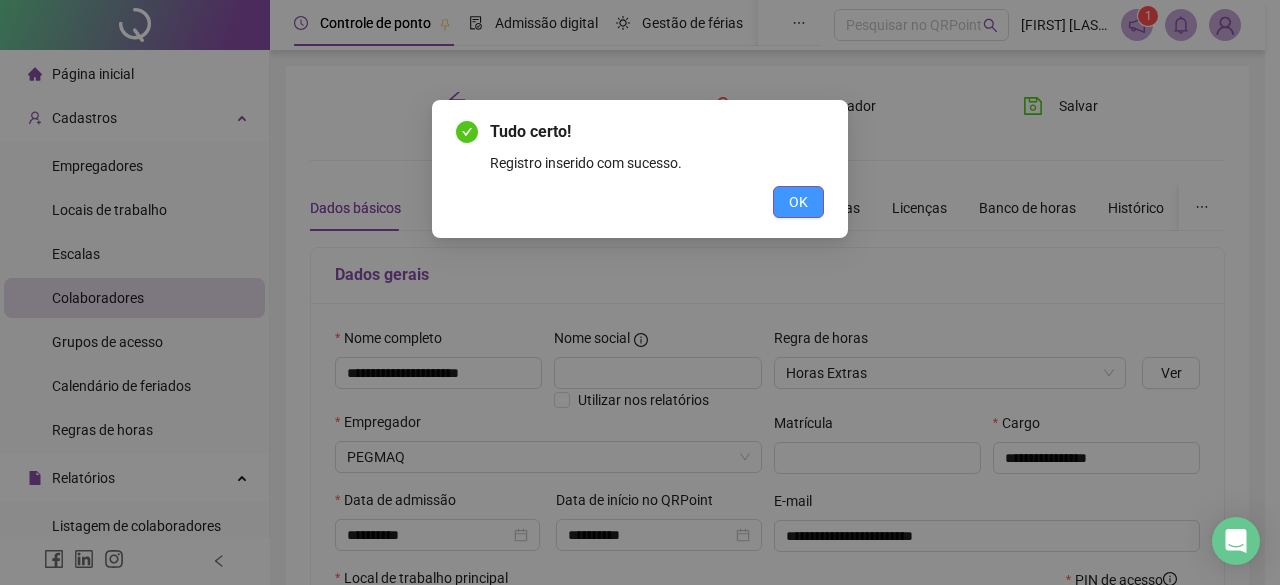 click on "OK" at bounding box center [798, 202] 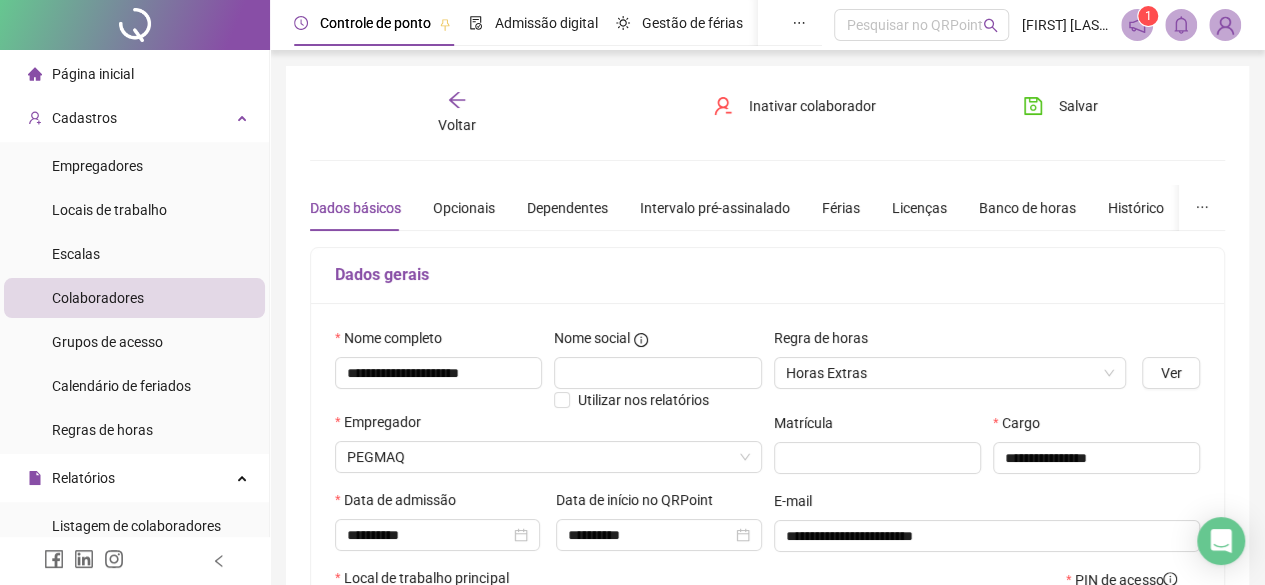 click 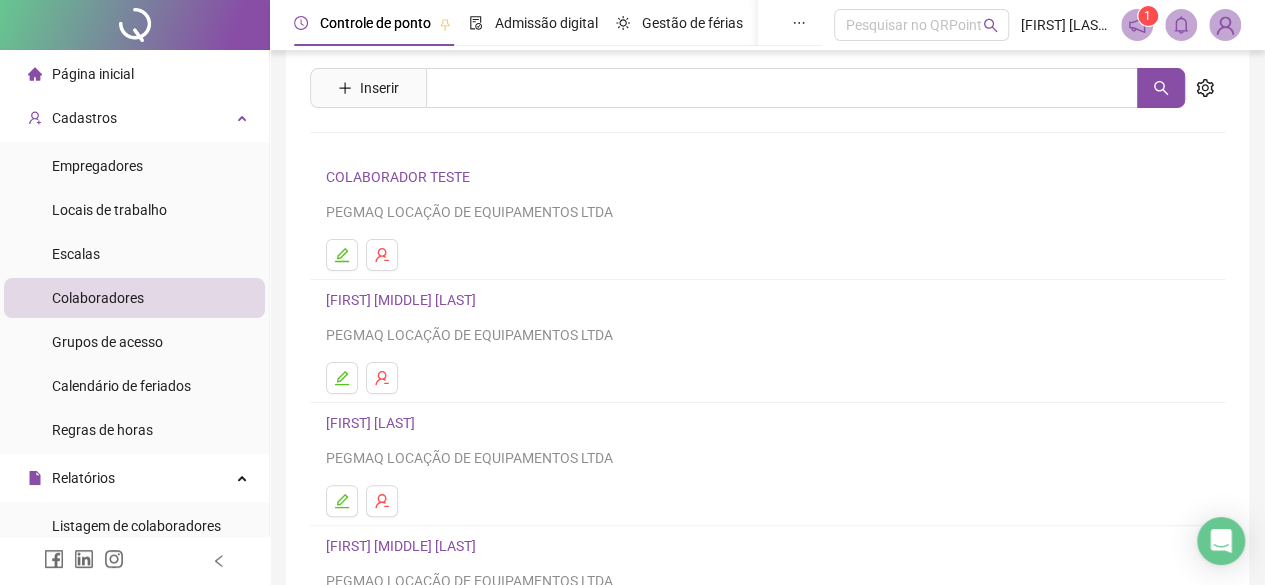 scroll, scrollTop: 0, scrollLeft: 0, axis: both 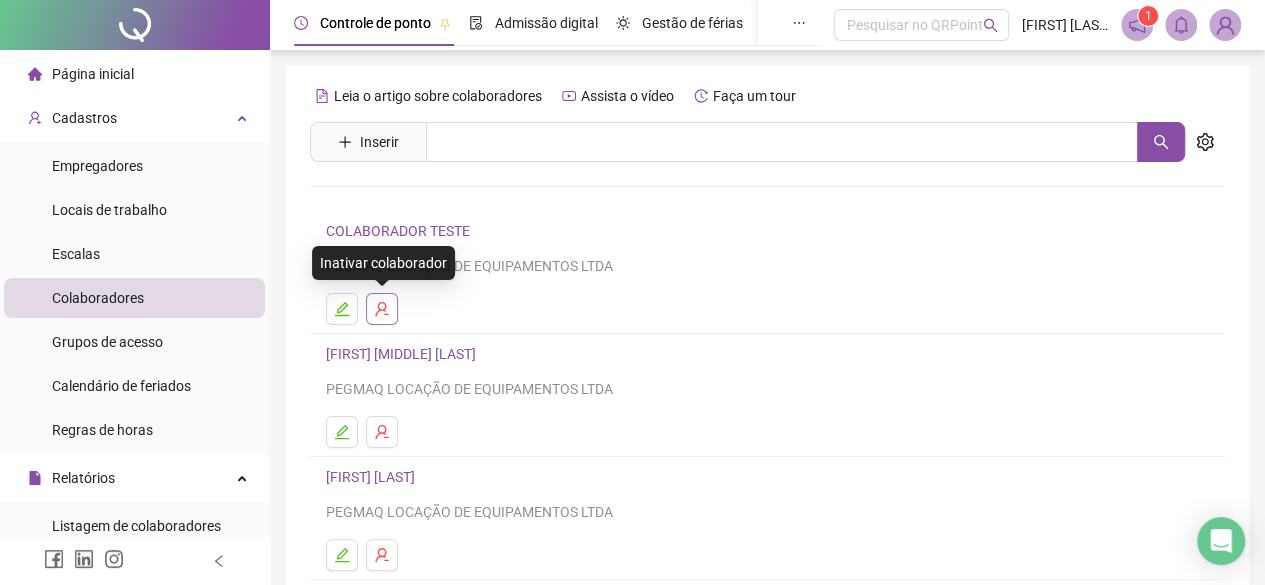 click 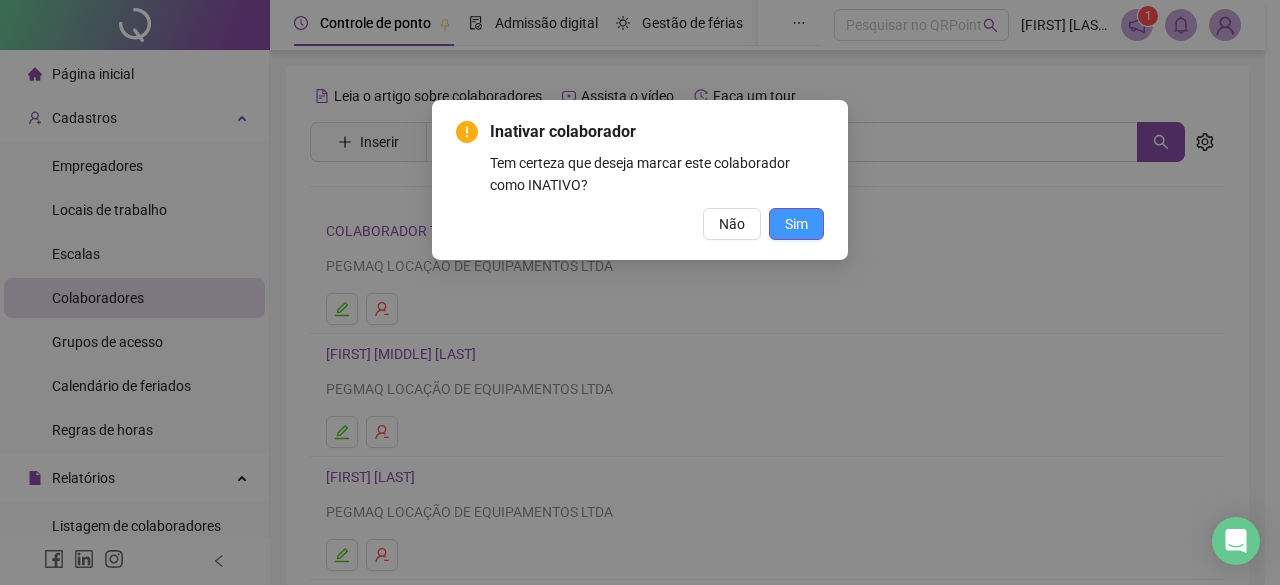 click on "Sim" at bounding box center (796, 224) 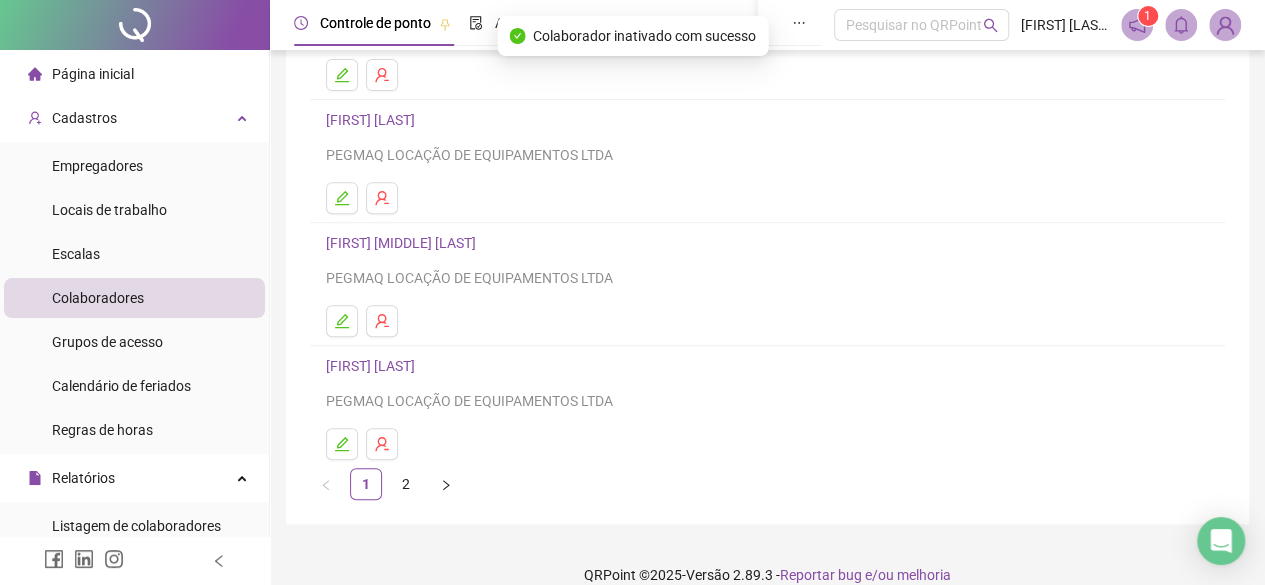 scroll, scrollTop: 380, scrollLeft: 0, axis: vertical 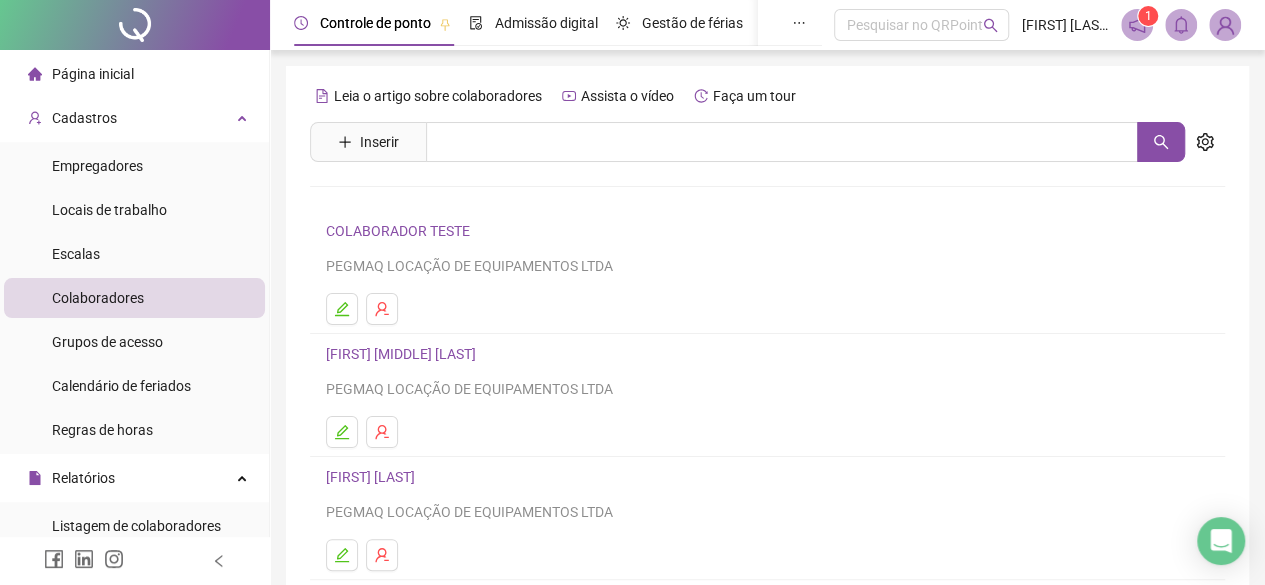 click on "Página inicial" at bounding box center (93, 74) 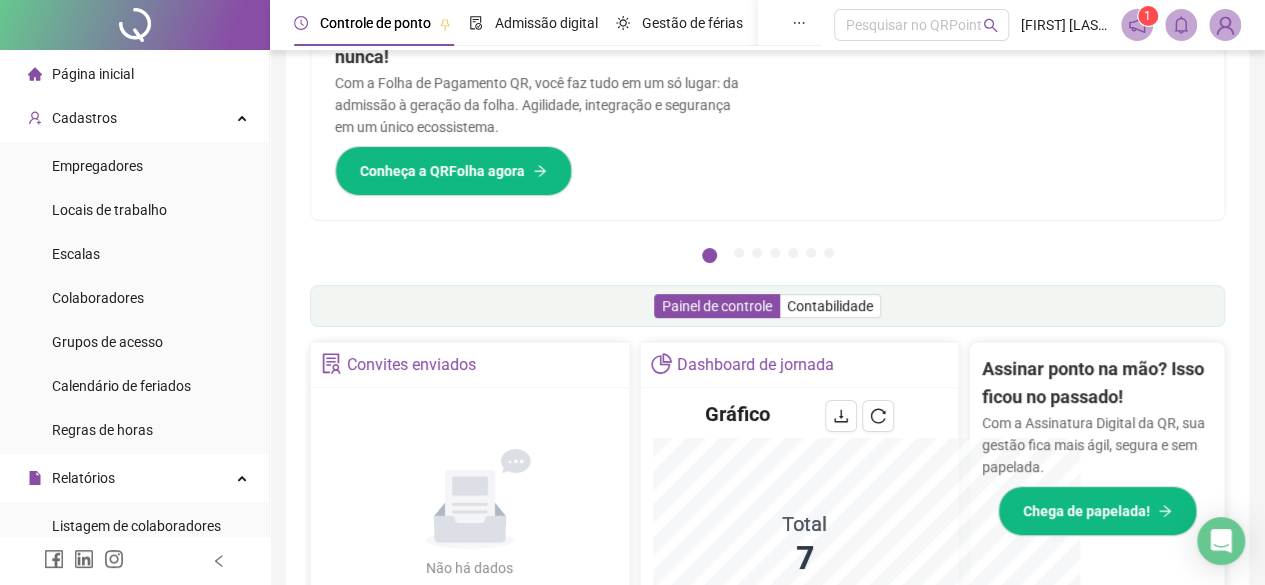 scroll, scrollTop: 595, scrollLeft: 0, axis: vertical 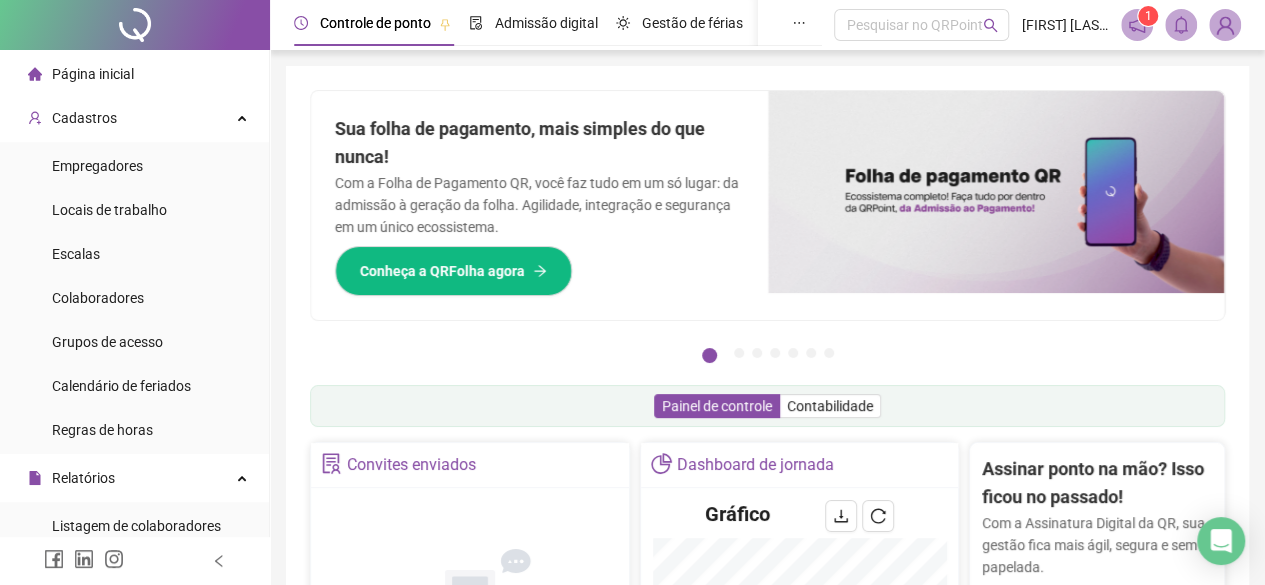 click 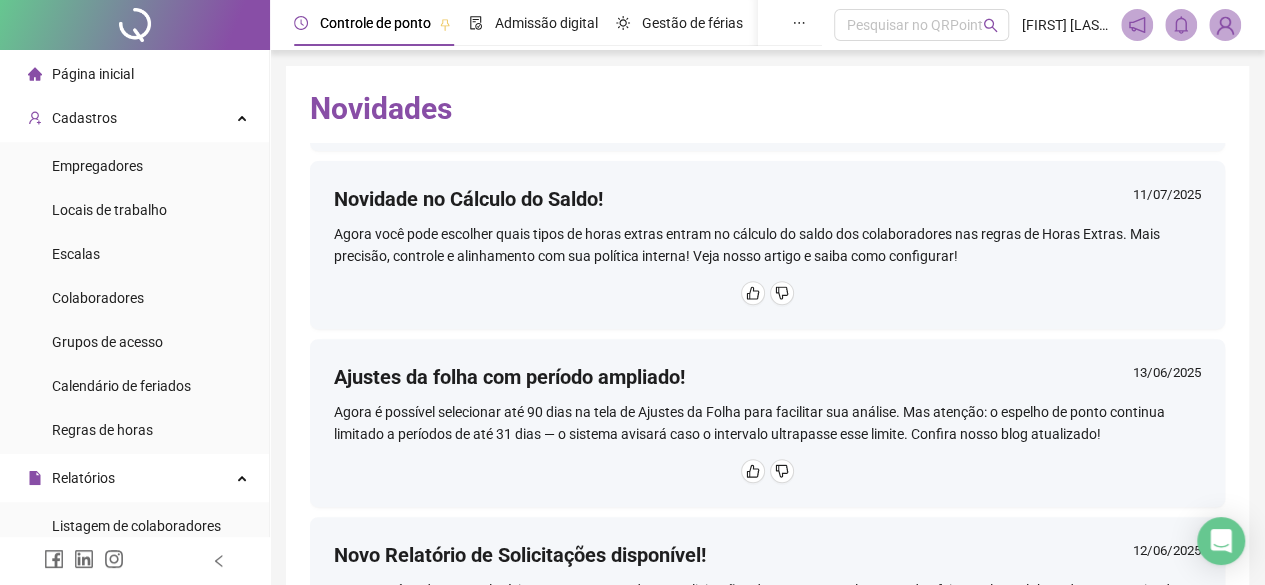 scroll, scrollTop: 600, scrollLeft: 0, axis: vertical 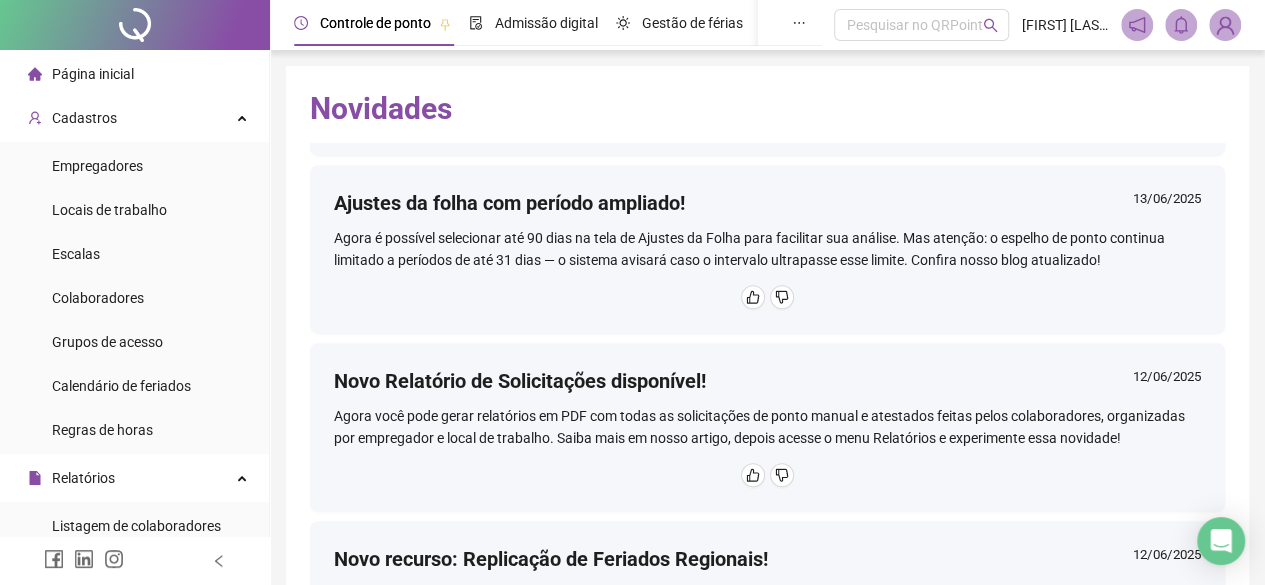 click on "Página inicial" at bounding box center [93, 74] 